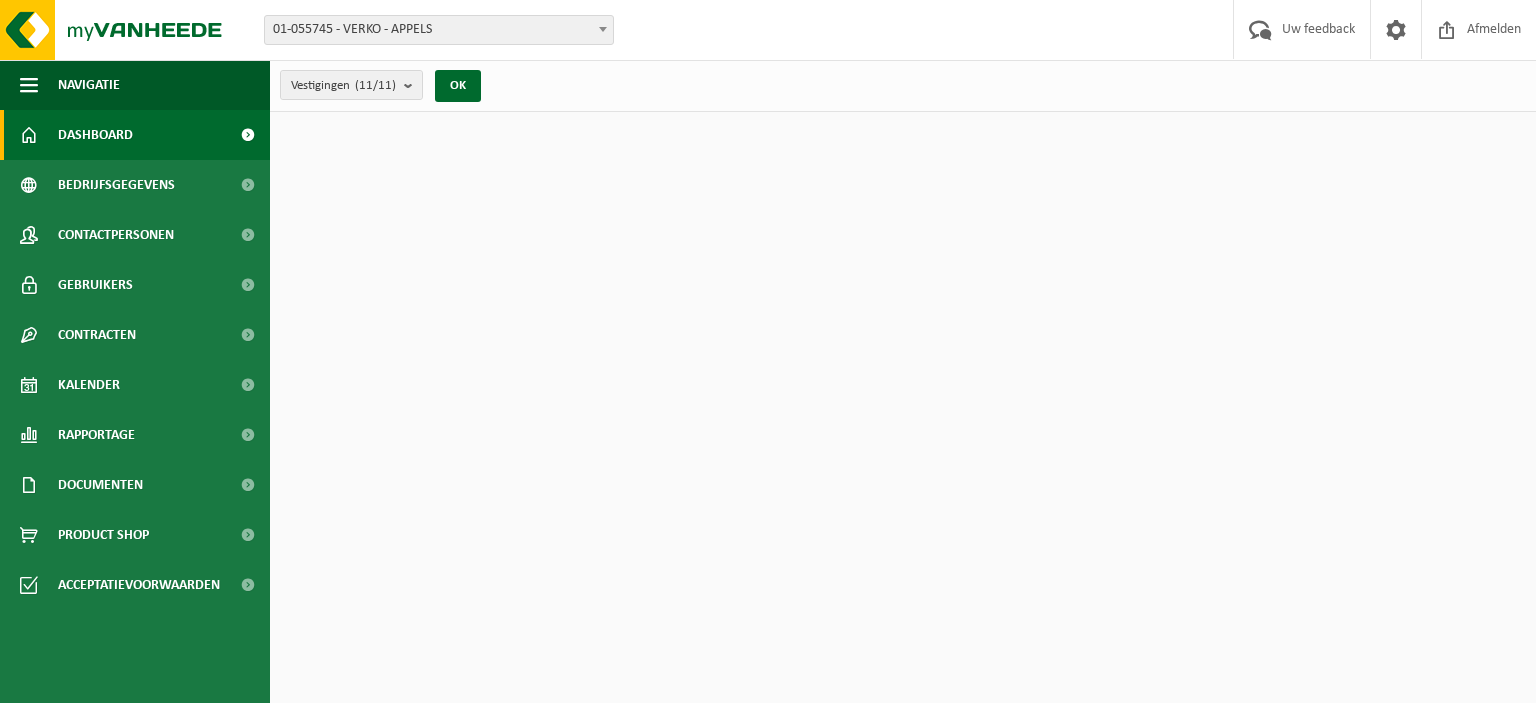 scroll, scrollTop: 0, scrollLeft: 0, axis: both 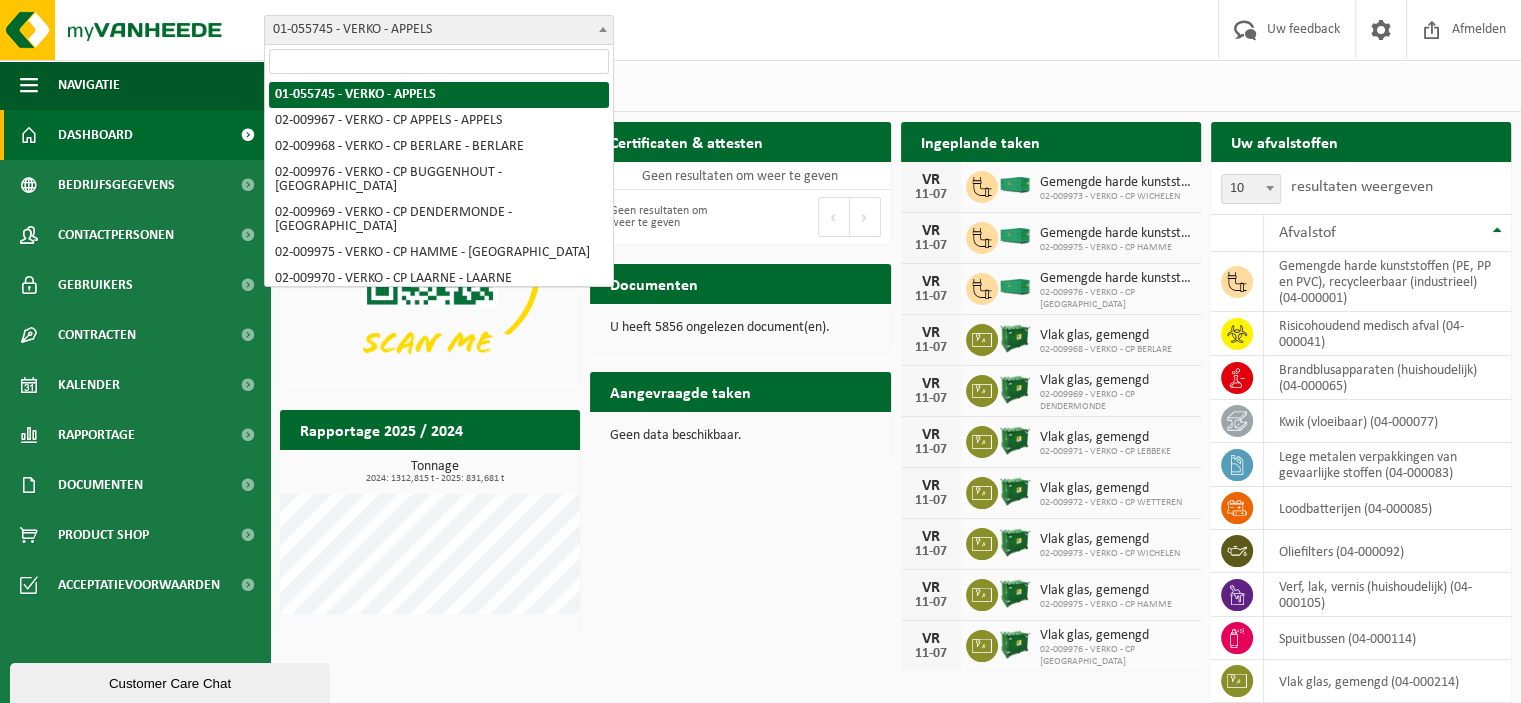 click at bounding box center (603, 29) 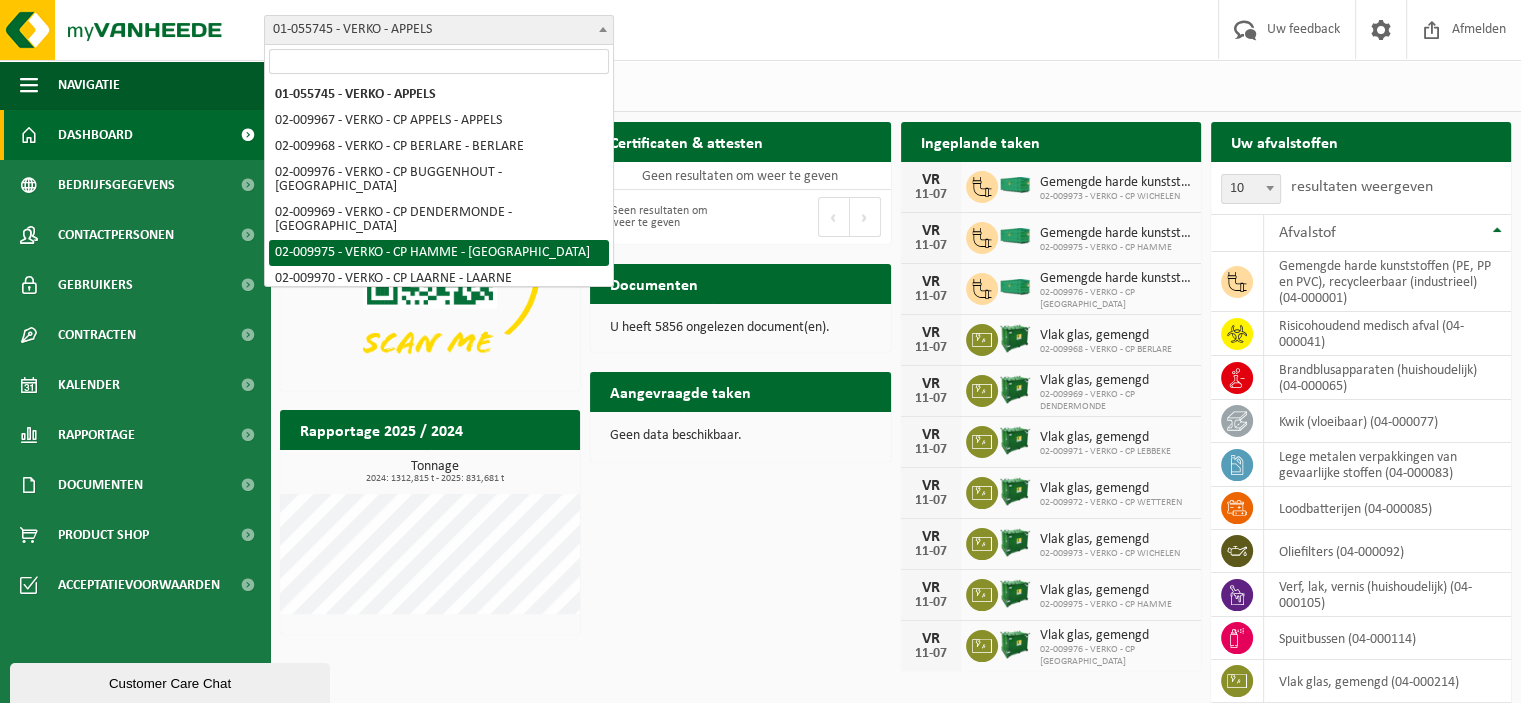 scroll, scrollTop: 114, scrollLeft: 0, axis: vertical 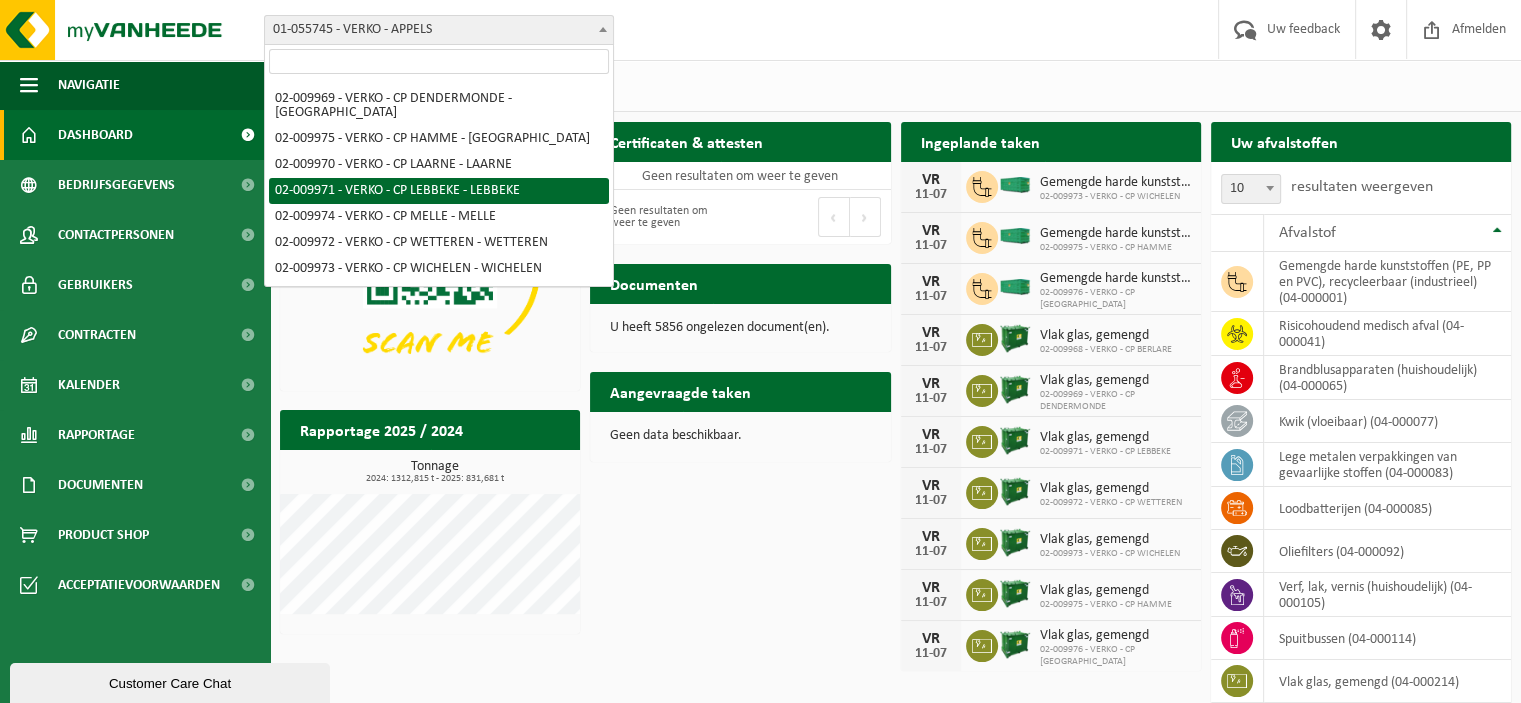 select on "1963" 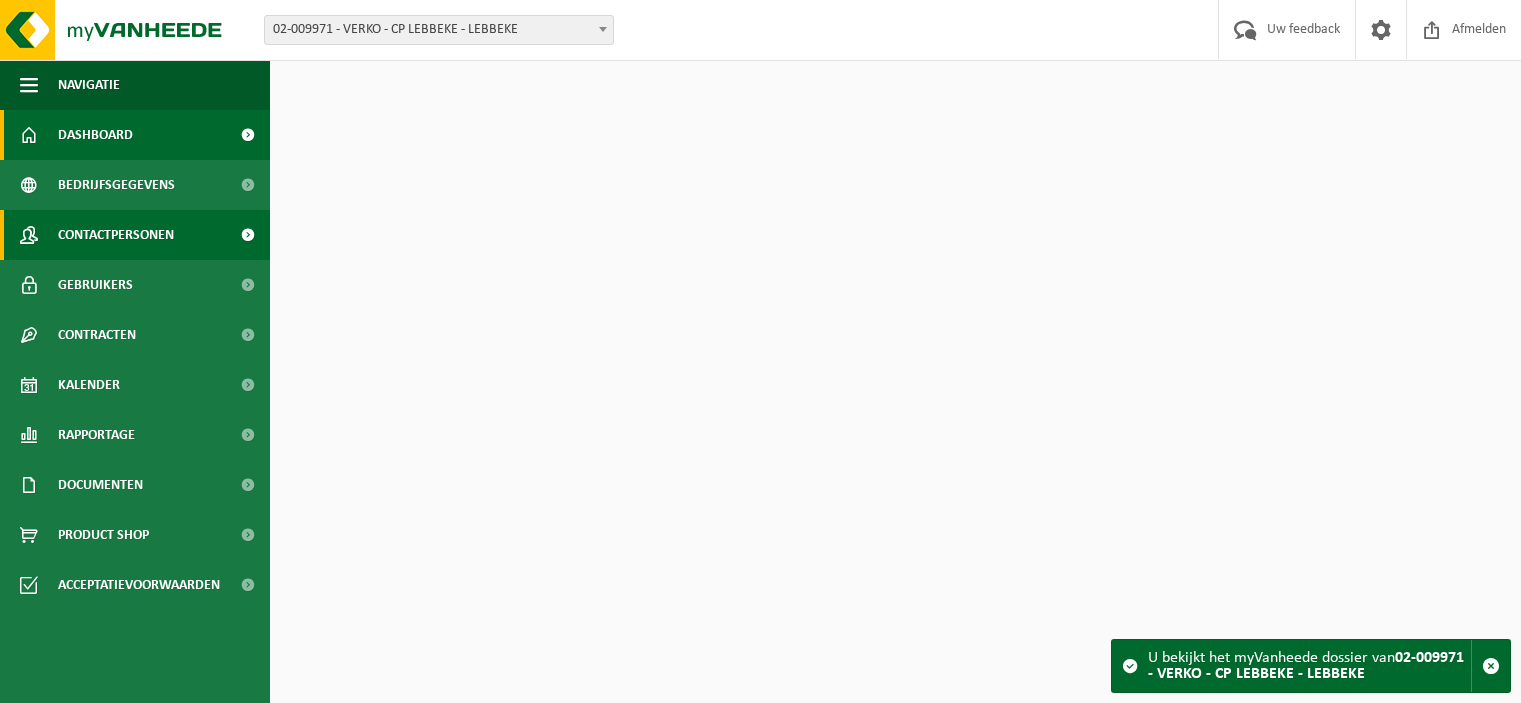scroll, scrollTop: 0, scrollLeft: 0, axis: both 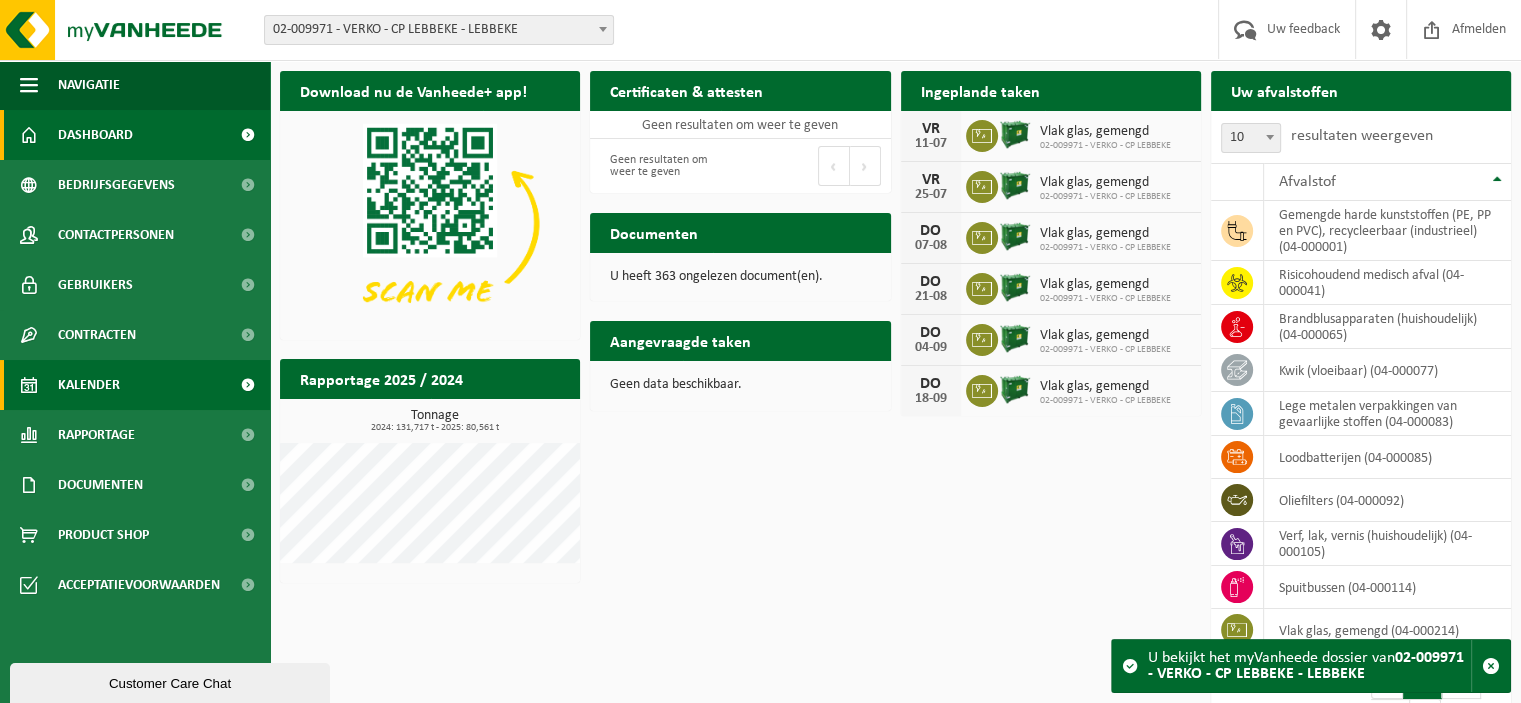 click on "Kalender" at bounding box center [89, 385] 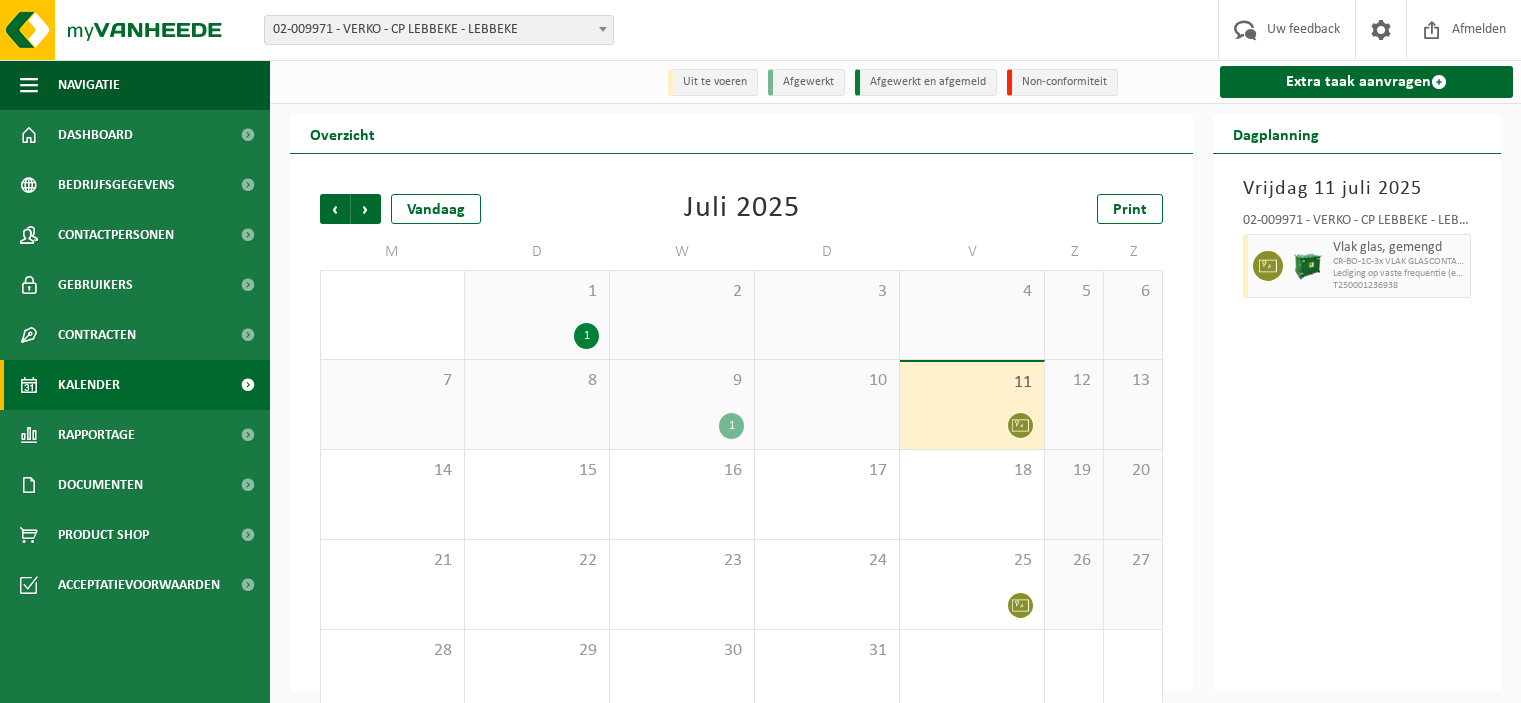 scroll, scrollTop: 0, scrollLeft: 0, axis: both 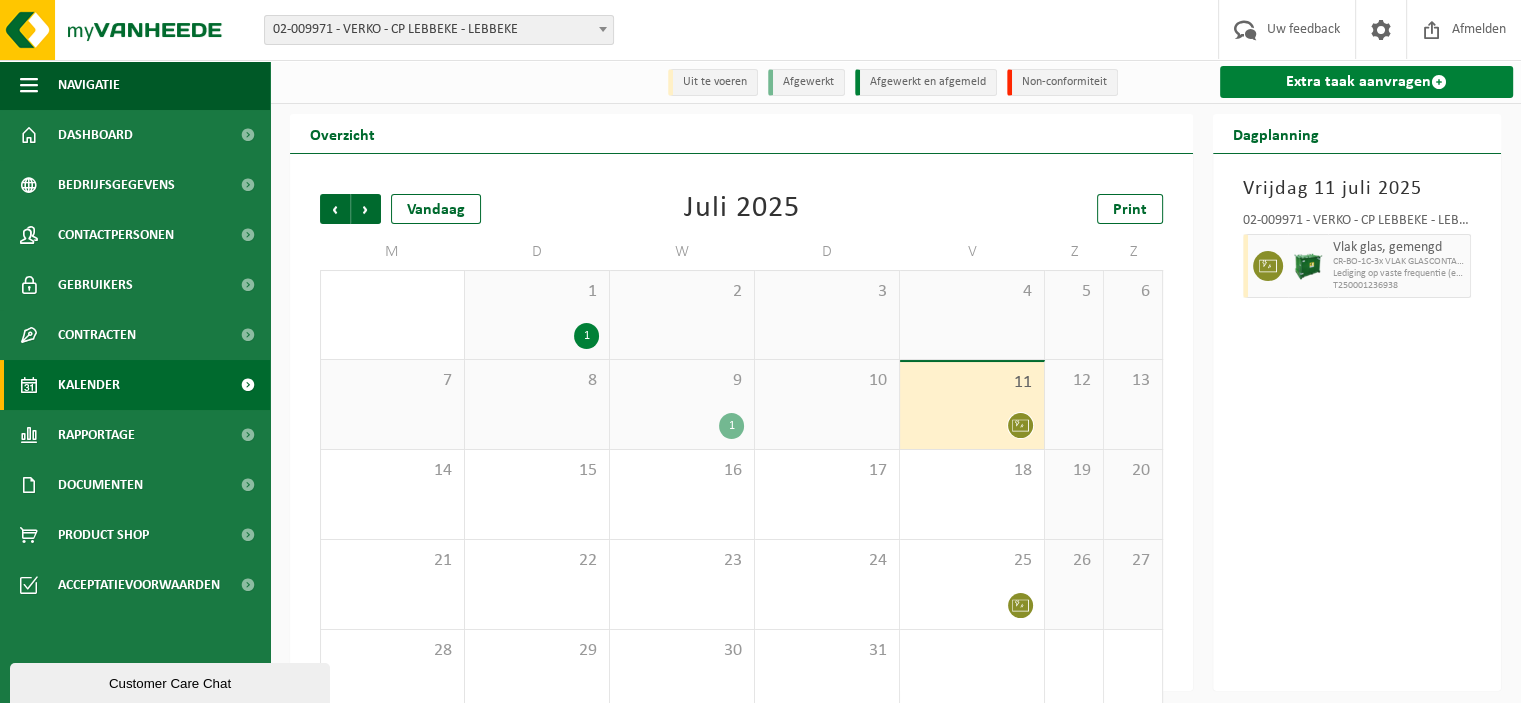 click on "Extra taak aanvragen" at bounding box center (1366, 82) 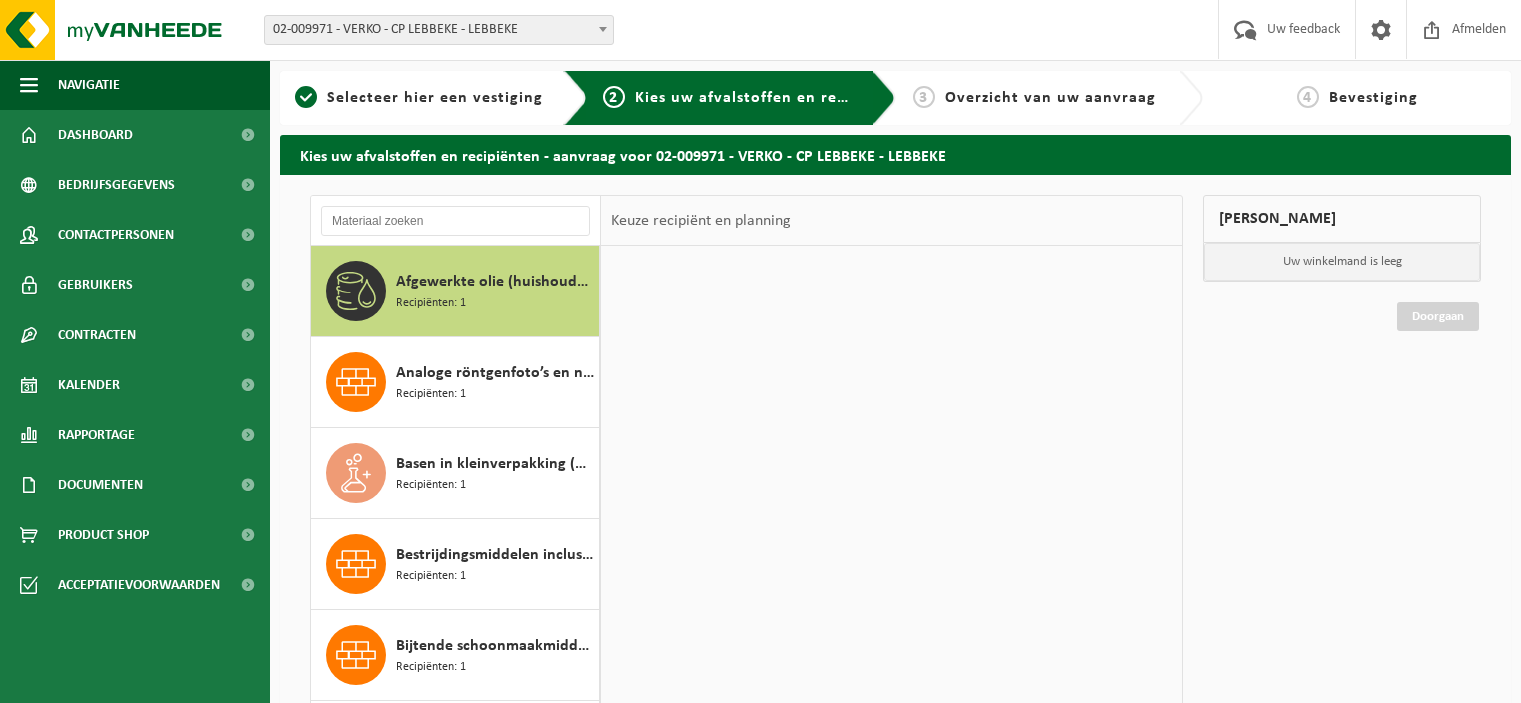 scroll, scrollTop: 0, scrollLeft: 0, axis: both 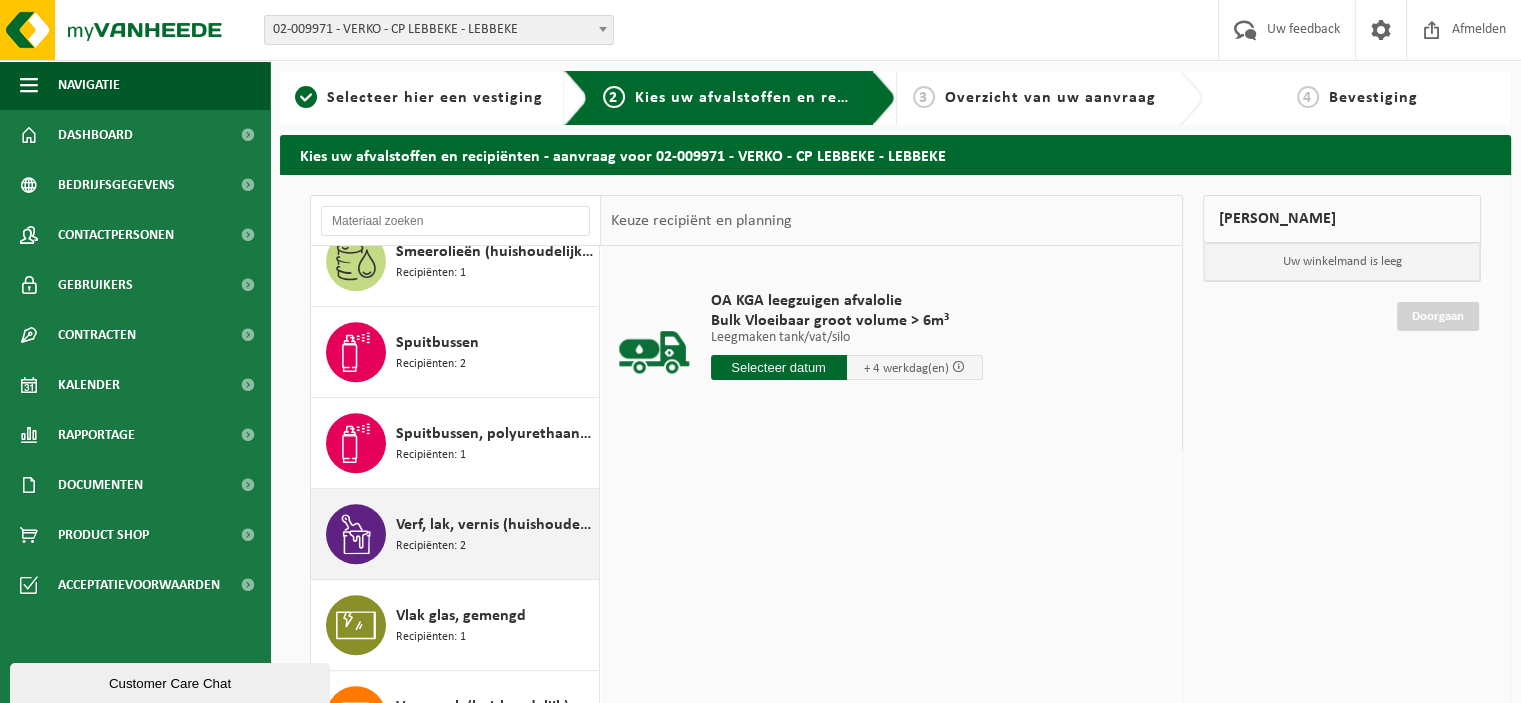 click on "Verf, lak, vernis (huishoudelijk)" at bounding box center (495, 525) 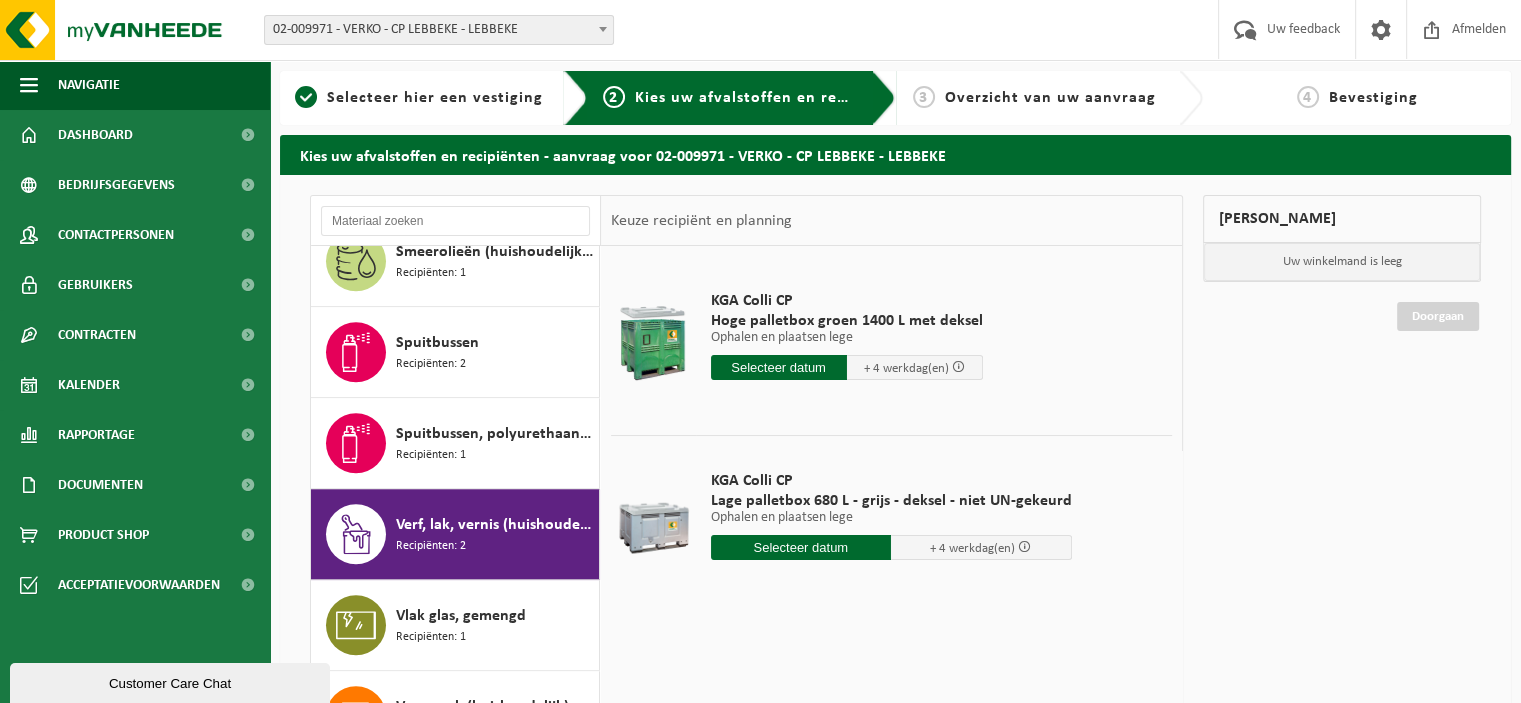 click at bounding box center (801, 547) 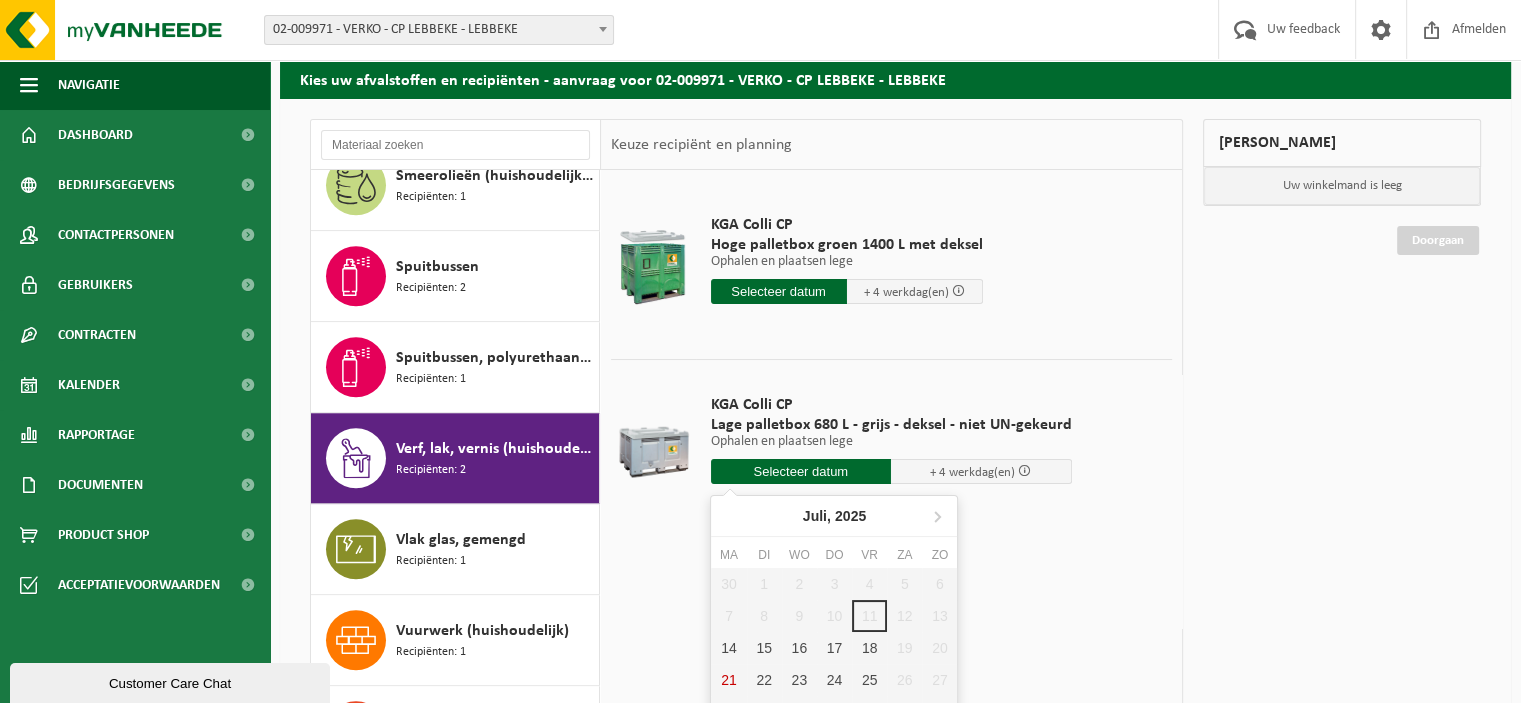 scroll, scrollTop: 92, scrollLeft: 0, axis: vertical 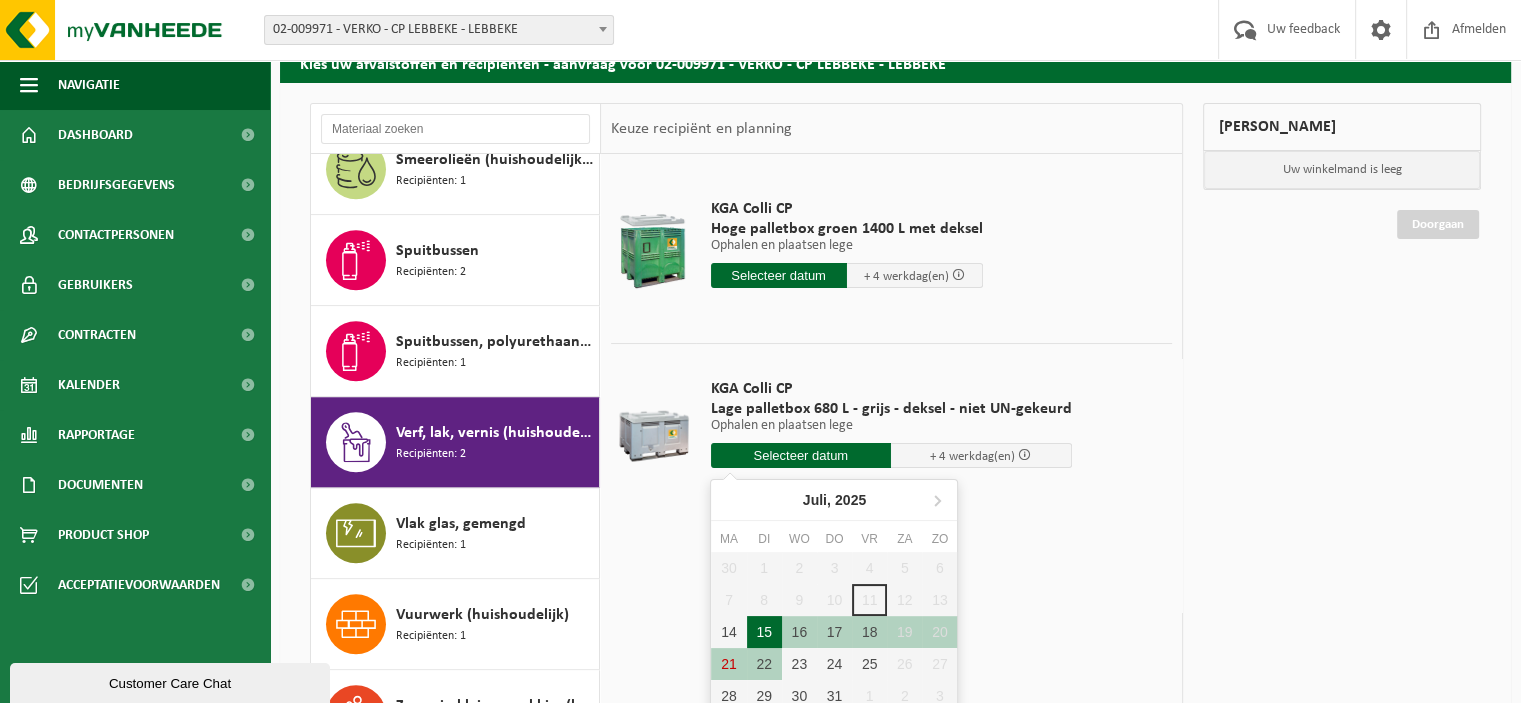 click on "15" at bounding box center [764, 632] 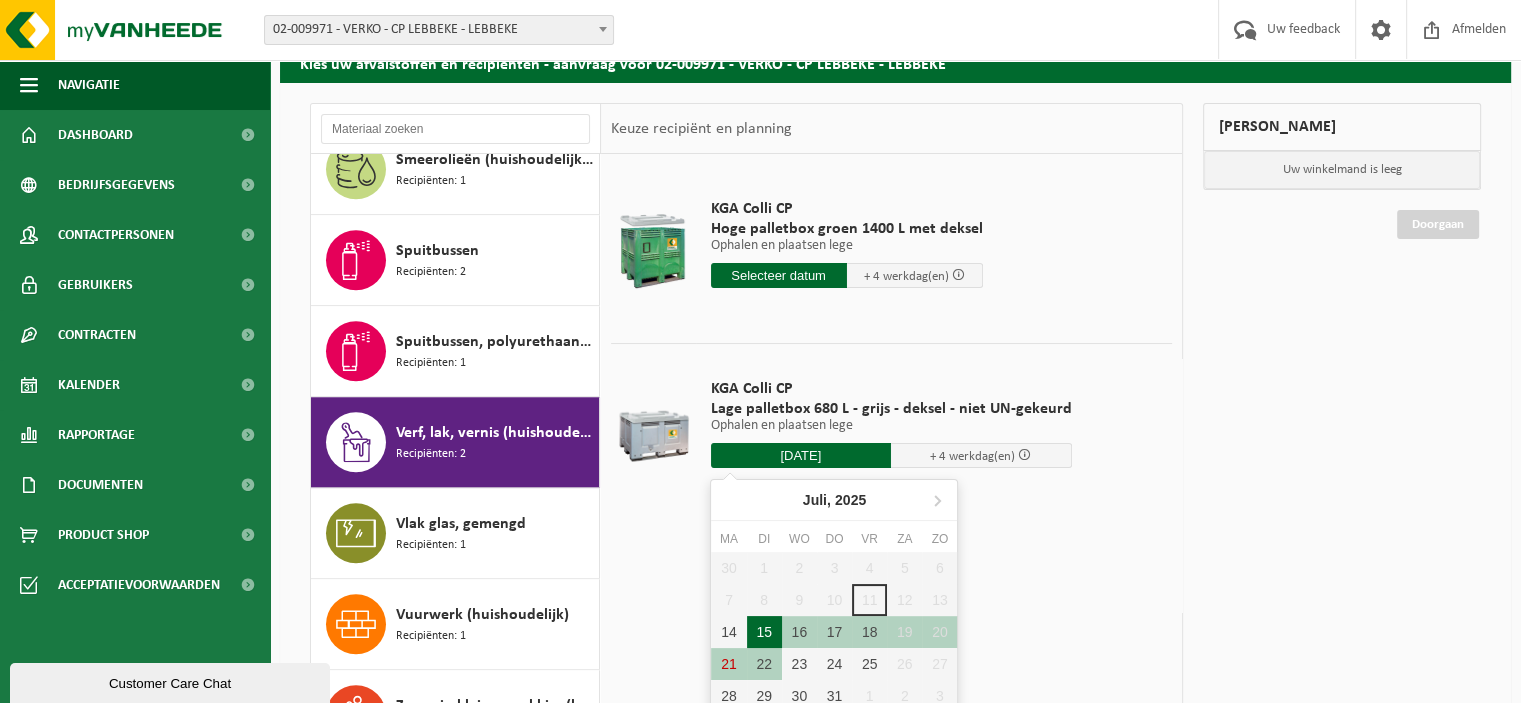 type on "Van 2025-07-15" 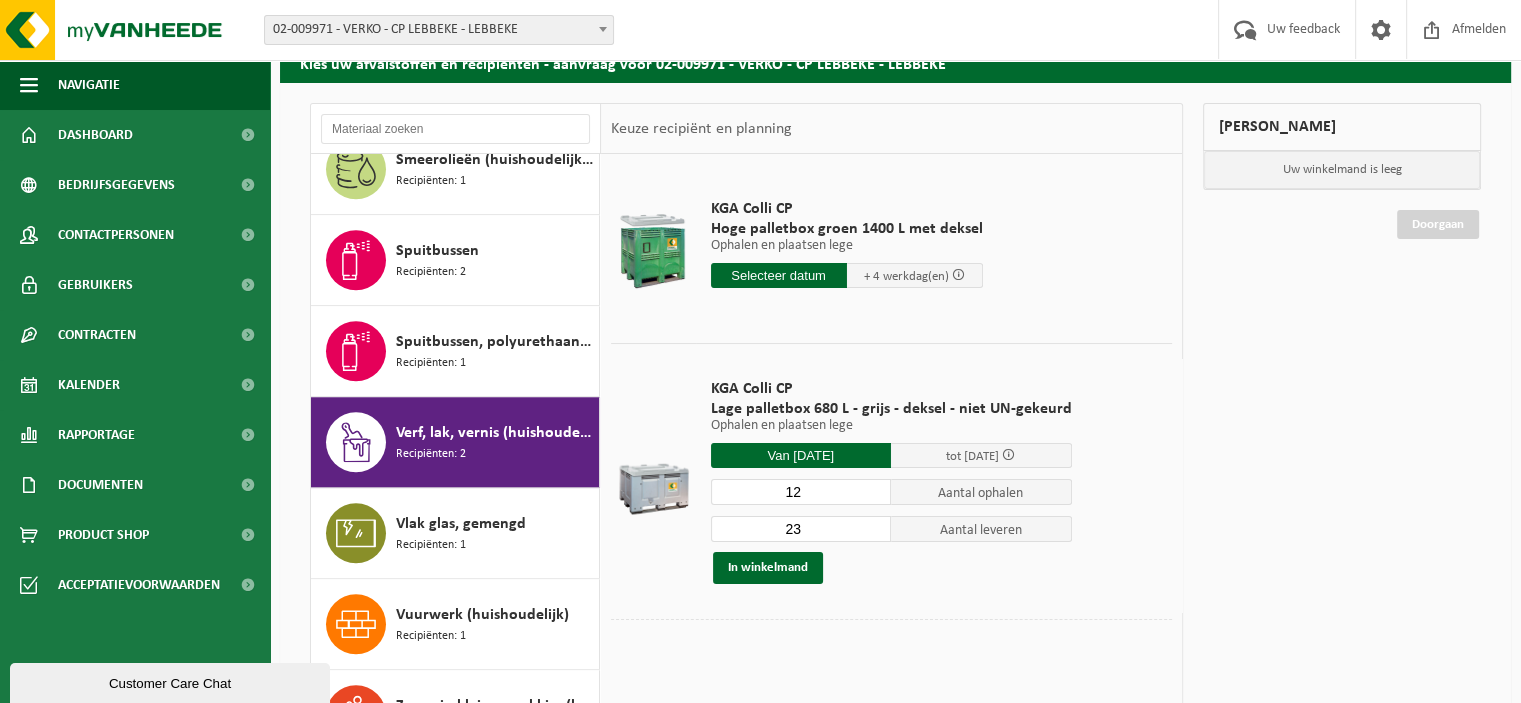 click on "12" at bounding box center [801, 492] 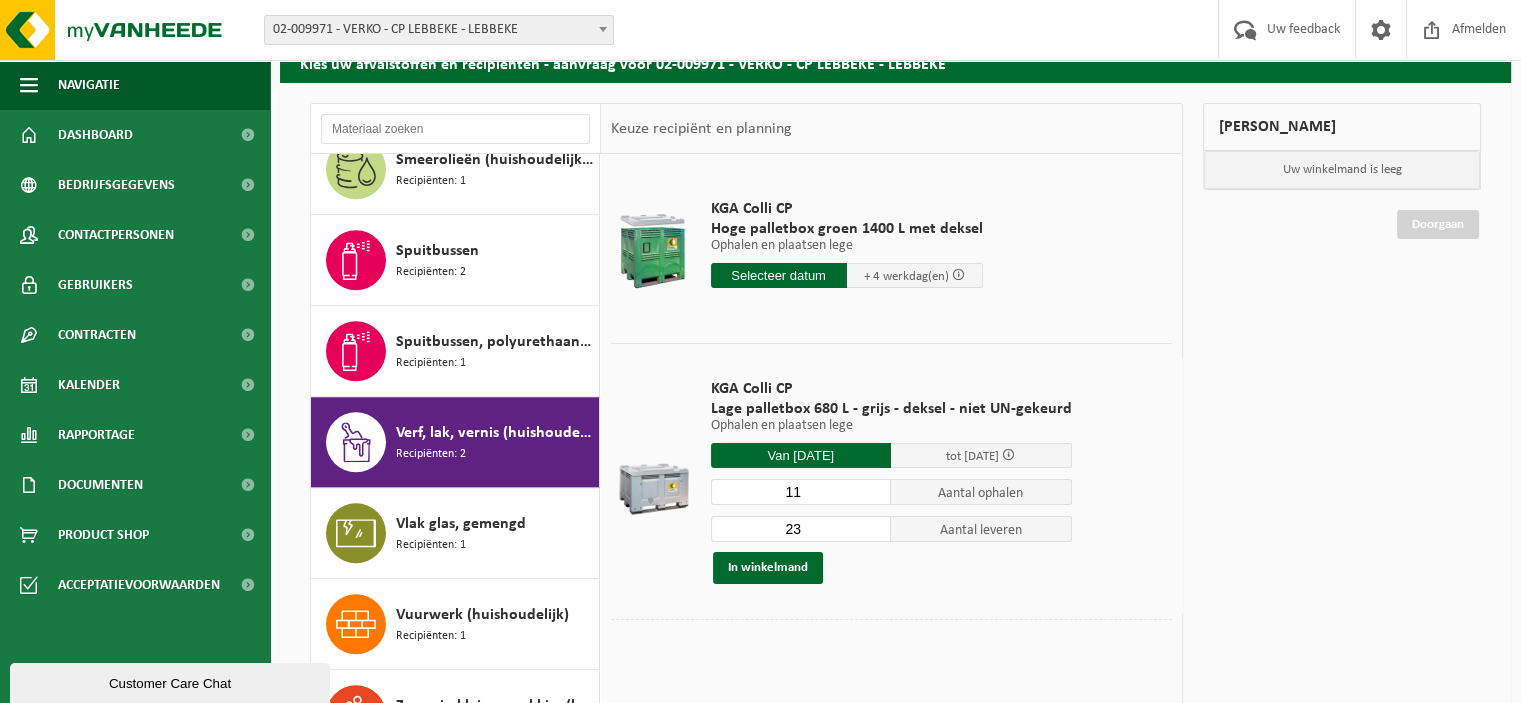 click on "11" at bounding box center (801, 492) 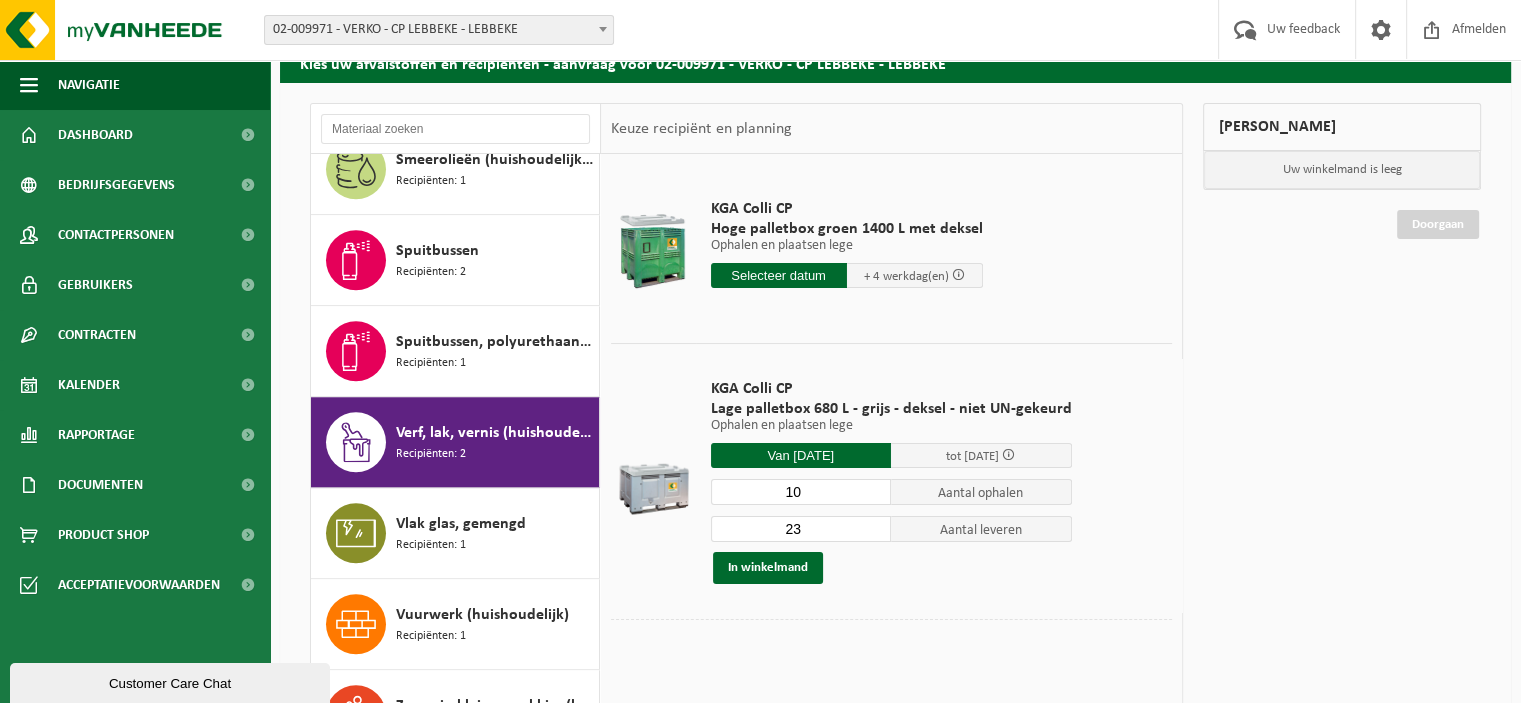 click on "10" at bounding box center [801, 492] 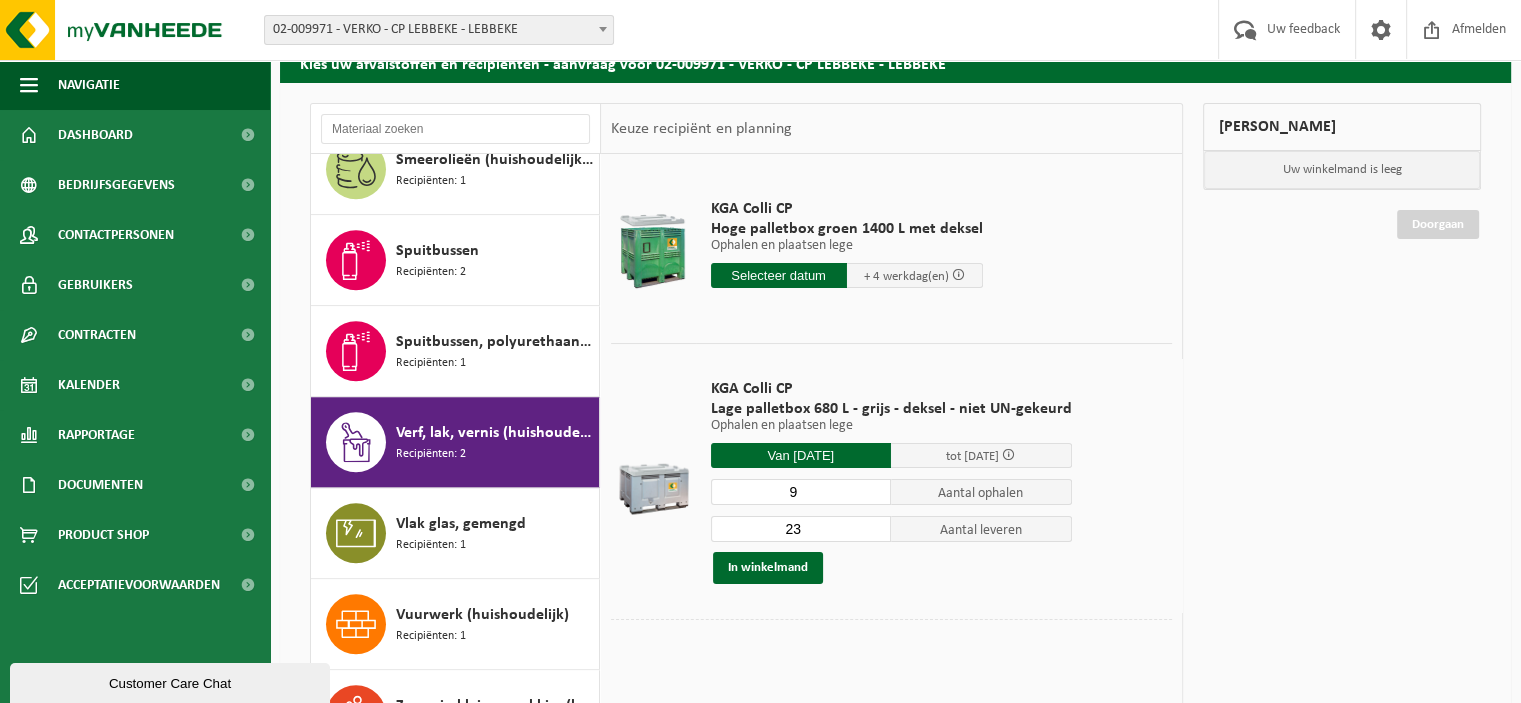 click on "9" at bounding box center [801, 492] 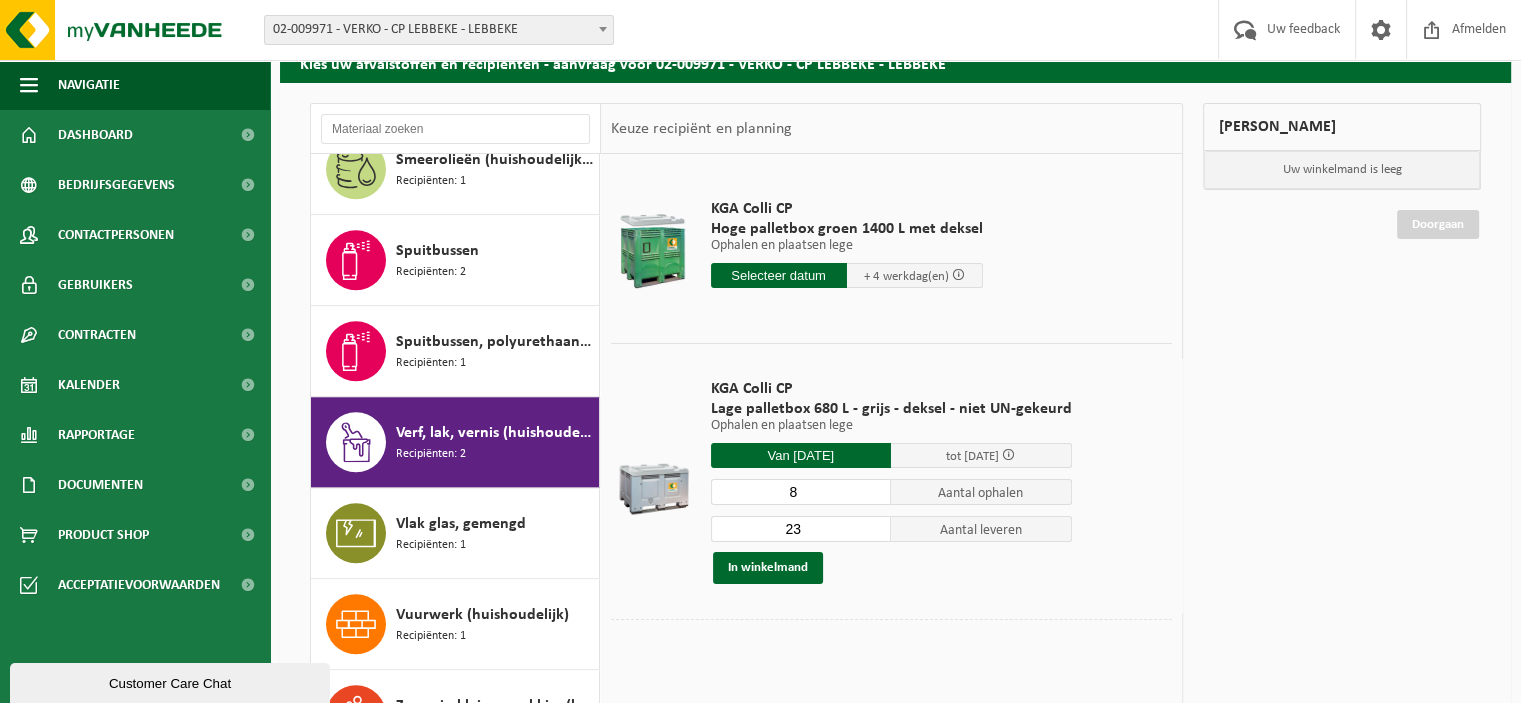 type on "8" 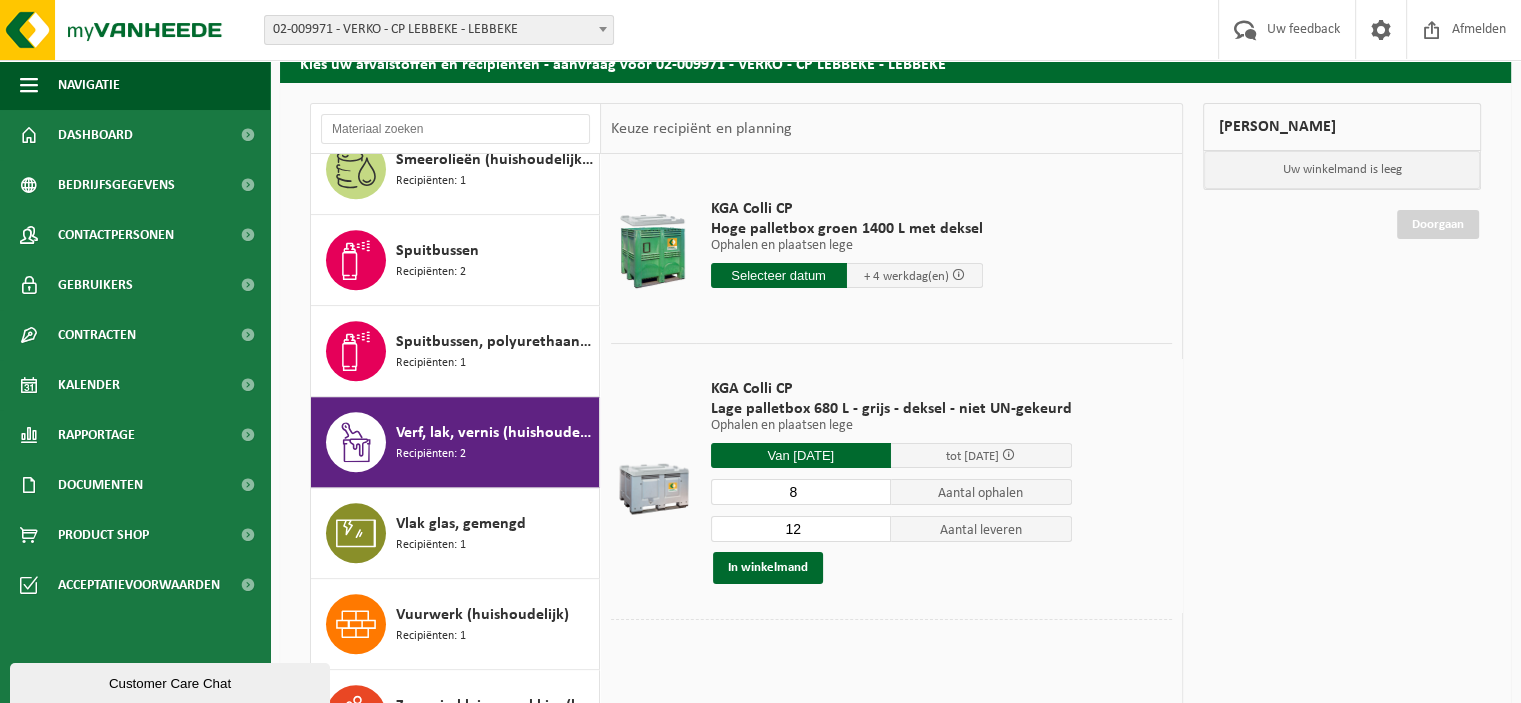 click on "12" at bounding box center (801, 529) 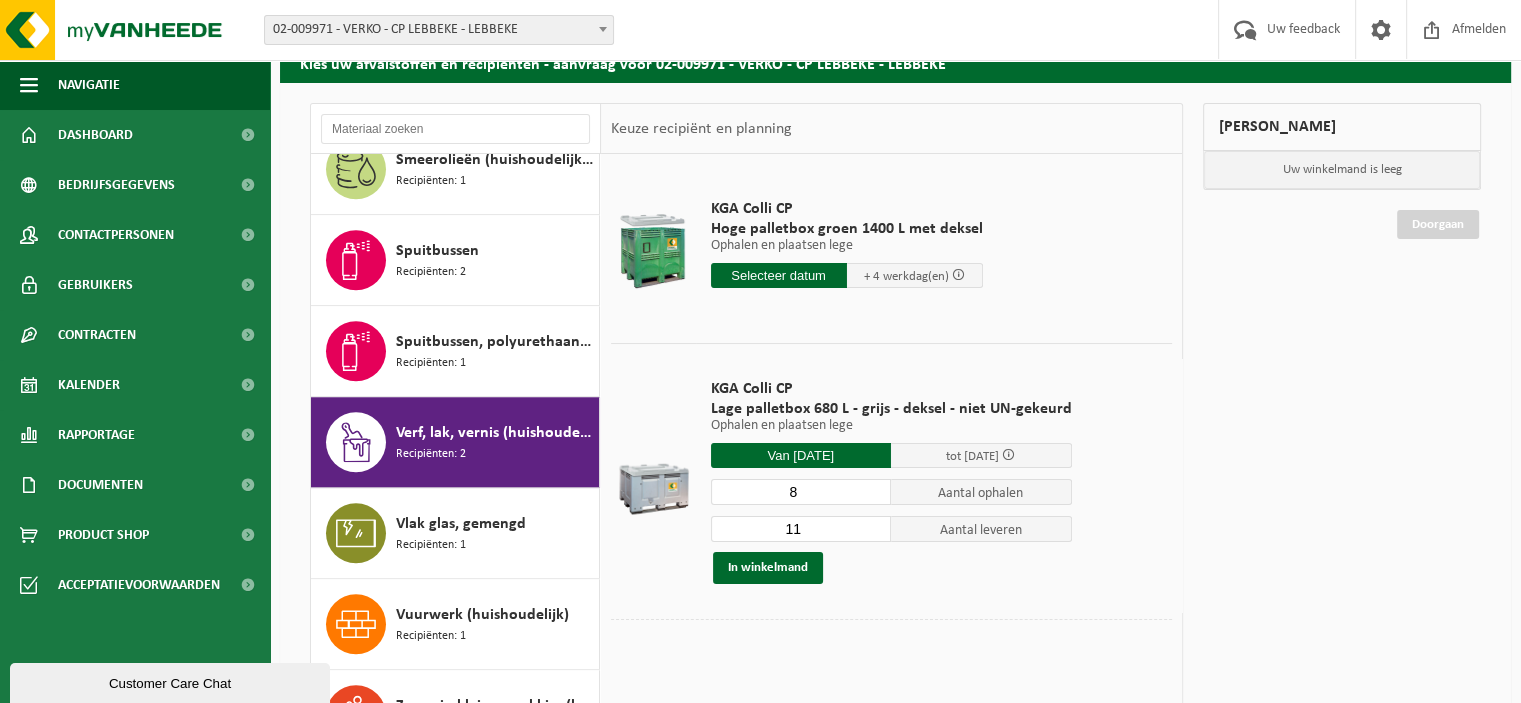 click on "11" at bounding box center [801, 529] 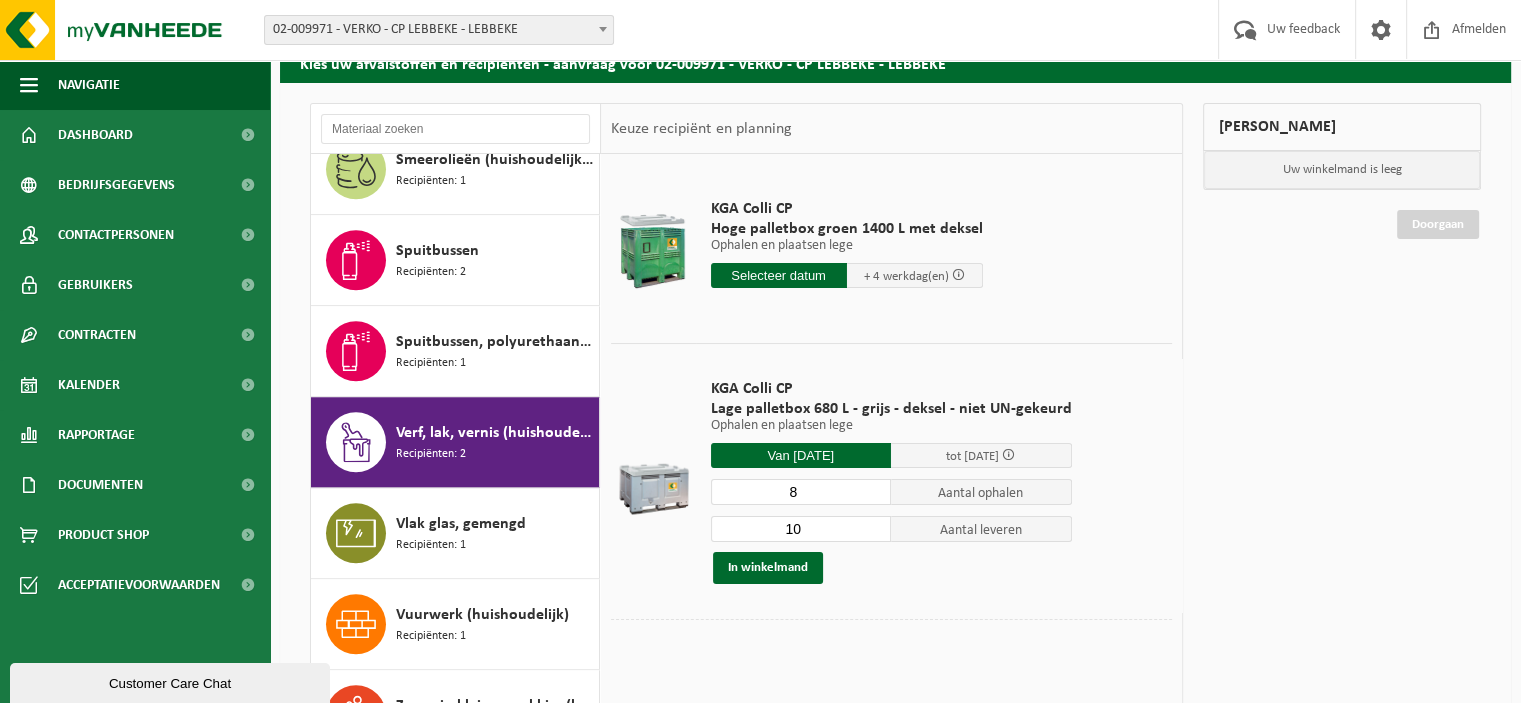 click on "10" at bounding box center (801, 529) 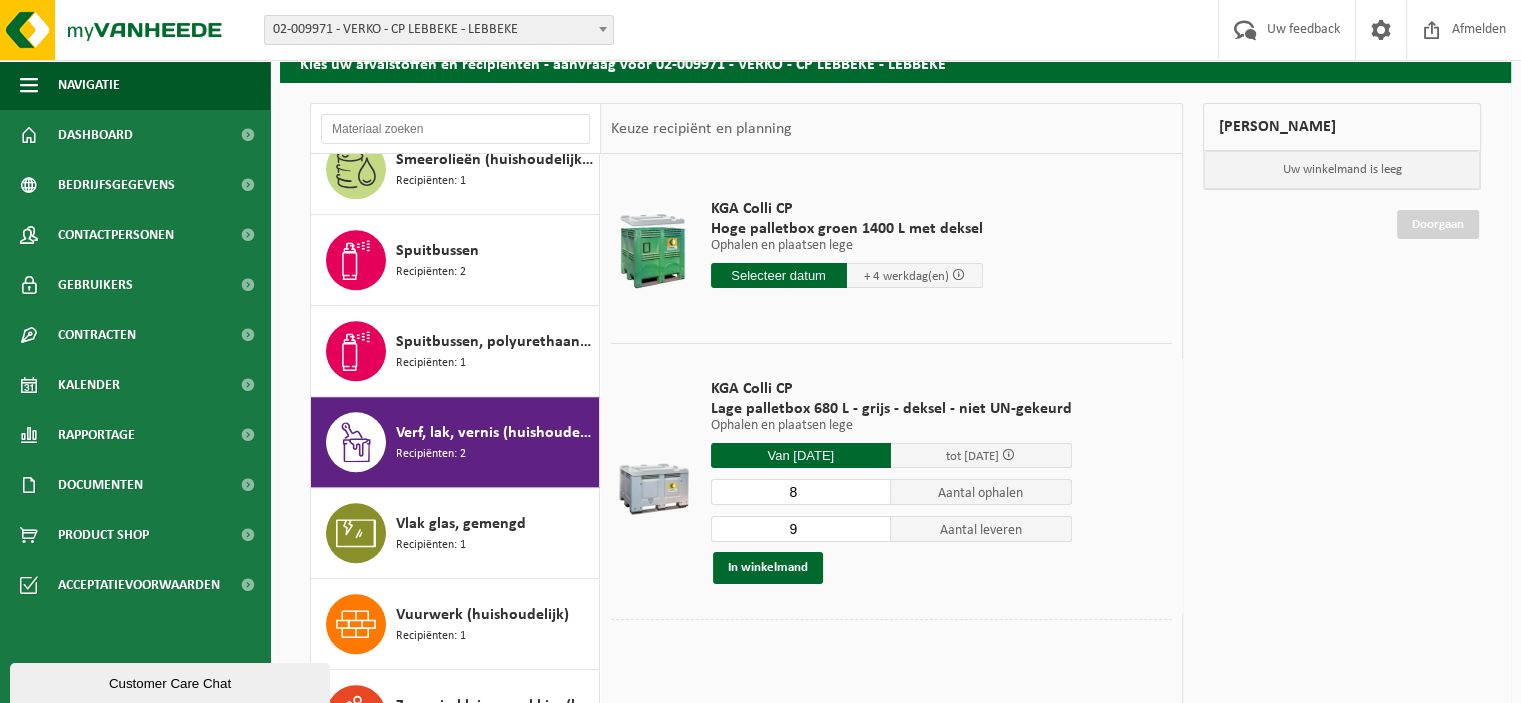 click on "9" at bounding box center (801, 529) 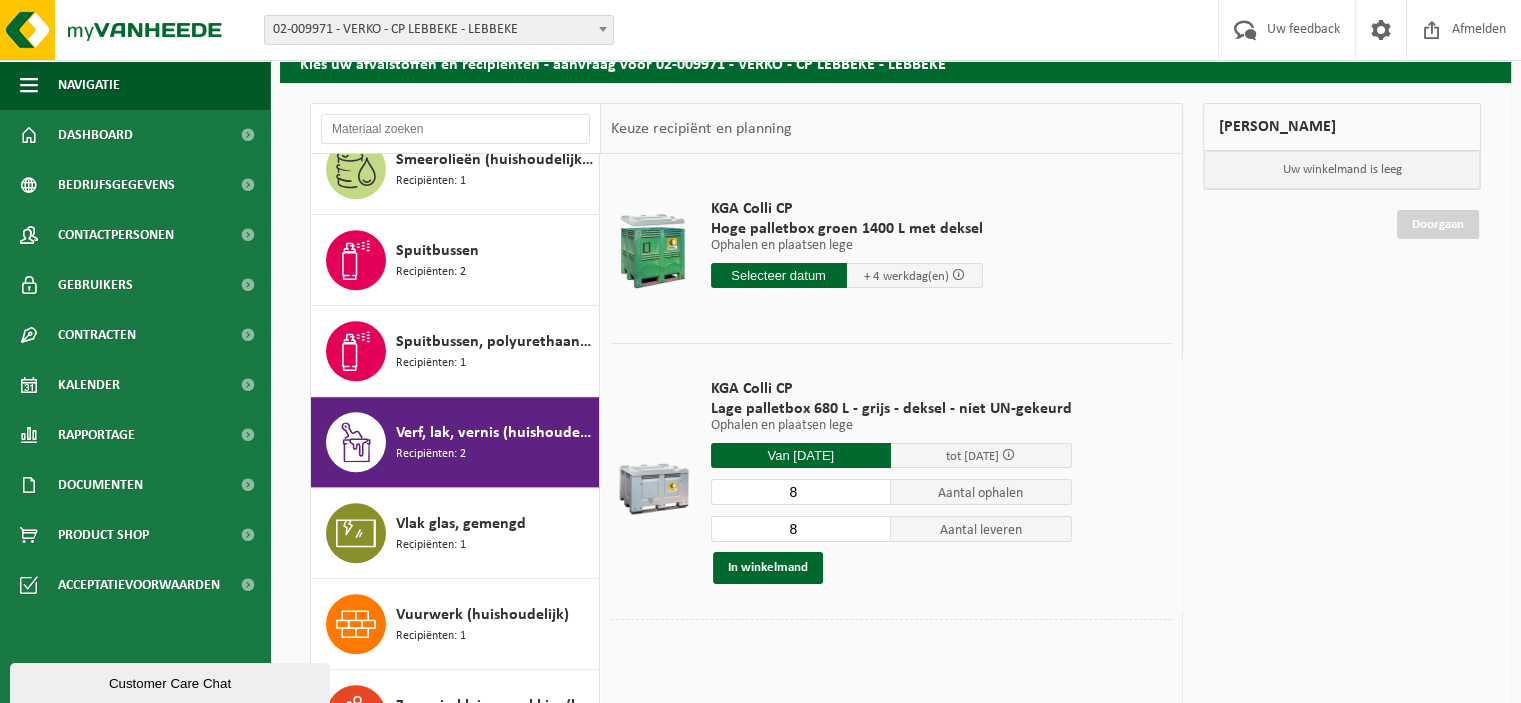 type on "8" 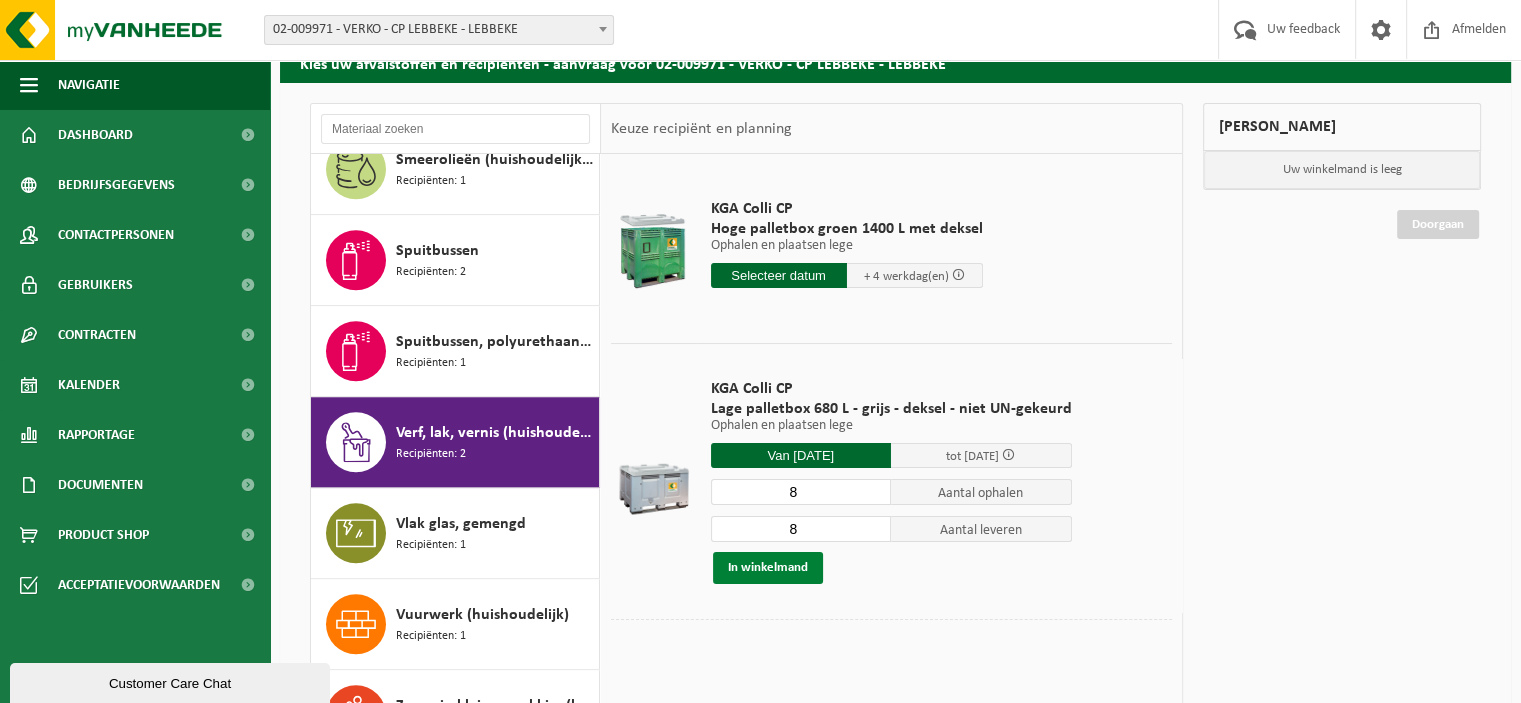 click on "In winkelmand" at bounding box center [768, 568] 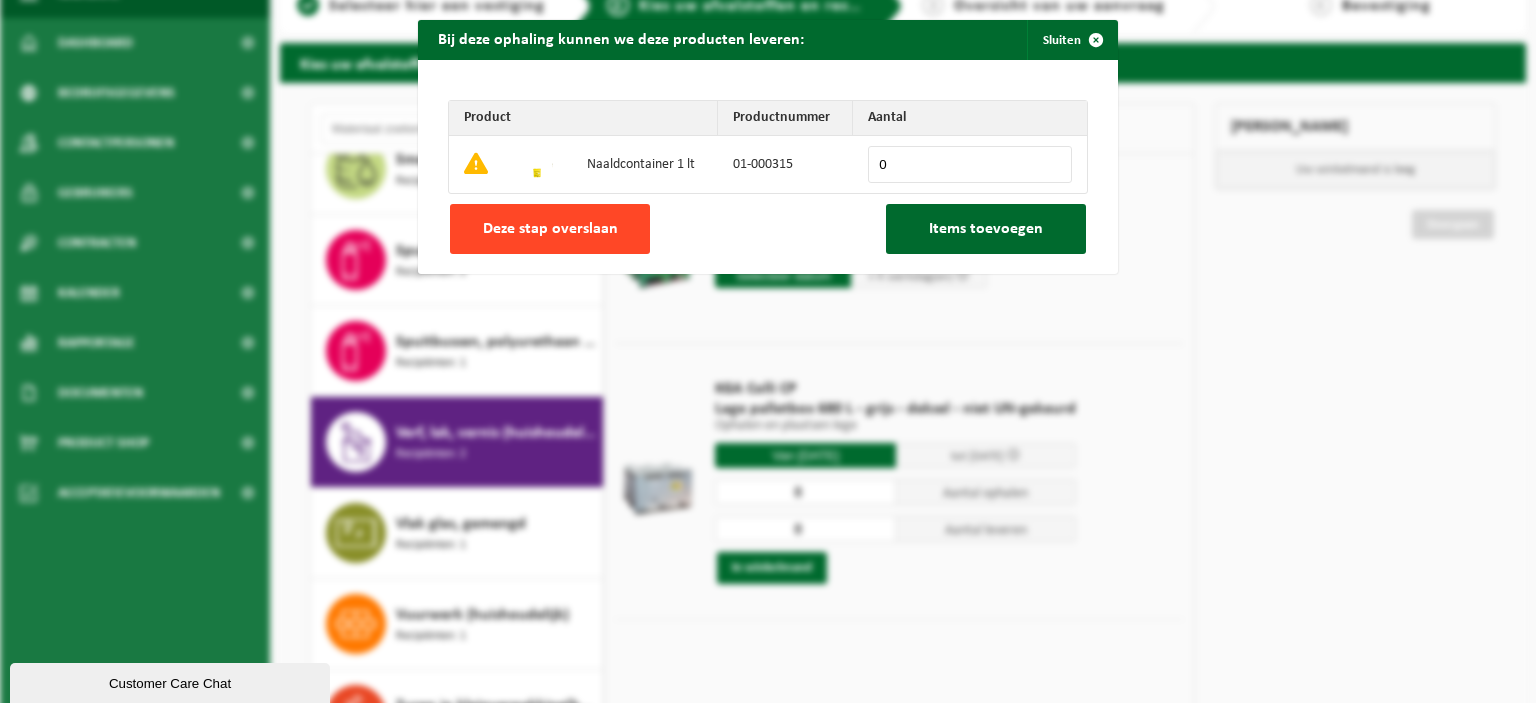 click on "Deze stap overslaan" at bounding box center [550, 229] 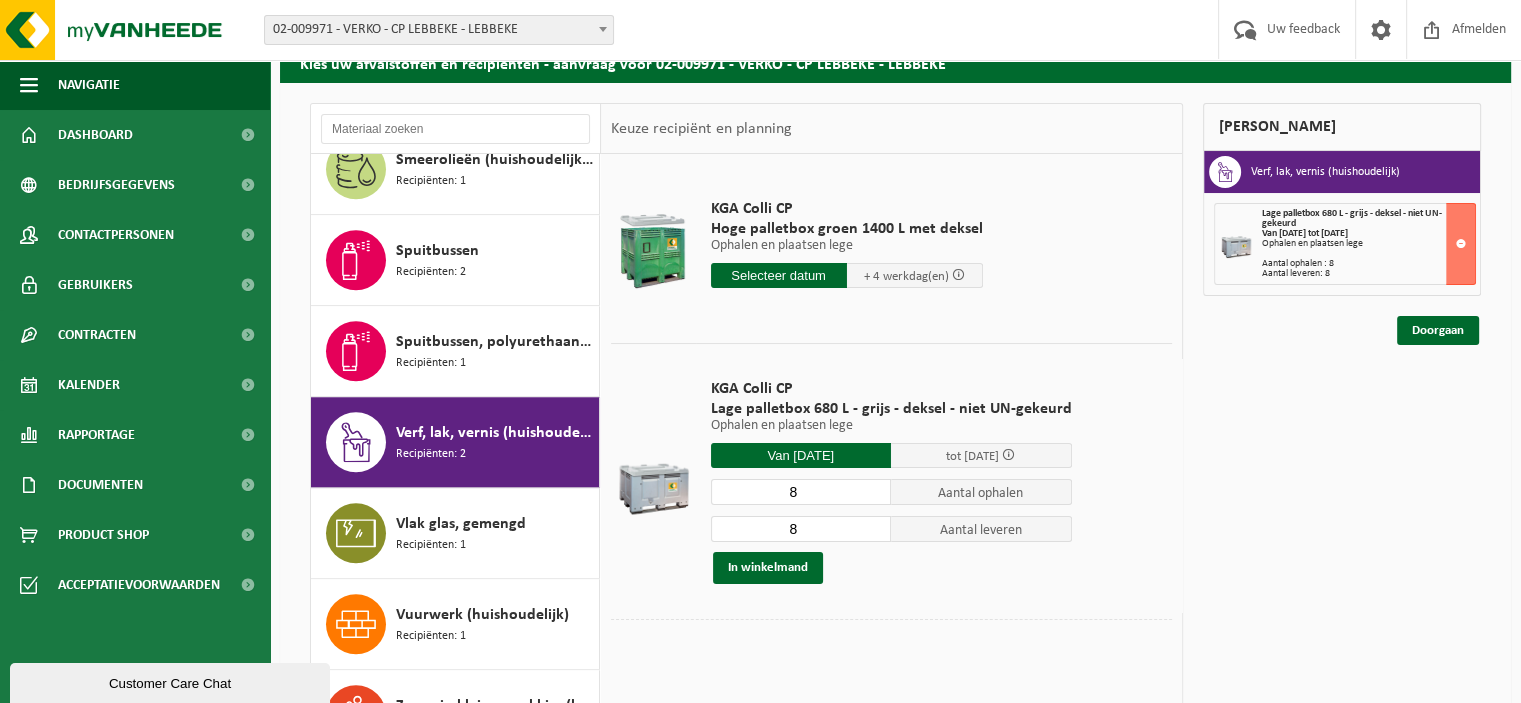 scroll, scrollTop: 1324, scrollLeft: 0, axis: vertical 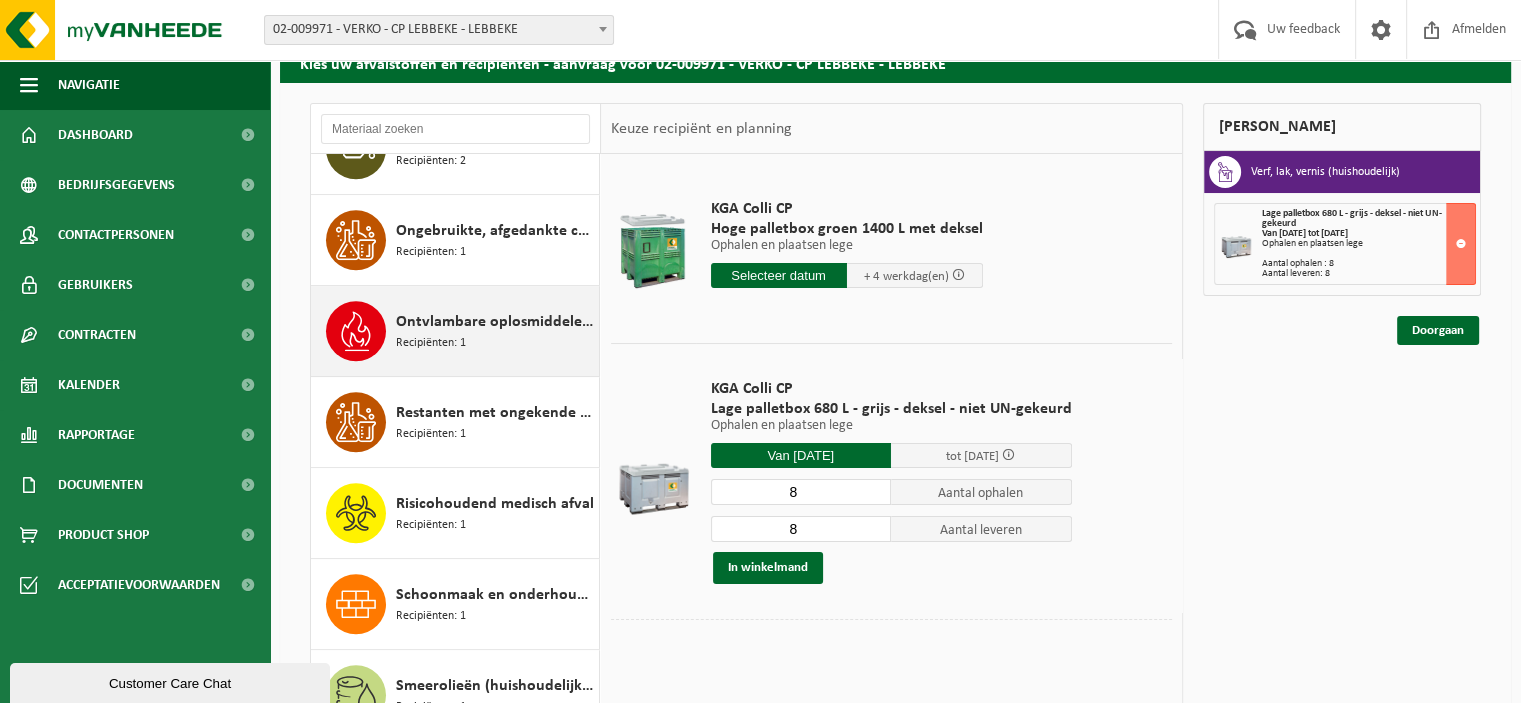 click on "Ontvlambare oplosmiddelen (huishoudelijk)" at bounding box center [495, 322] 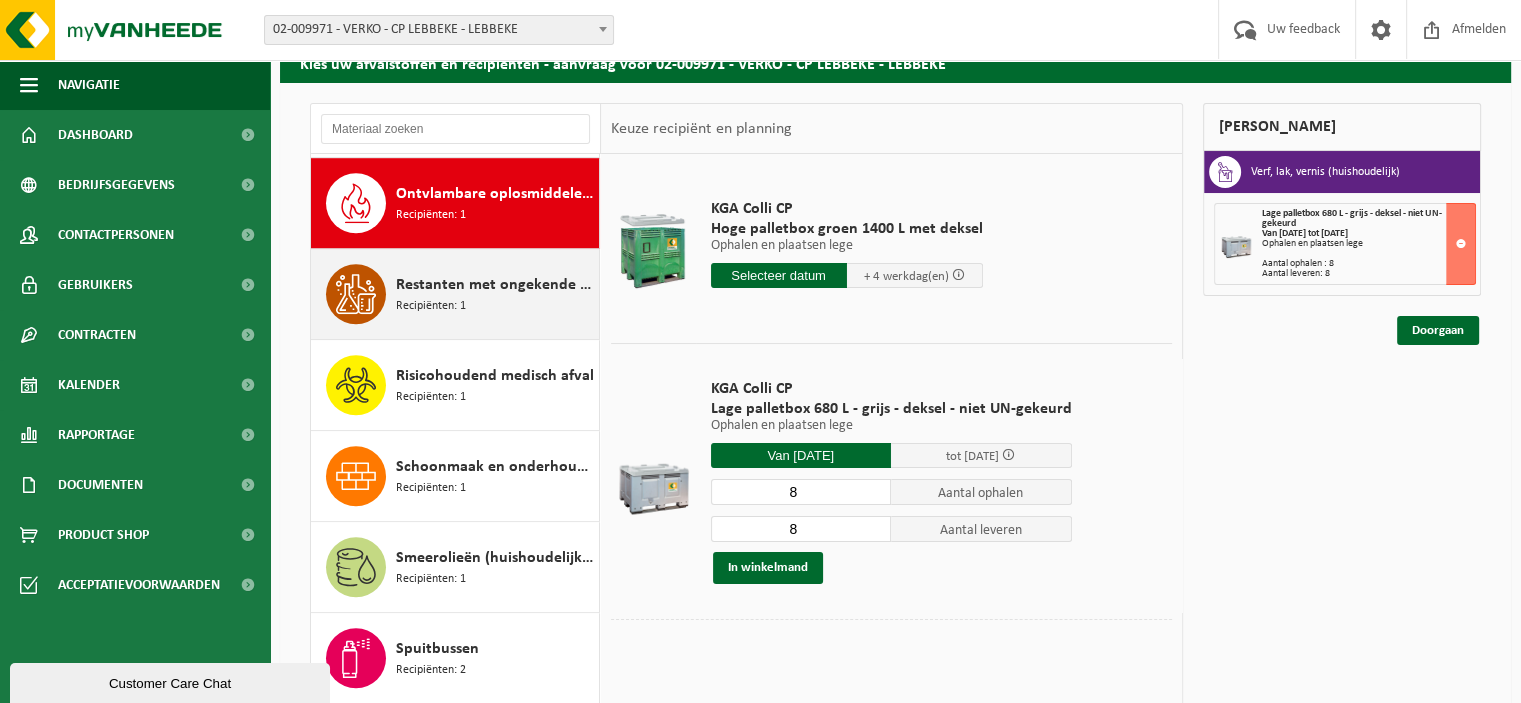 scroll, scrollTop: 1452, scrollLeft: 0, axis: vertical 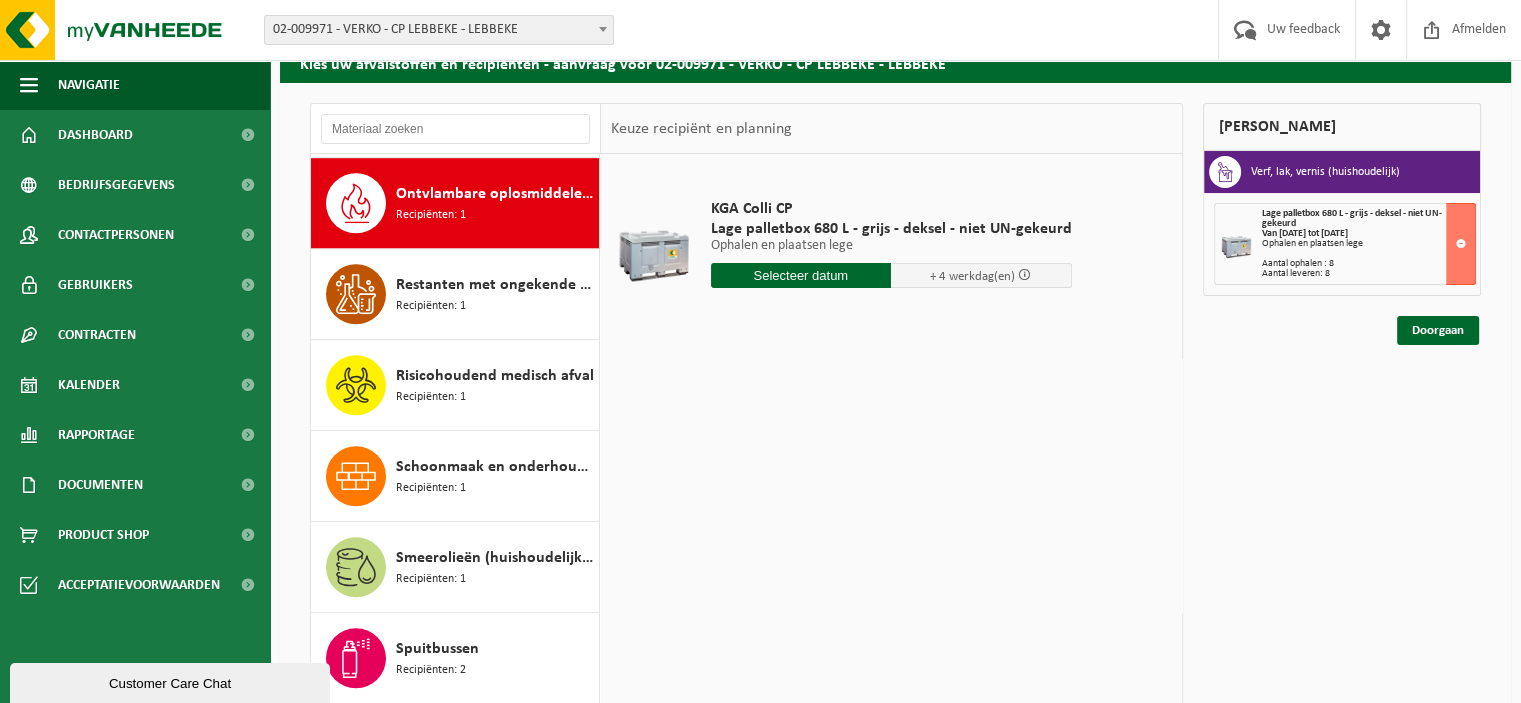 click at bounding box center [801, 275] 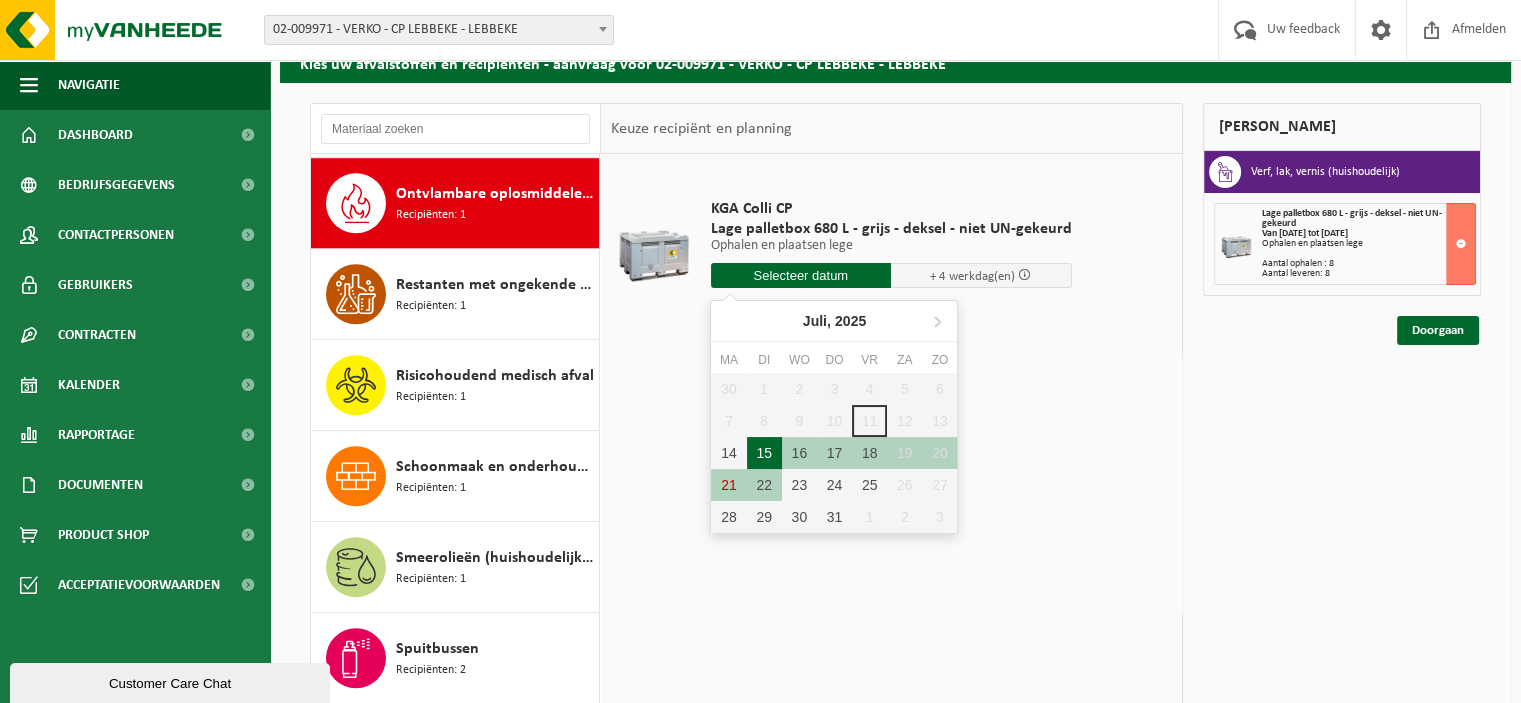 click on "15" at bounding box center [764, 453] 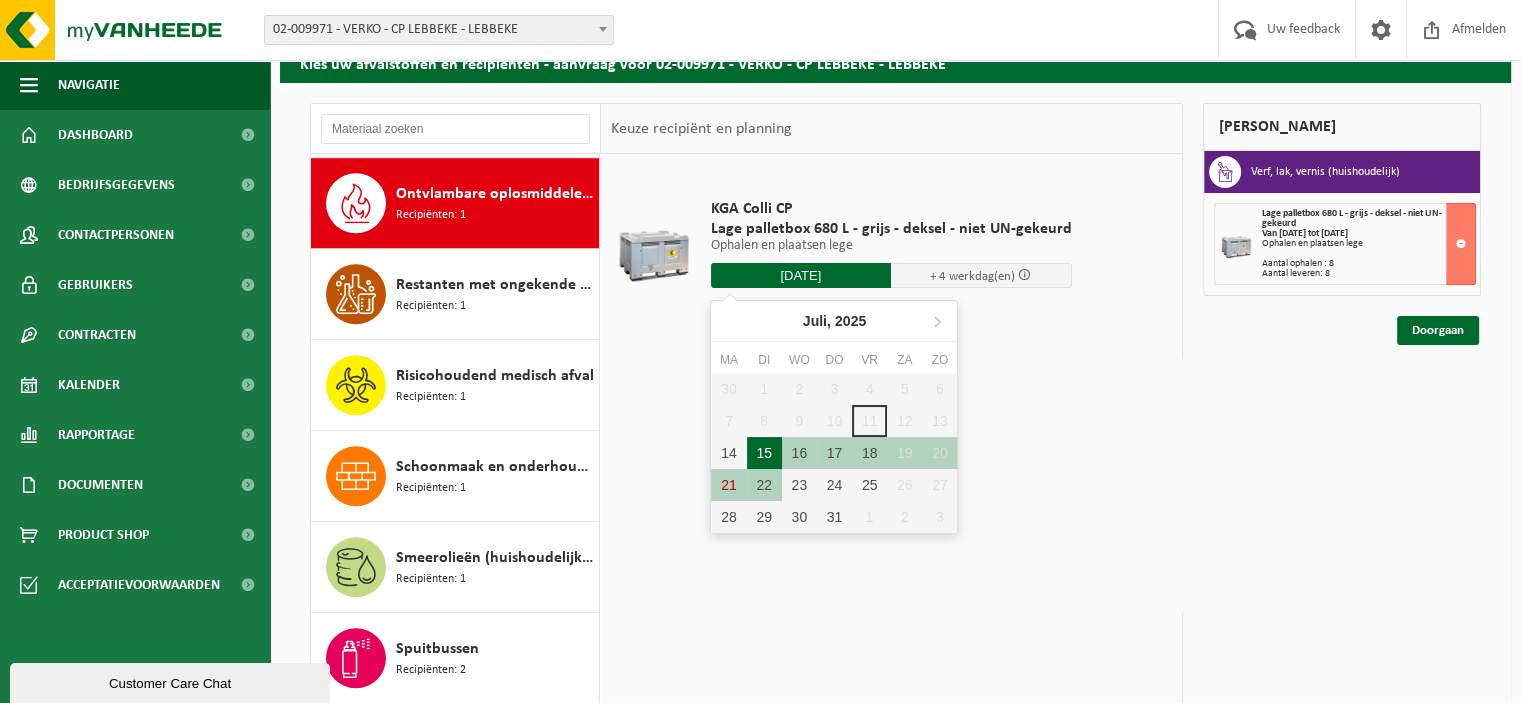 type on "Van 2025-07-15" 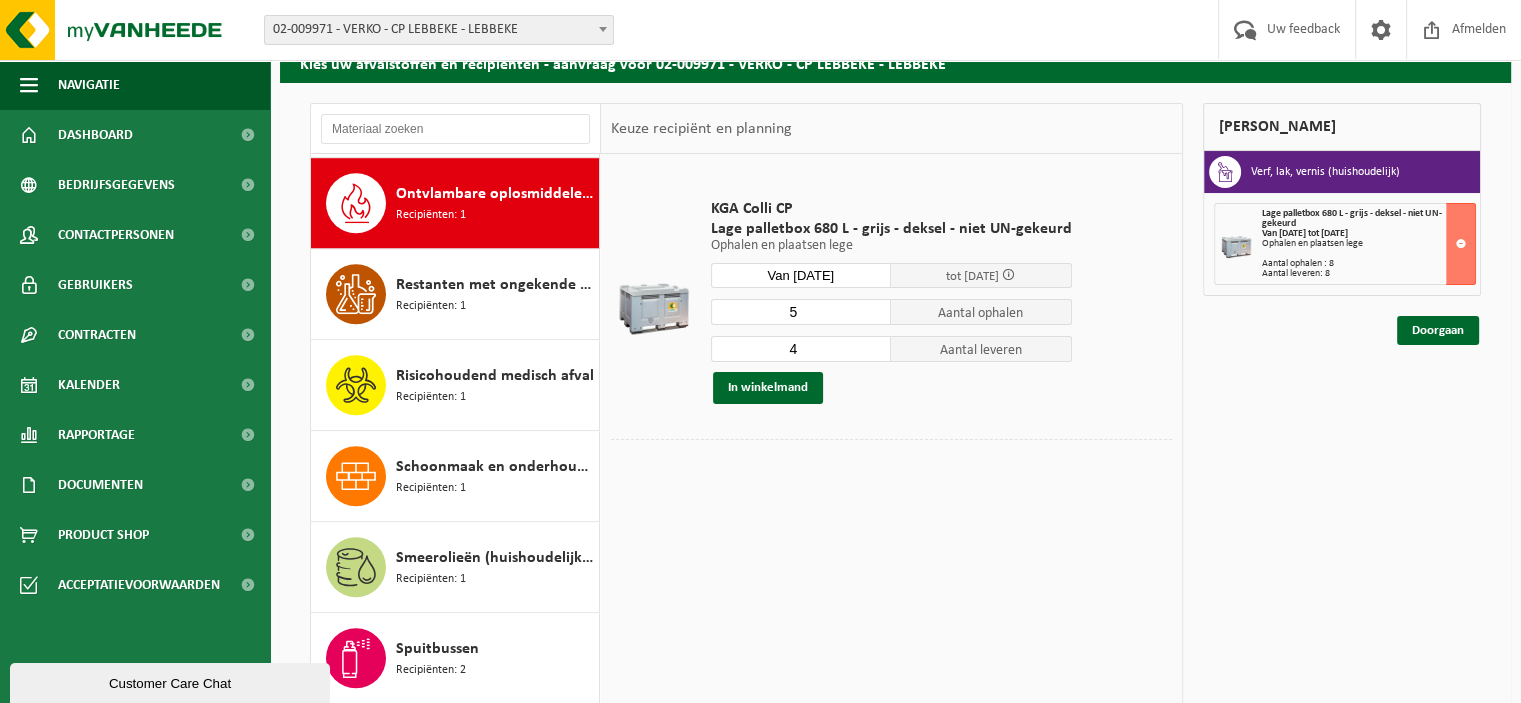 click on "5" at bounding box center [801, 312] 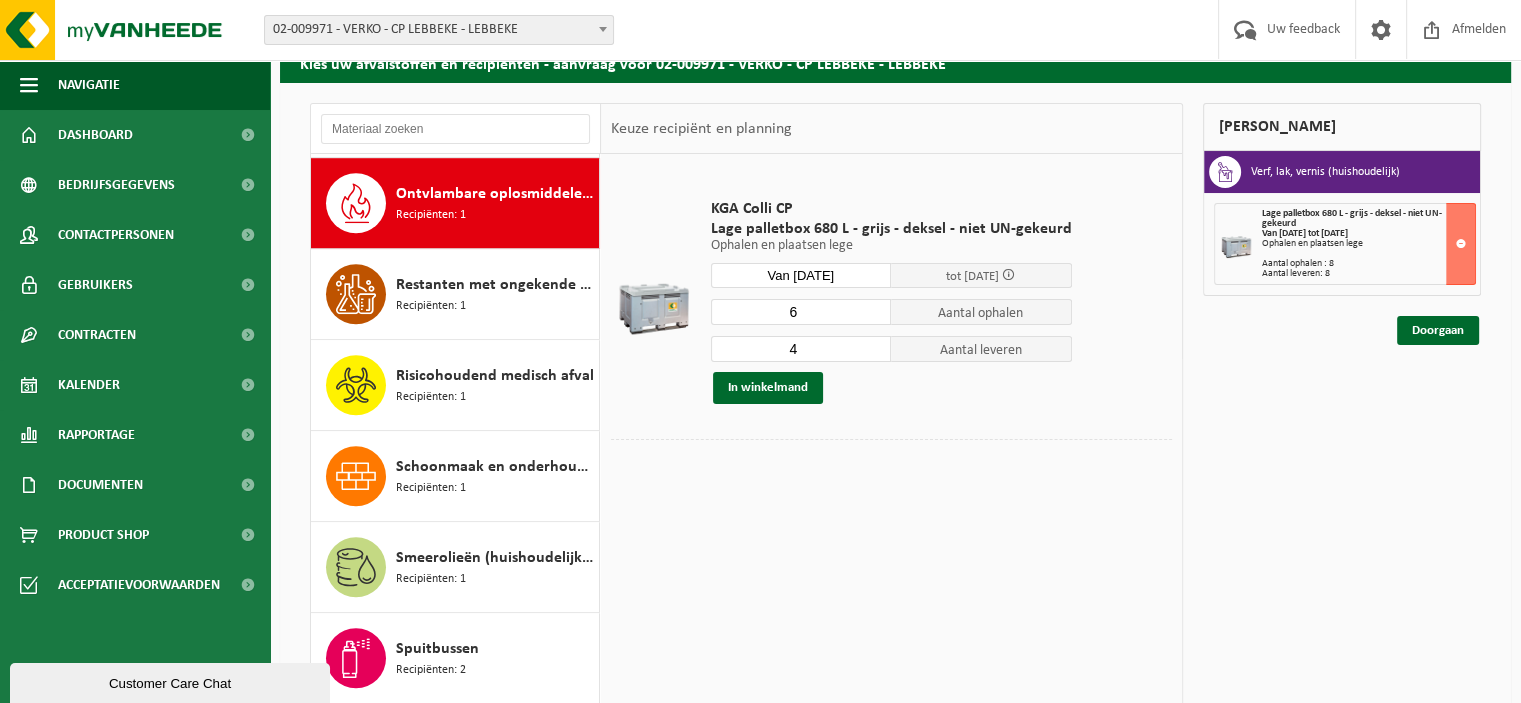 type on "6" 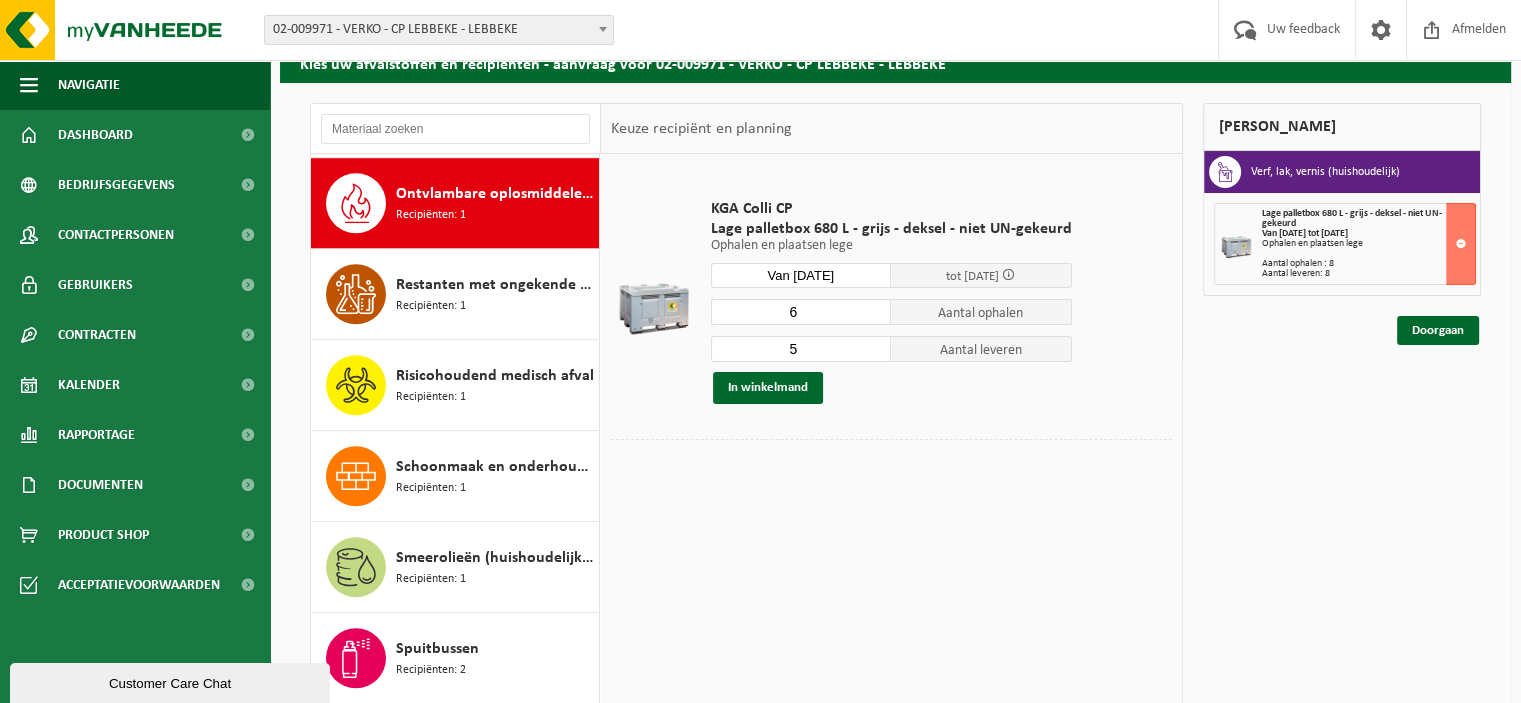 click on "5" at bounding box center (801, 349) 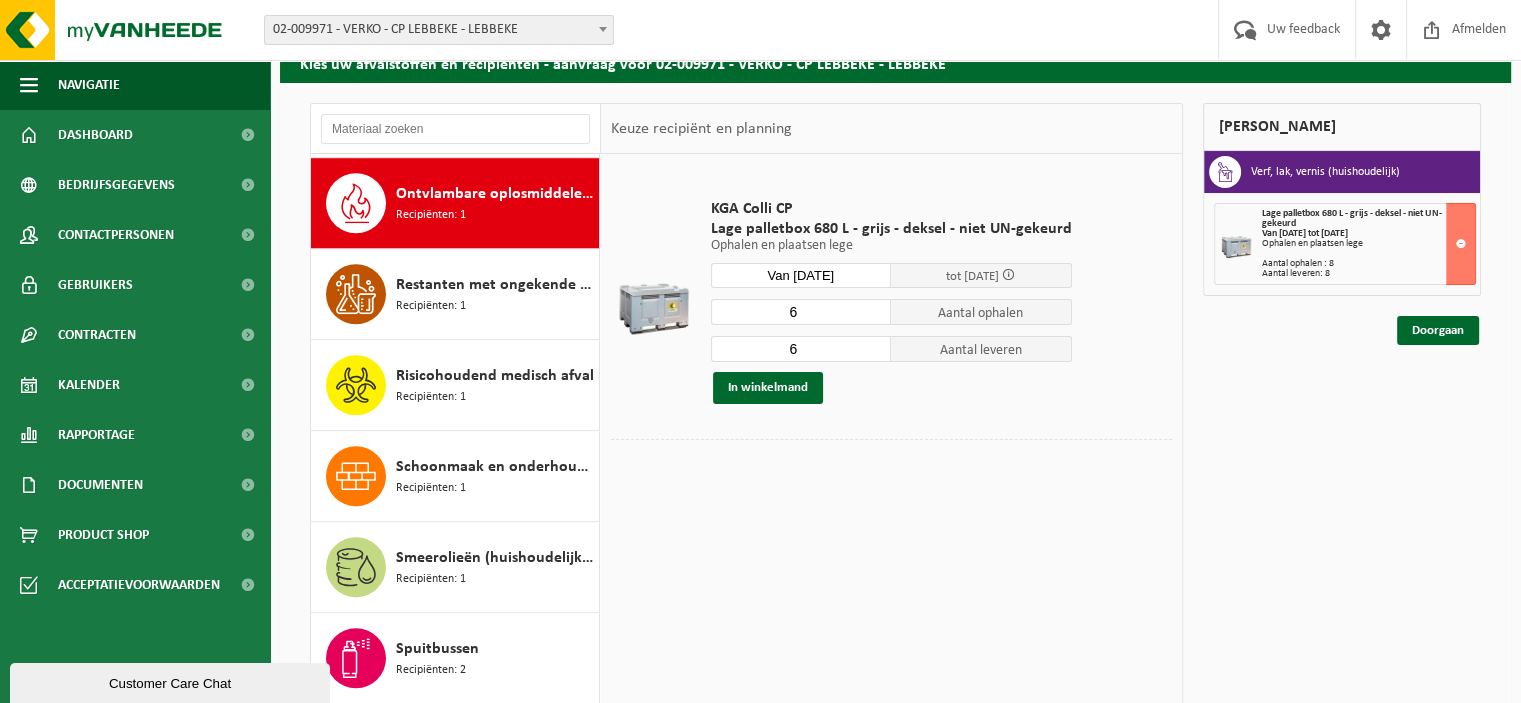 type on "6" 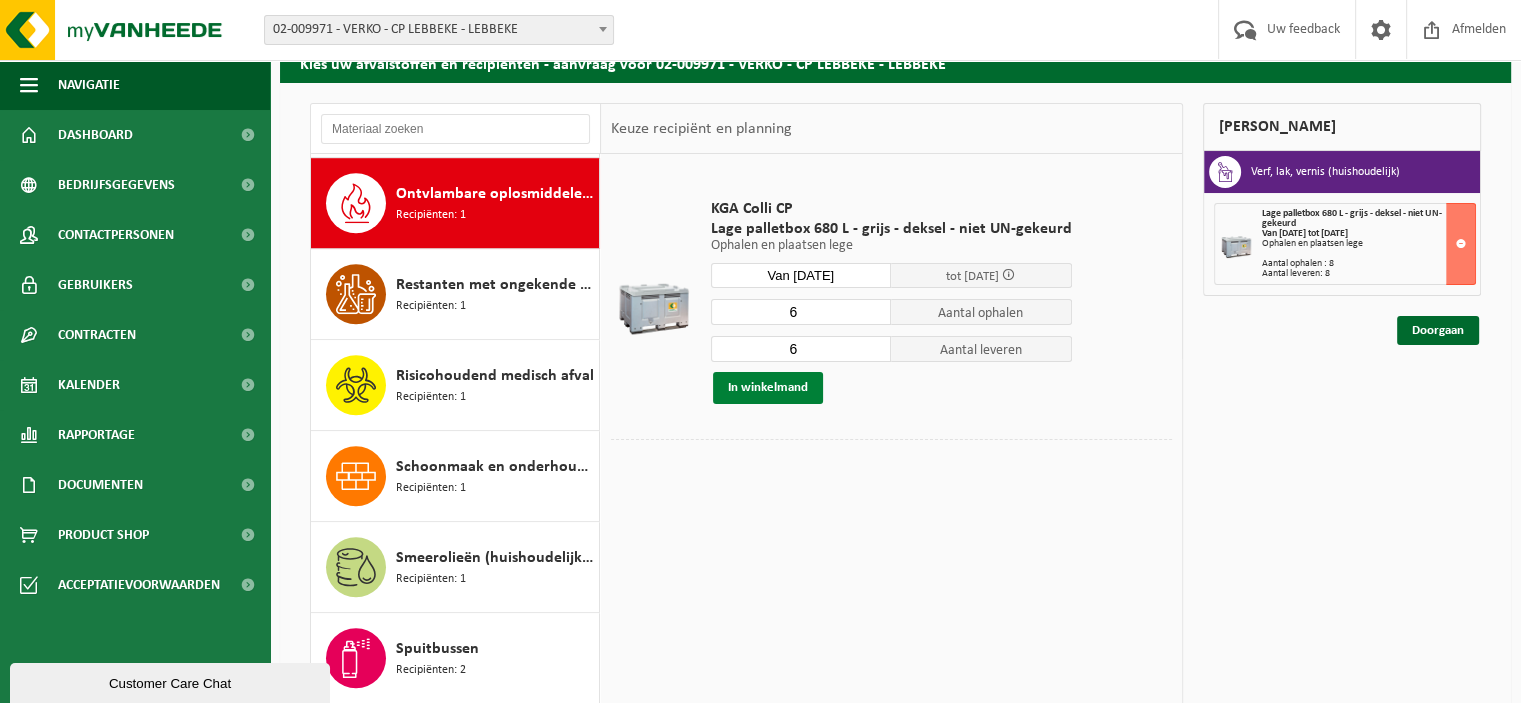 click on "In winkelmand" at bounding box center [768, 388] 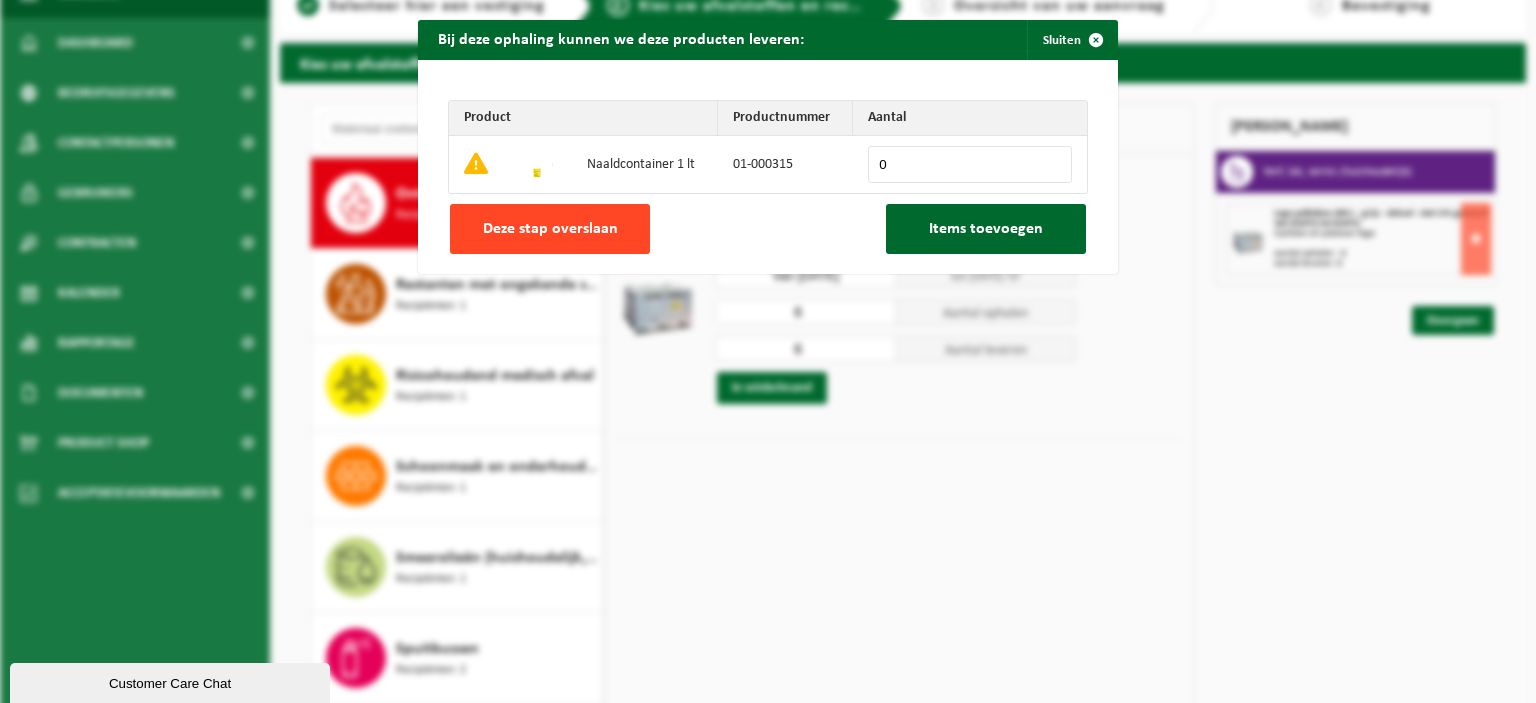 click on "Deze stap overslaan" at bounding box center (550, 229) 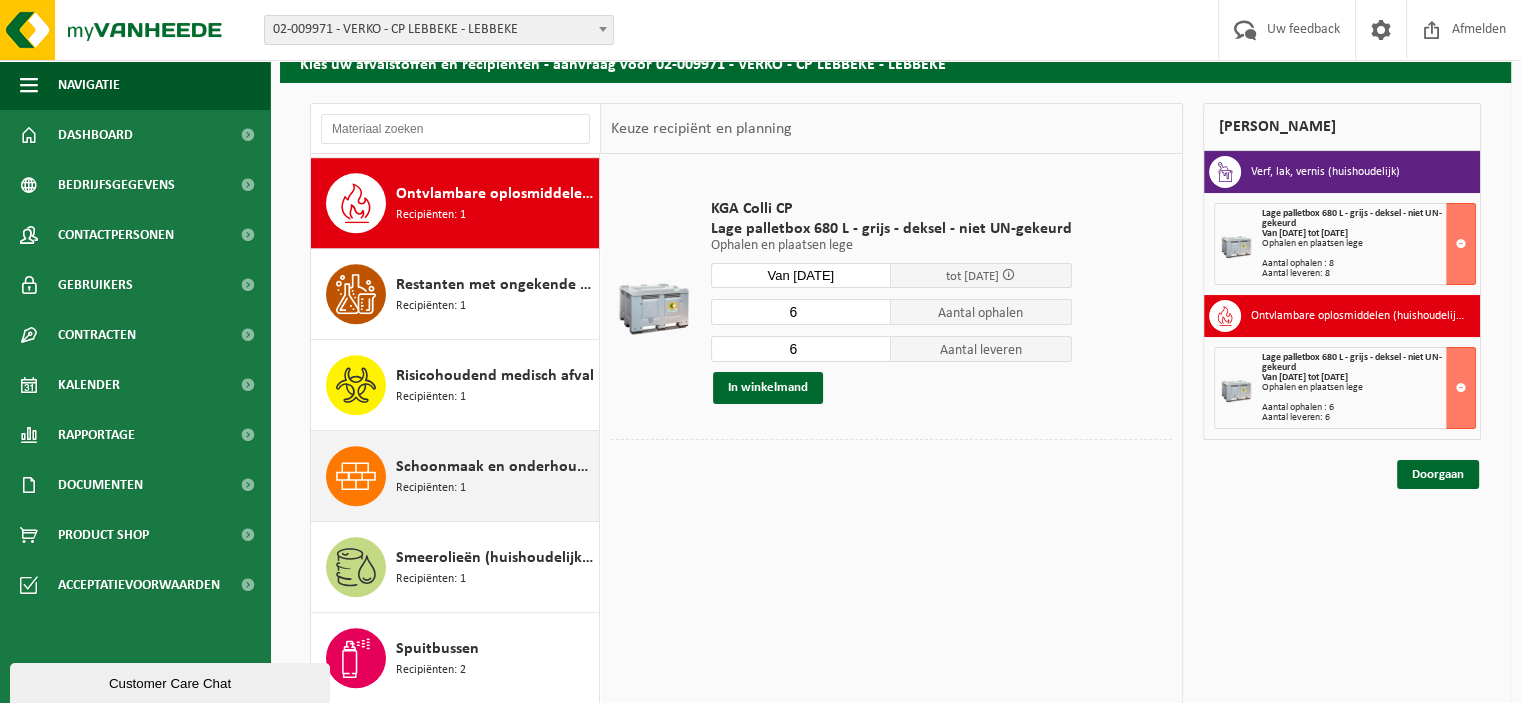 click on "Schoonmaak en onderhoudsmiddelen (huishoudelijk)" at bounding box center (495, 467) 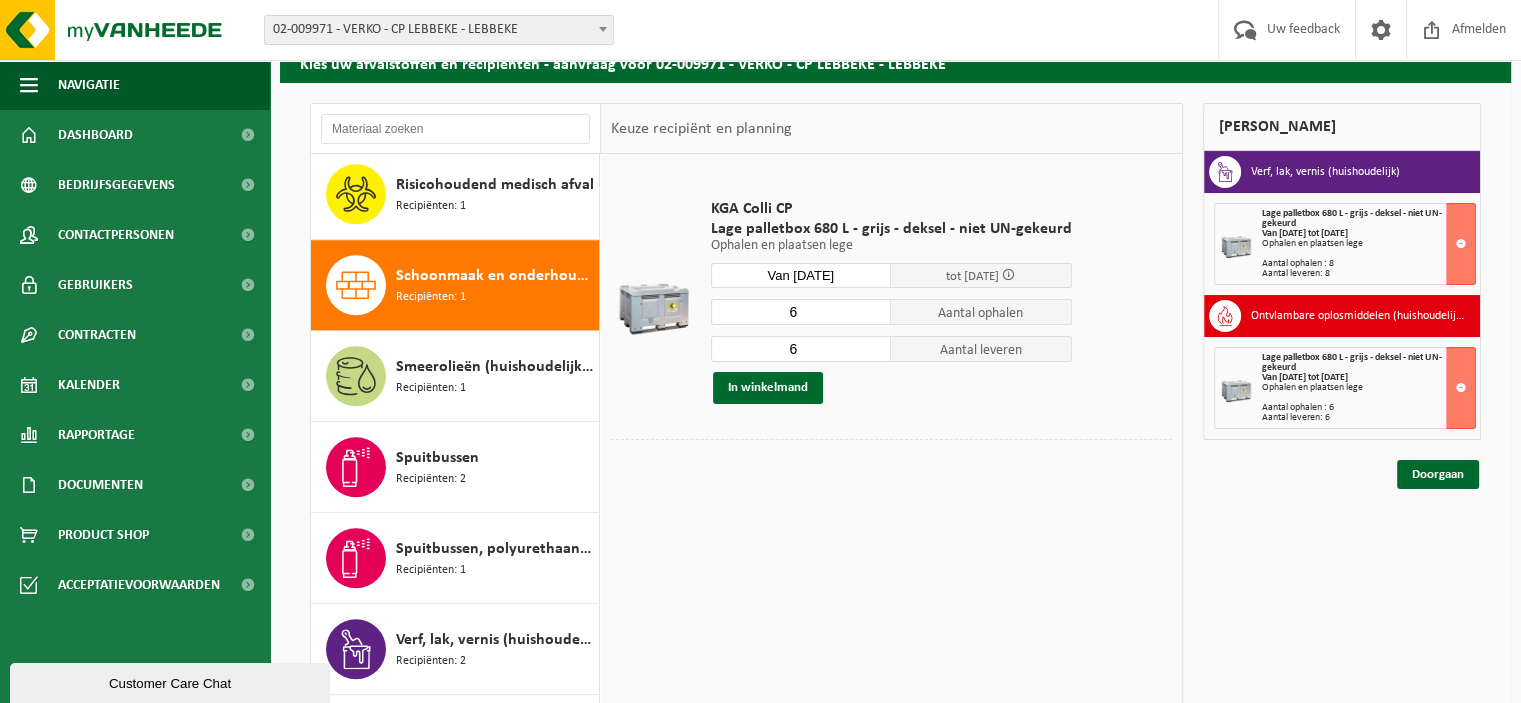 scroll, scrollTop: 1725, scrollLeft: 0, axis: vertical 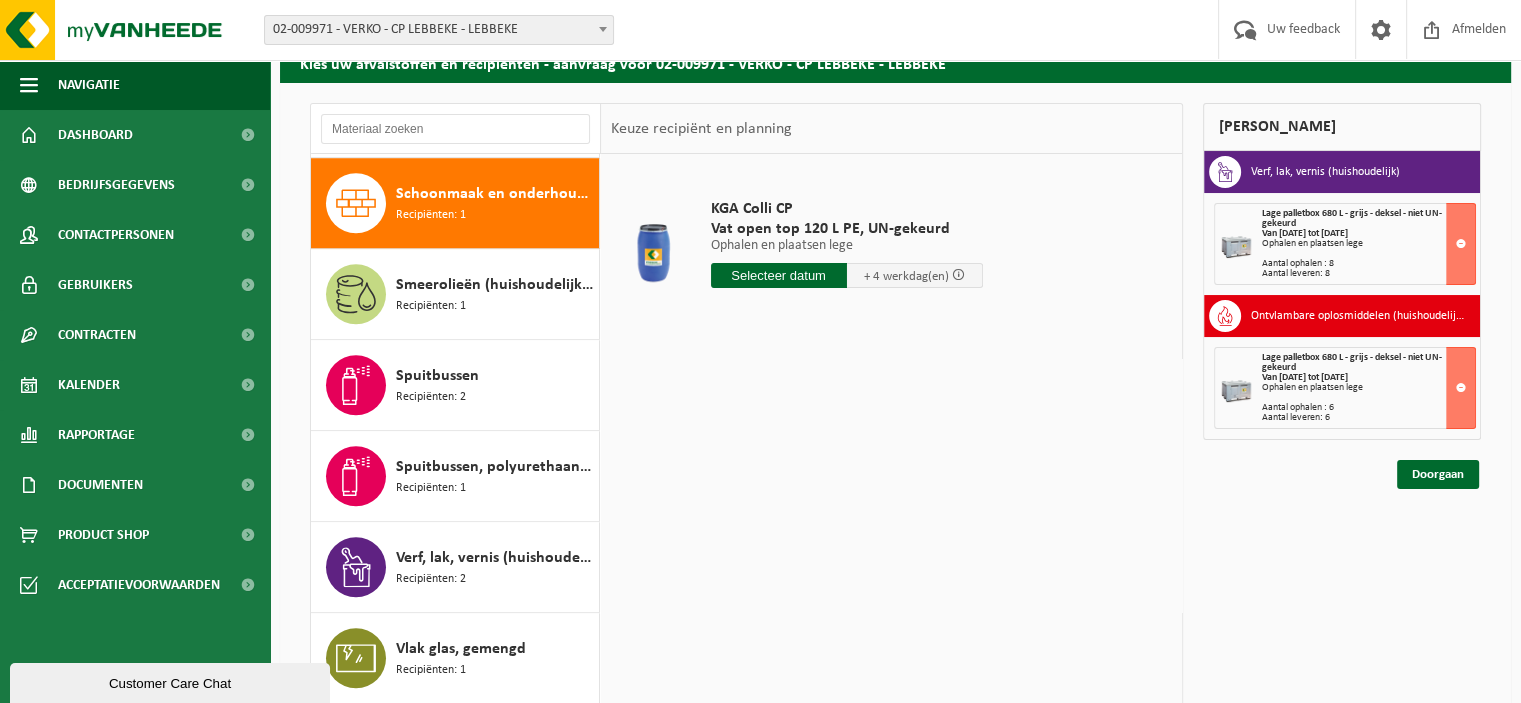 click at bounding box center [779, 275] 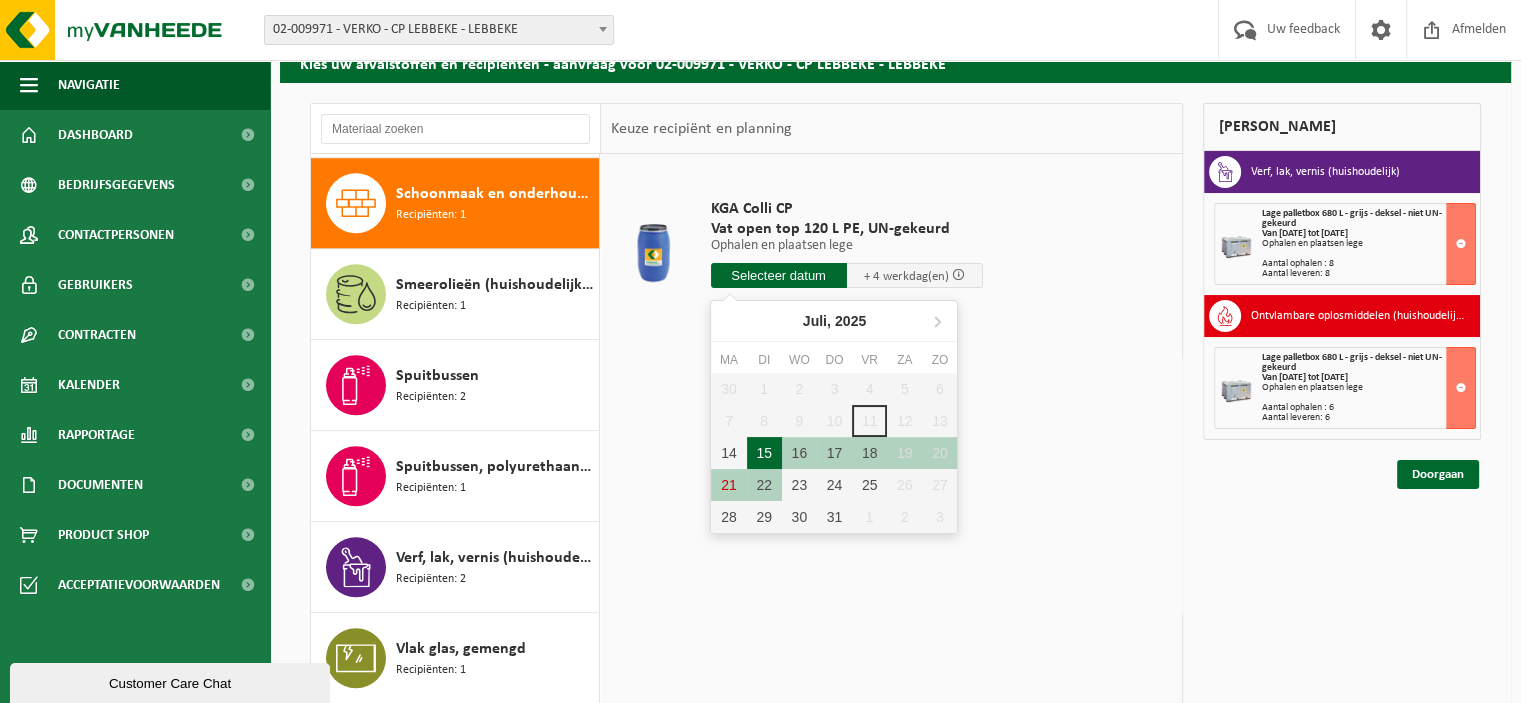 click on "15" at bounding box center (764, 453) 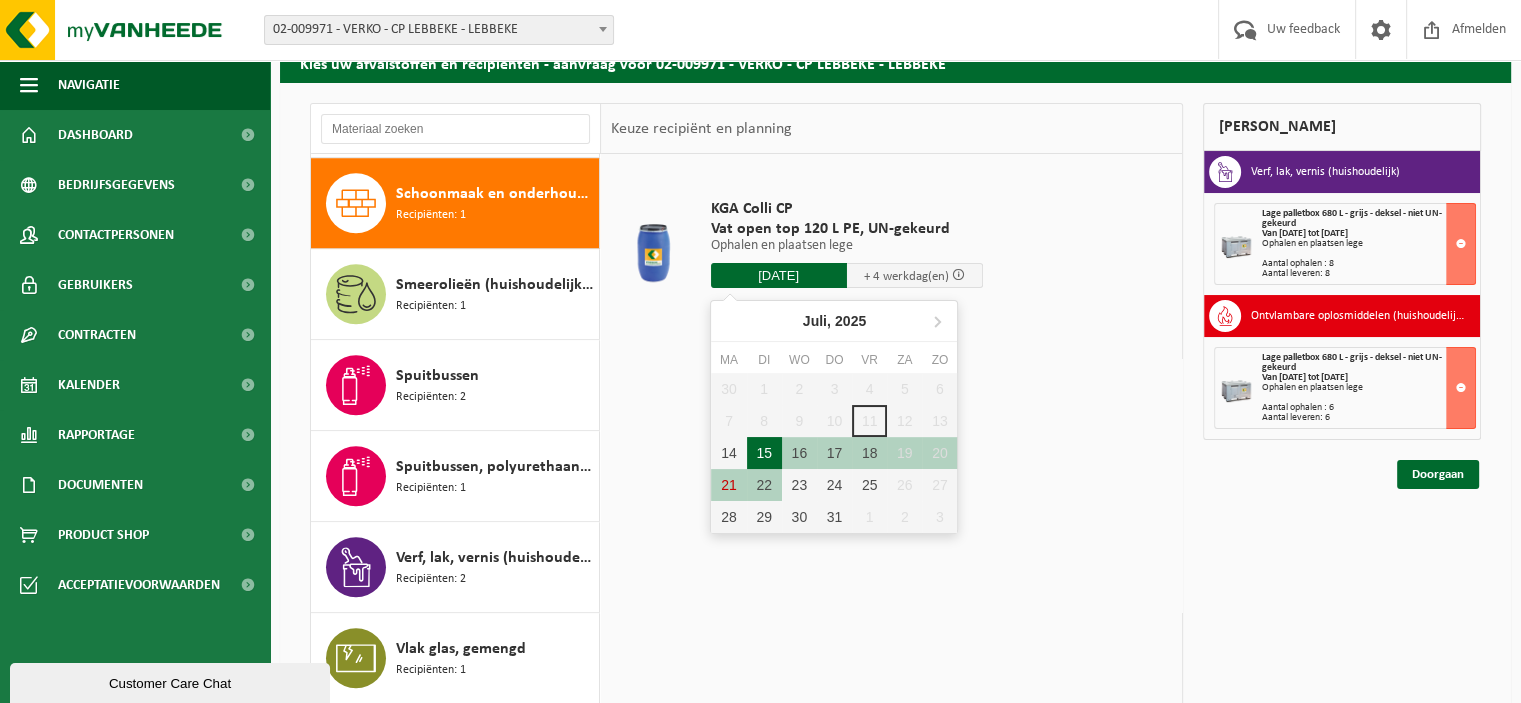 type on "Van 2025-07-15" 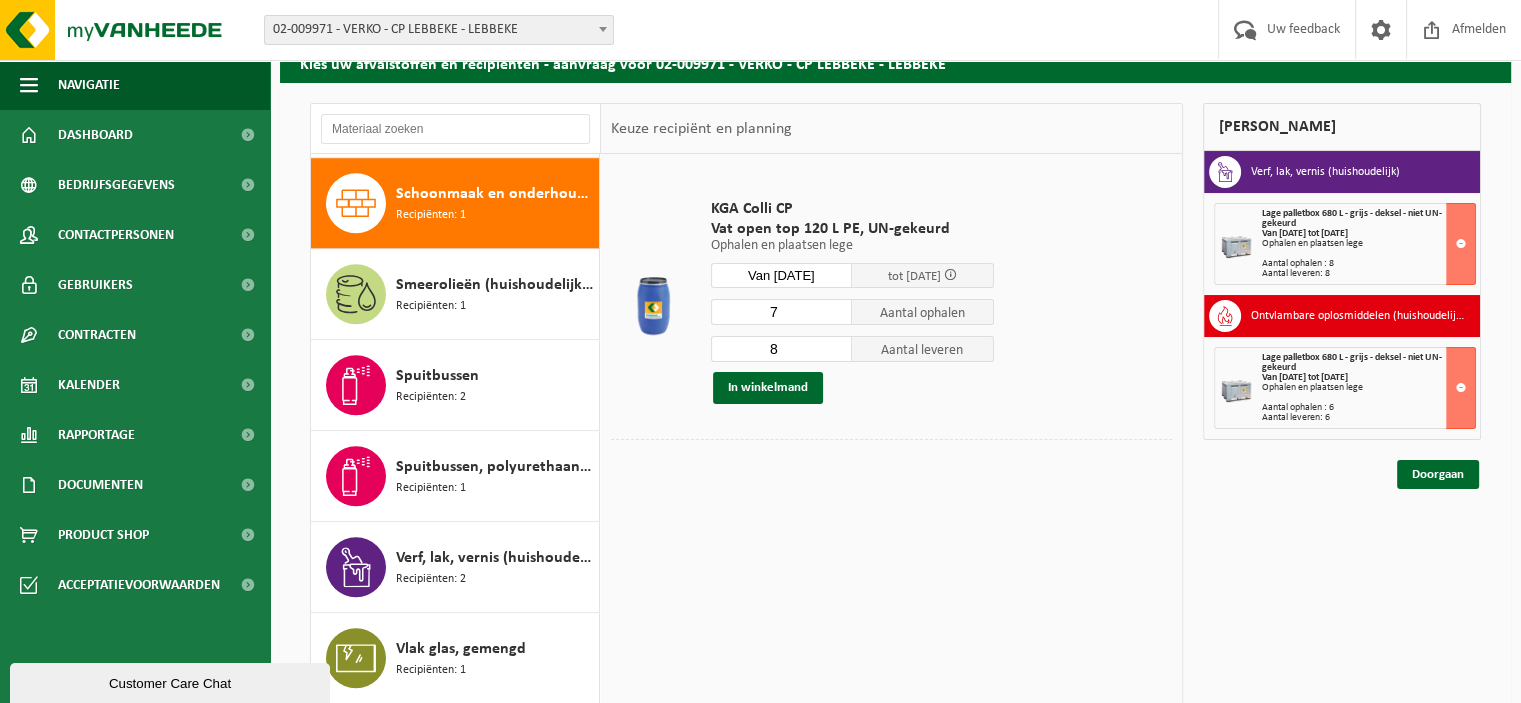 click on "7" at bounding box center (782, 312) 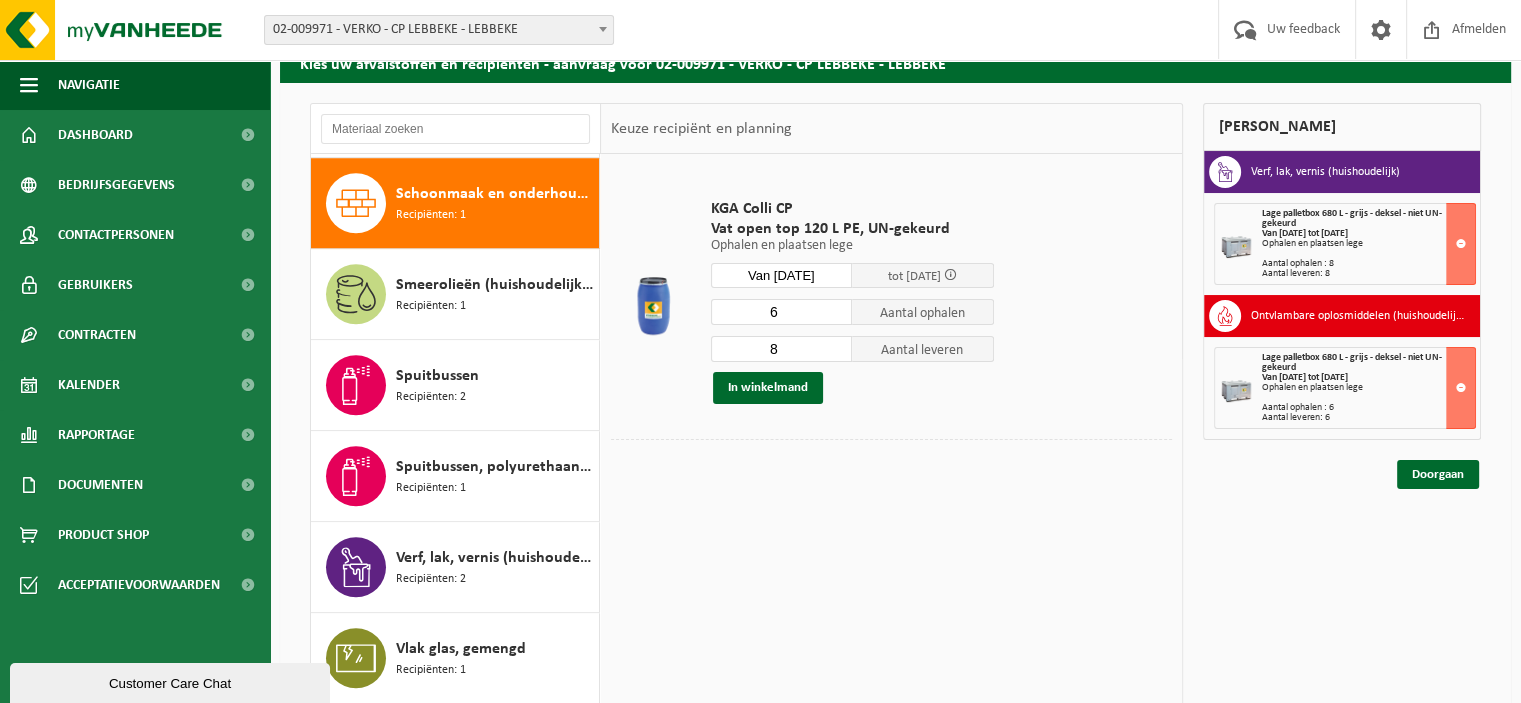 click on "6" at bounding box center [782, 312] 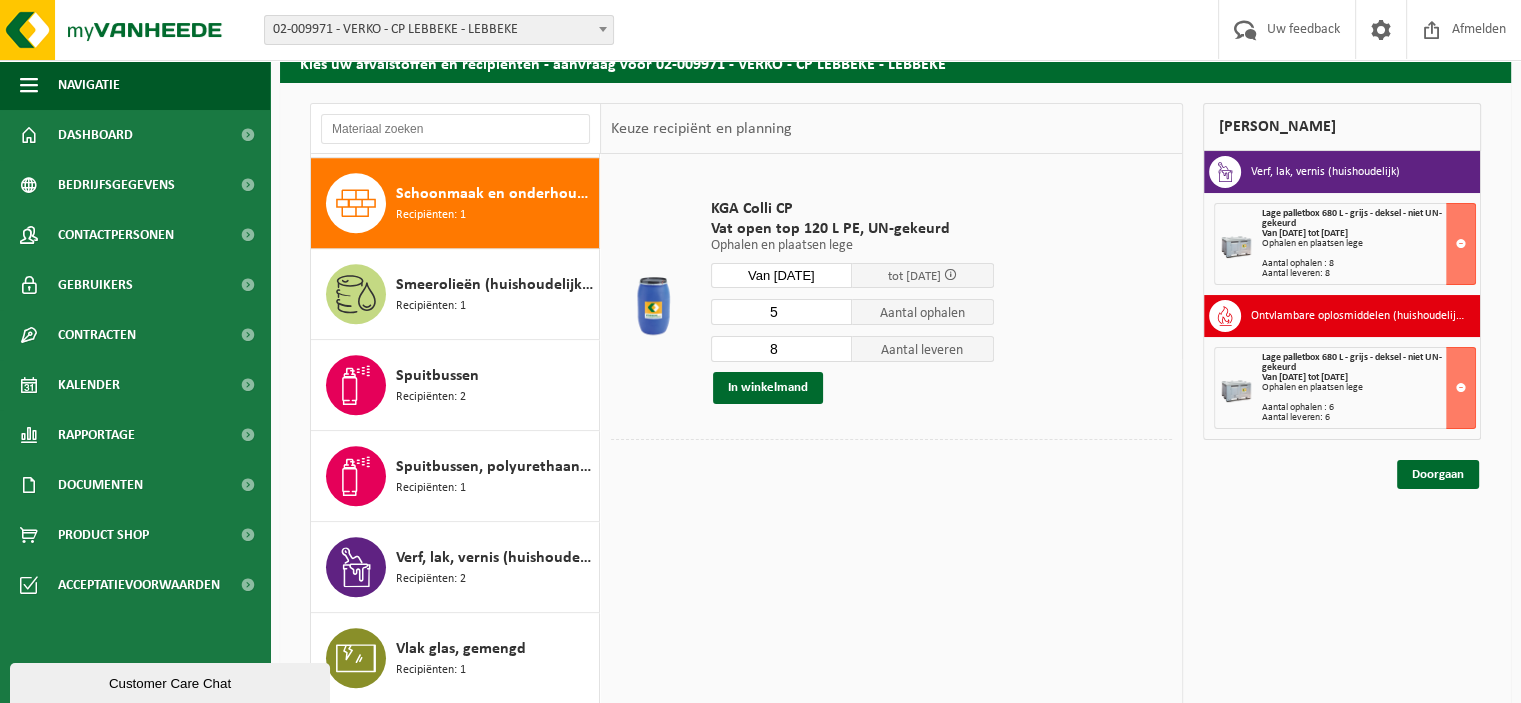type on "5" 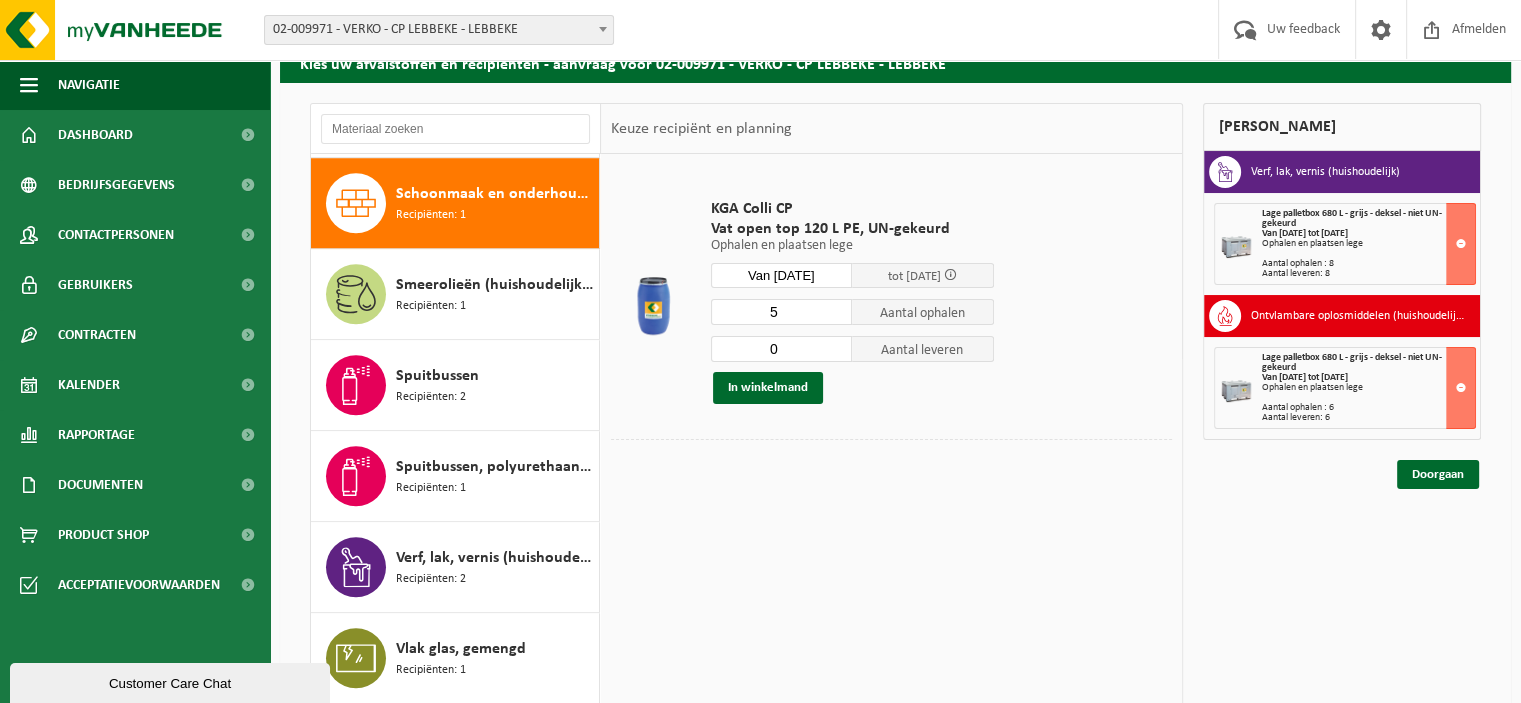 type on "0" 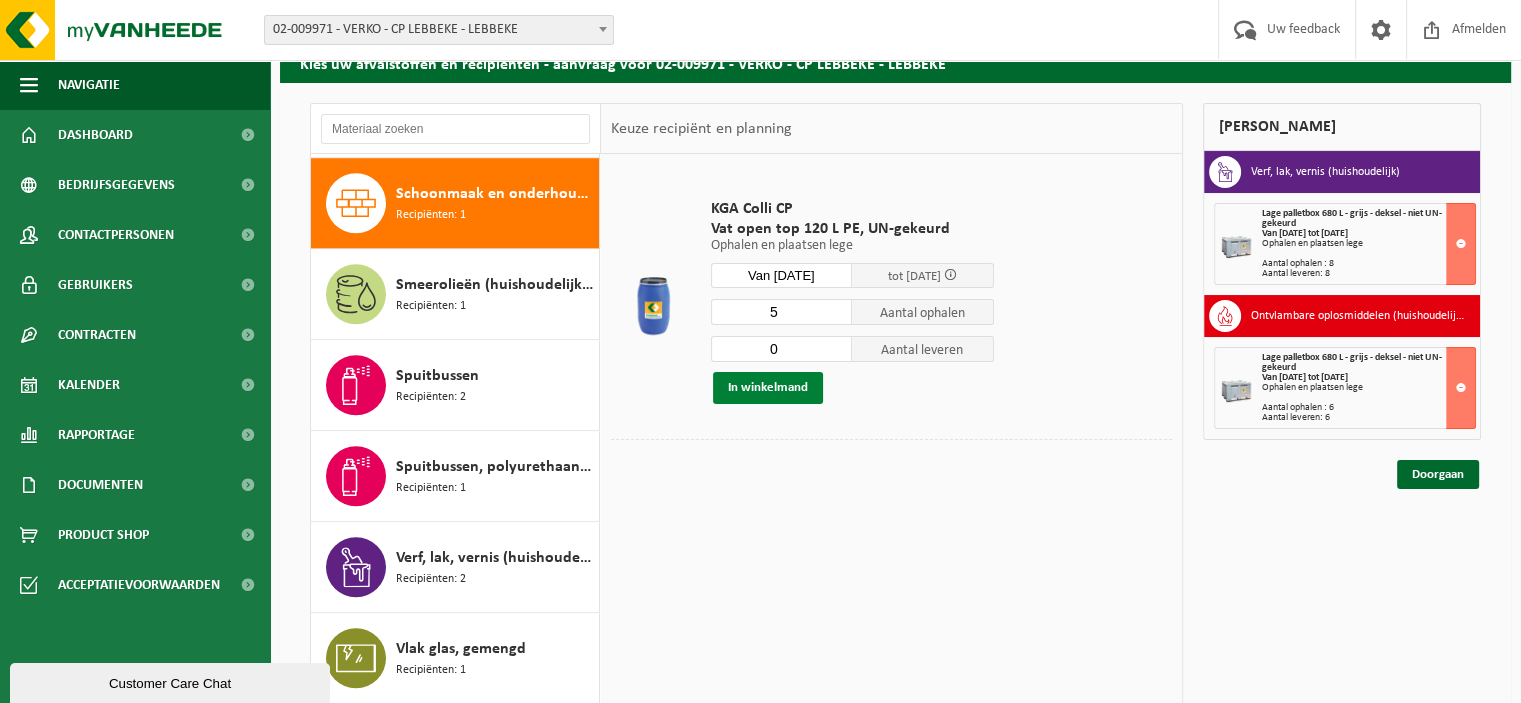 click on "In winkelmand" at bounding box center [768, 388] 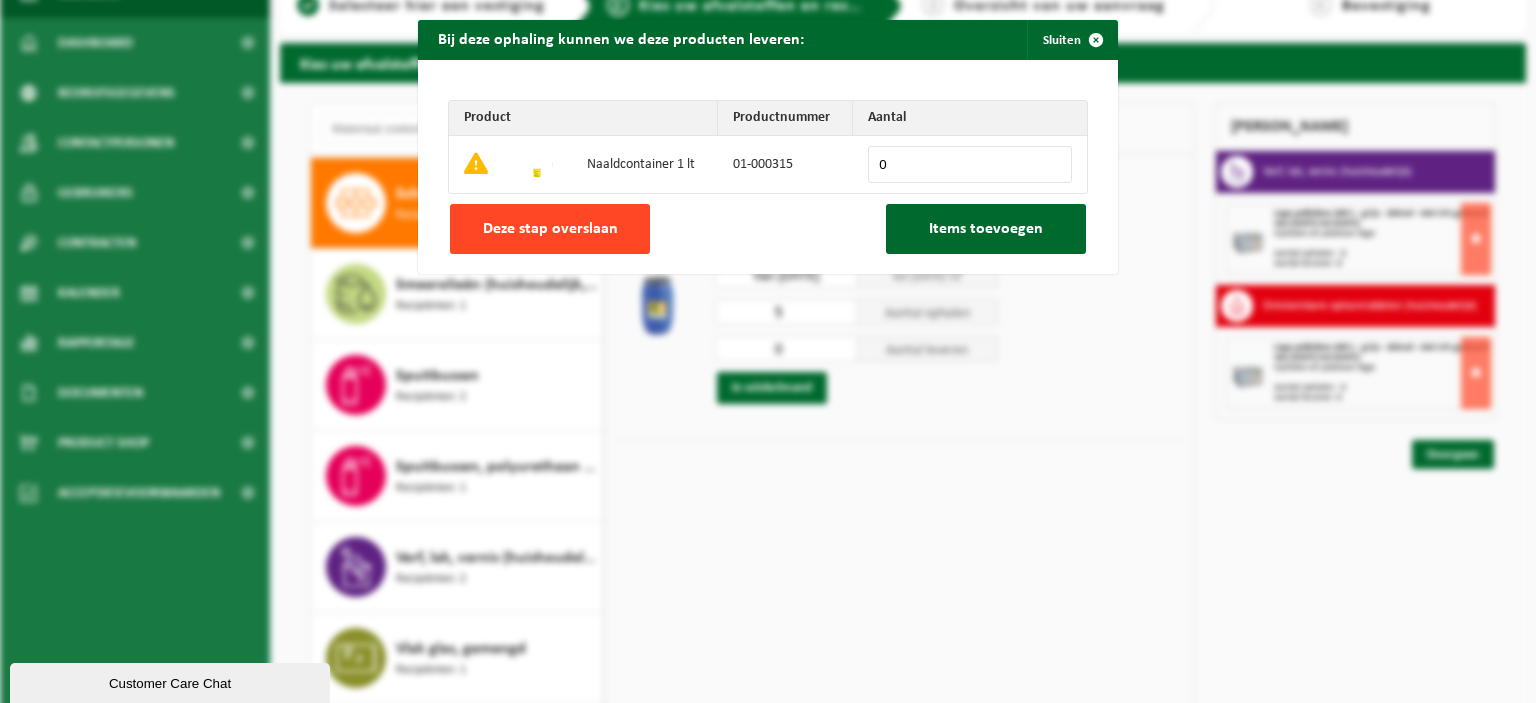 click on "Deze stap overslaan" at bounding box center [550, 229] 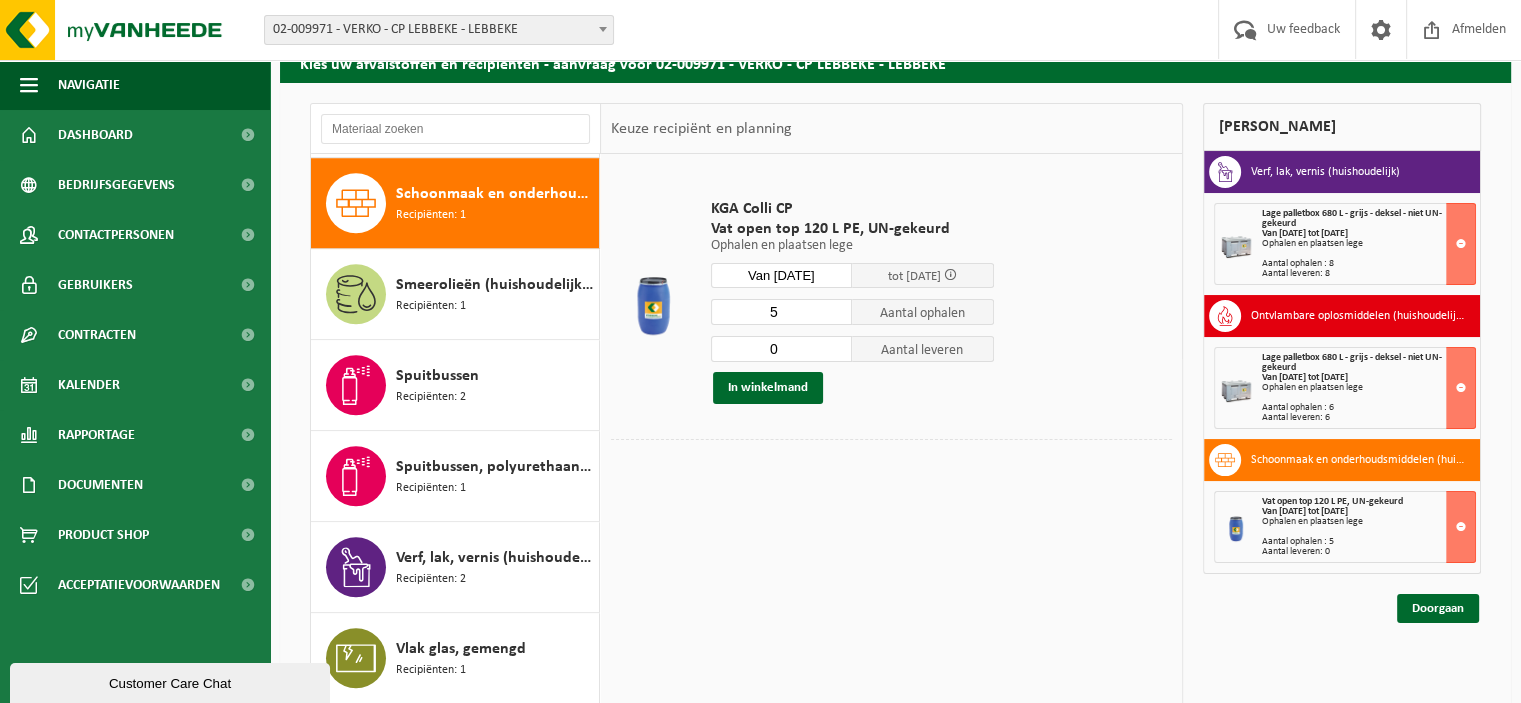 scroll, scrollTop: 1200, scrollLeft: 0, axis: vertical 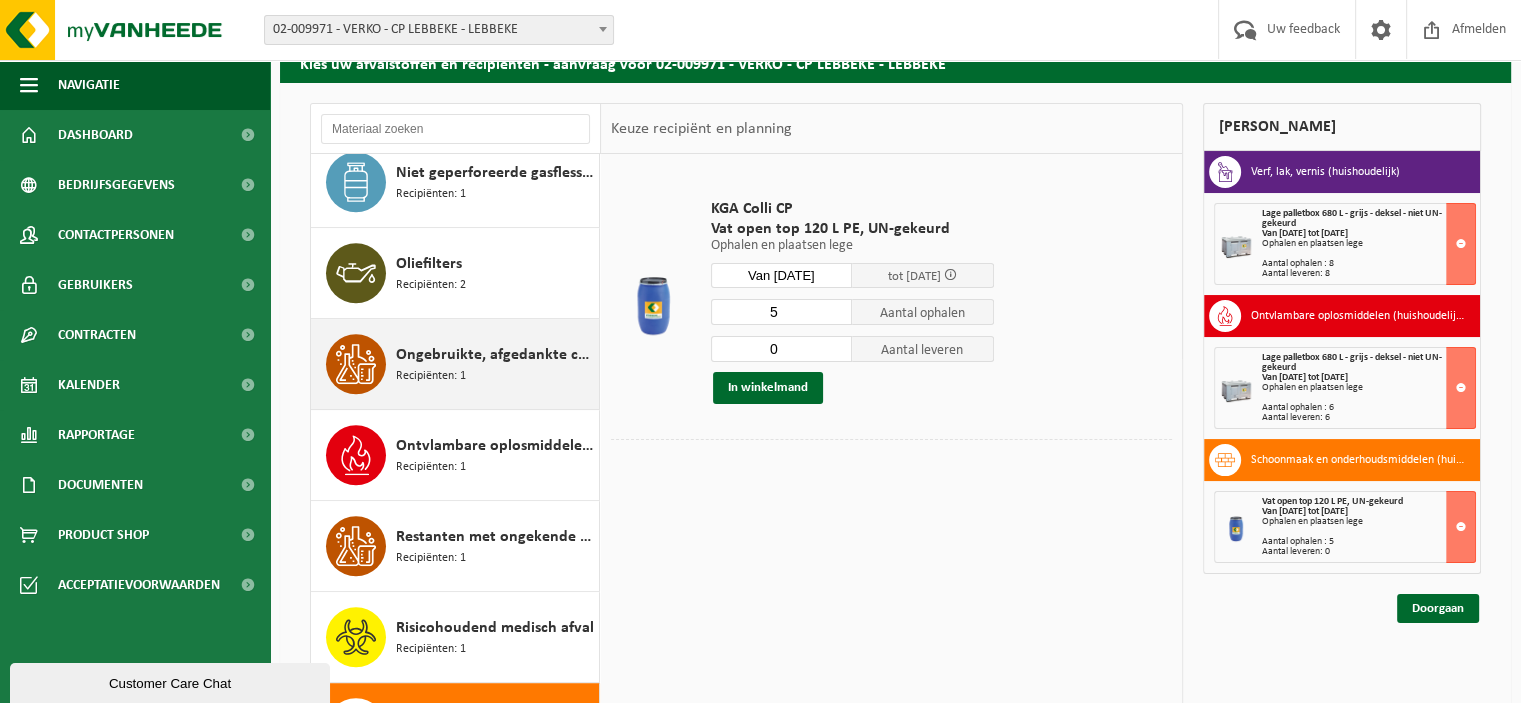 click on "Ongebruikte, afgedankte chemicalien (huishoudelijk)" at bounding box center [495, 355] 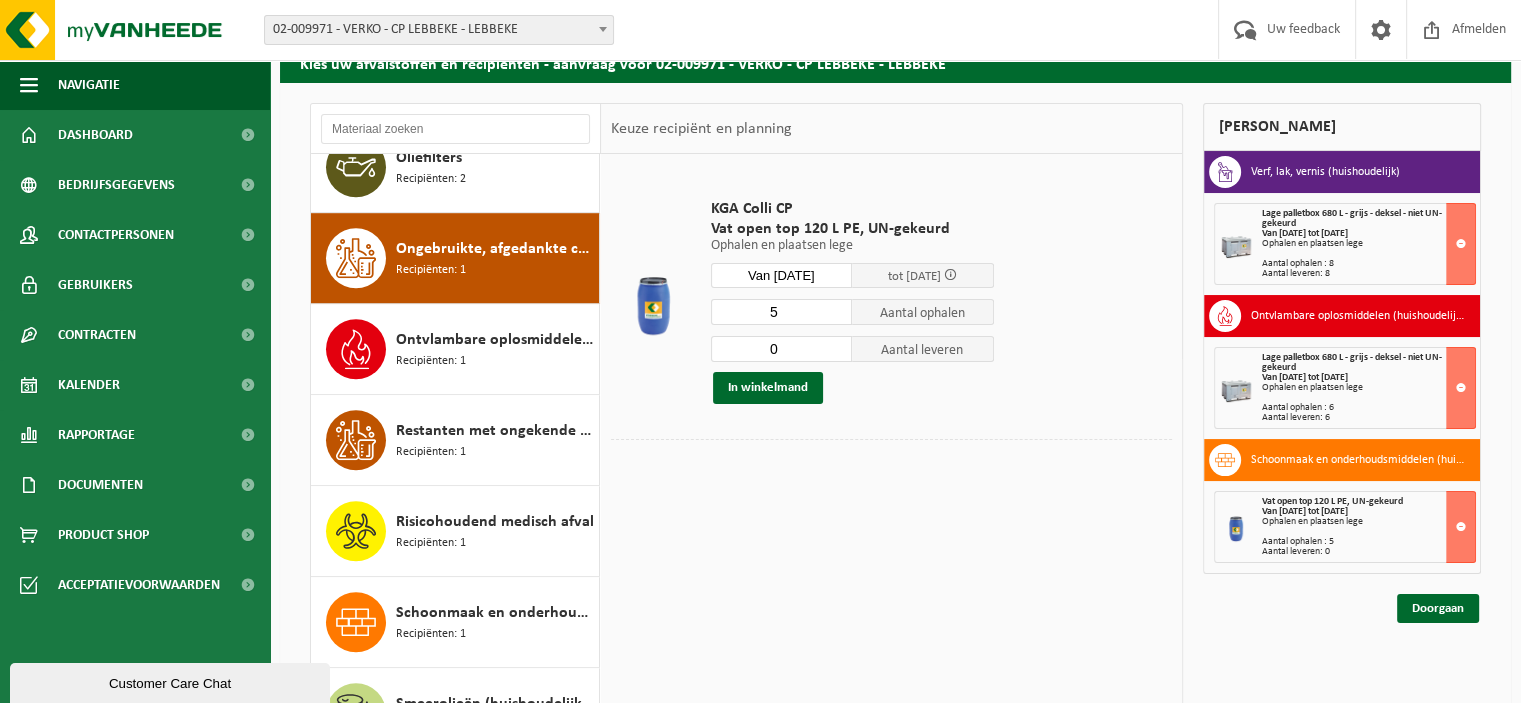 scroll, scrollTop: 1362, scrollLeft: 0, axis: vertical 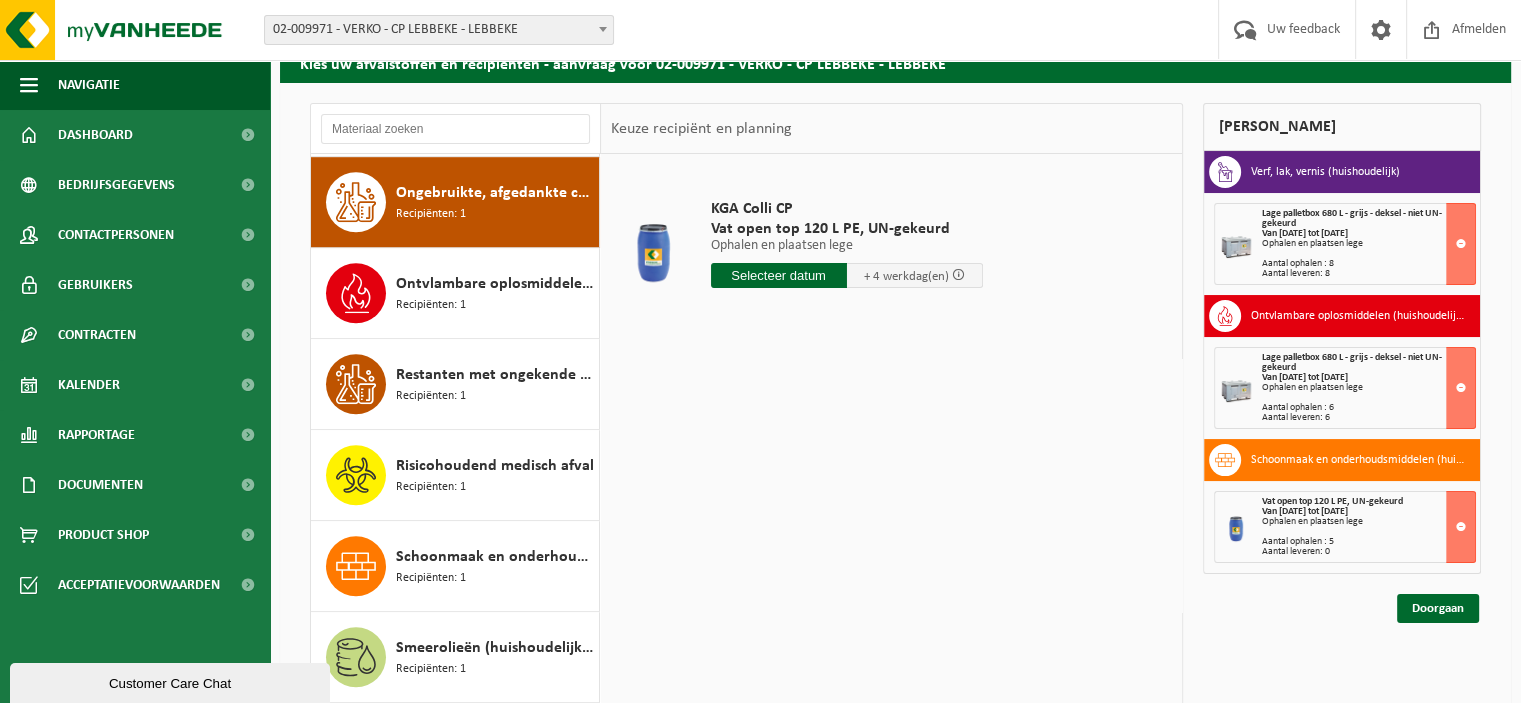 click at bounding box center (779, 275) 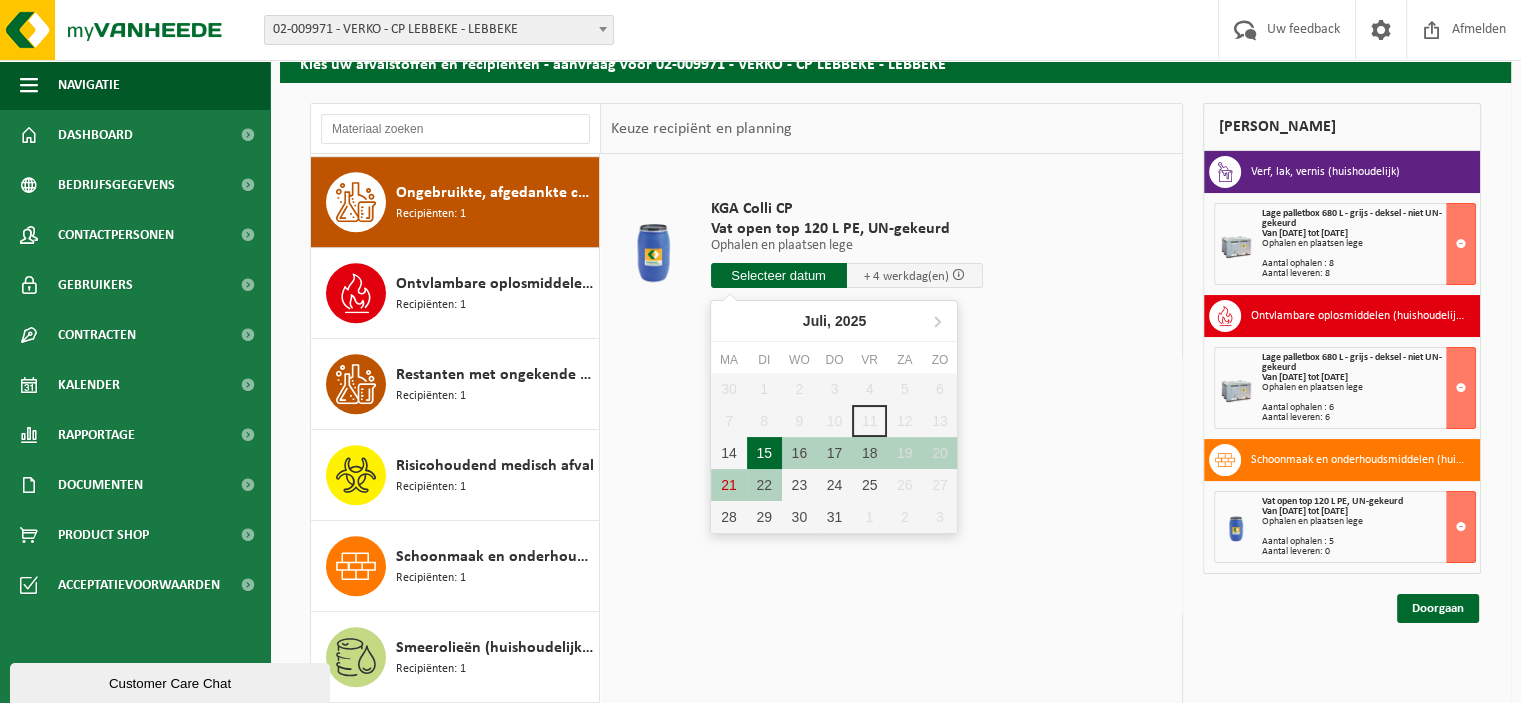 click on "15" at bounding box center [764, 453] 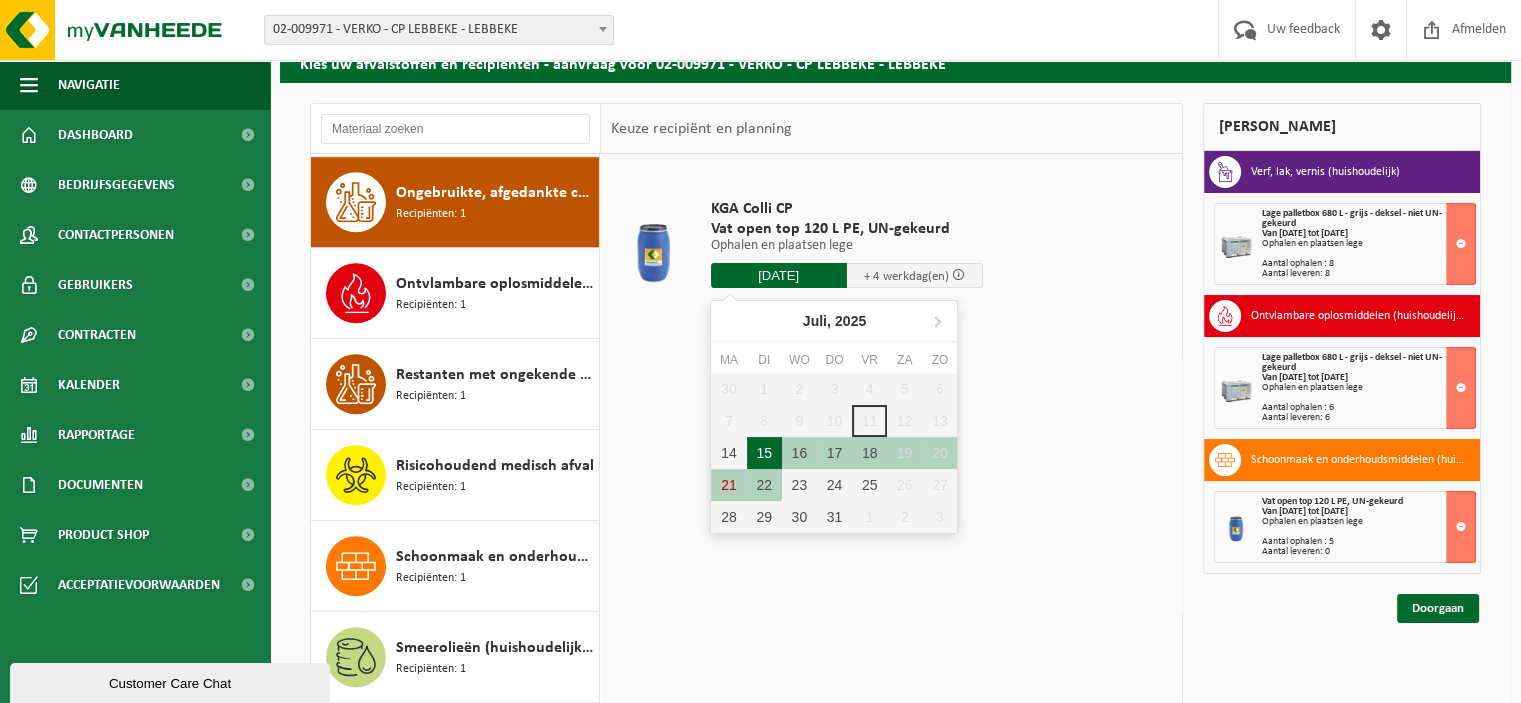 type on "Van 2025-07-15" 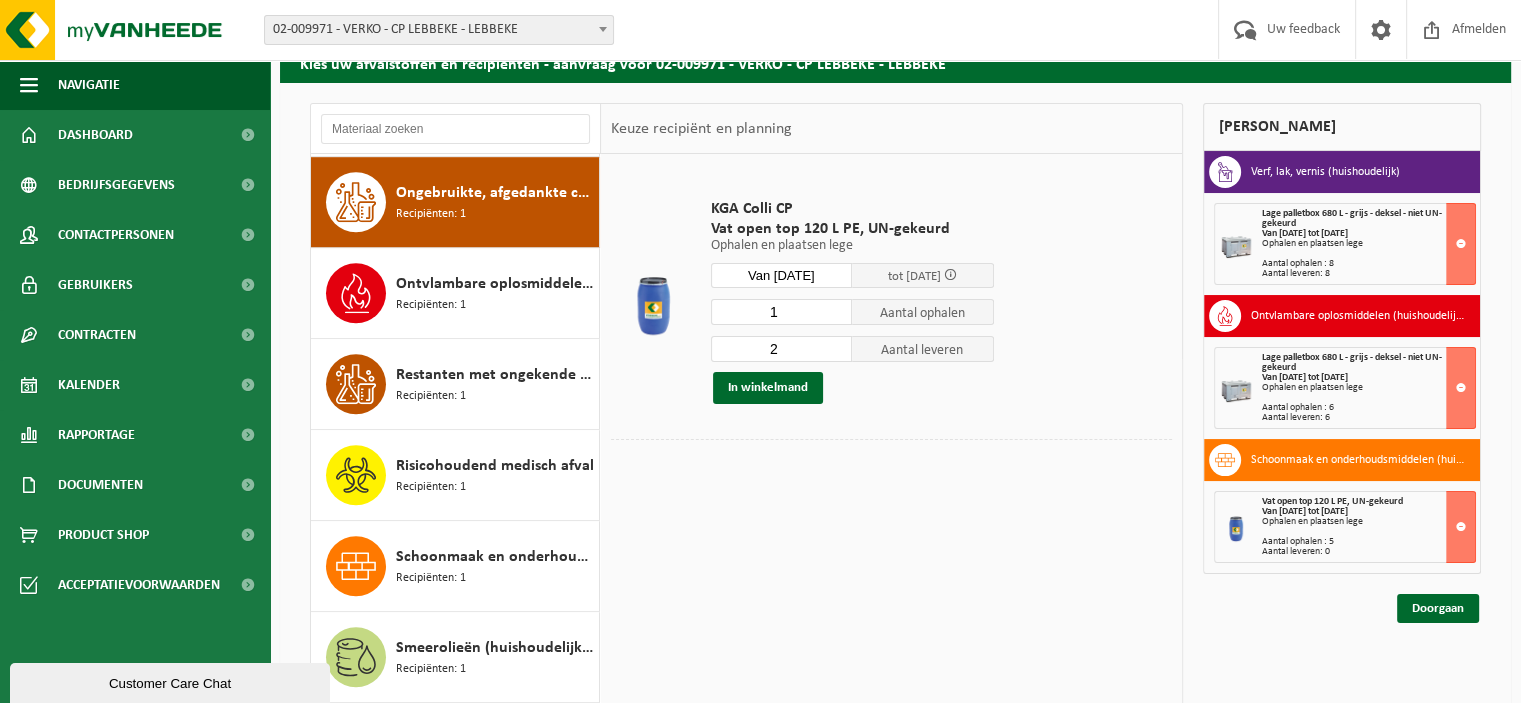 type on "1" 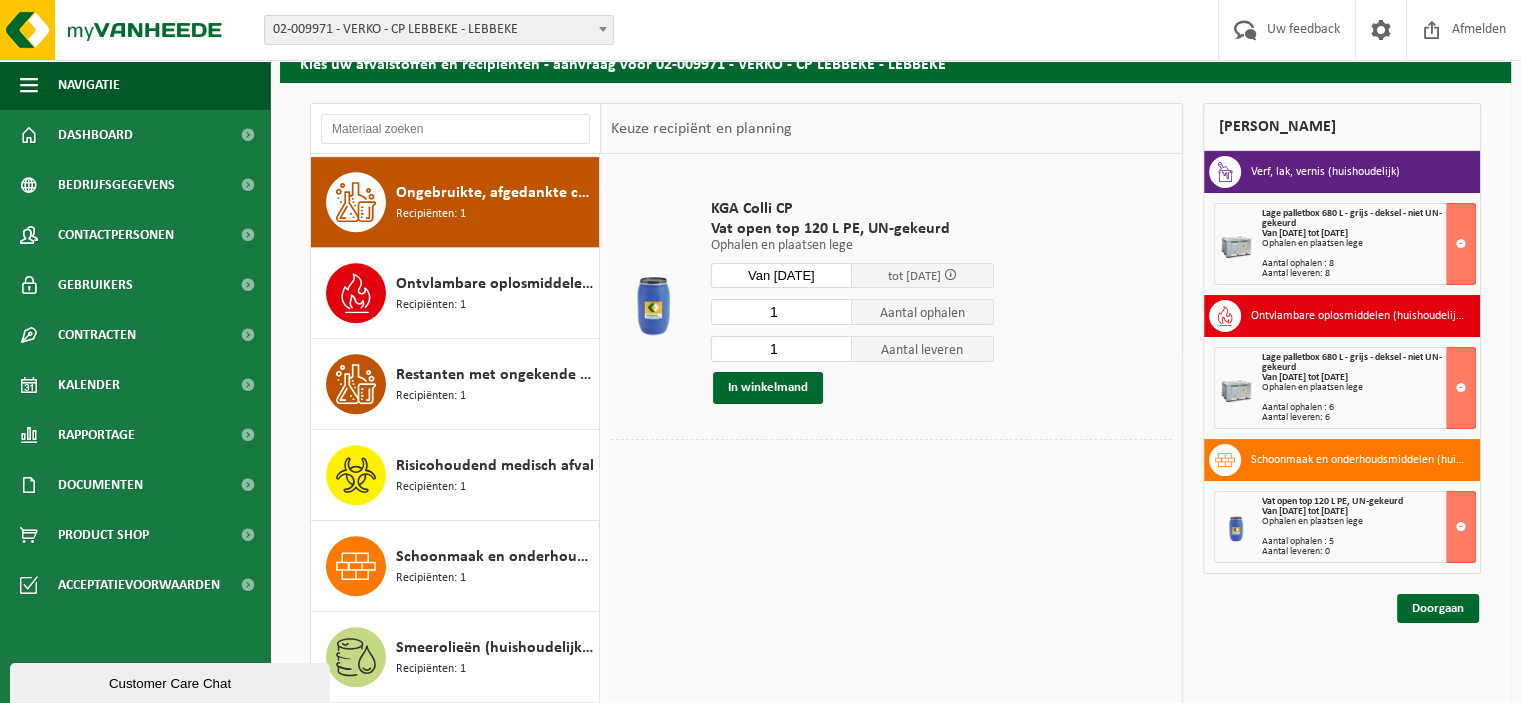type on "1" 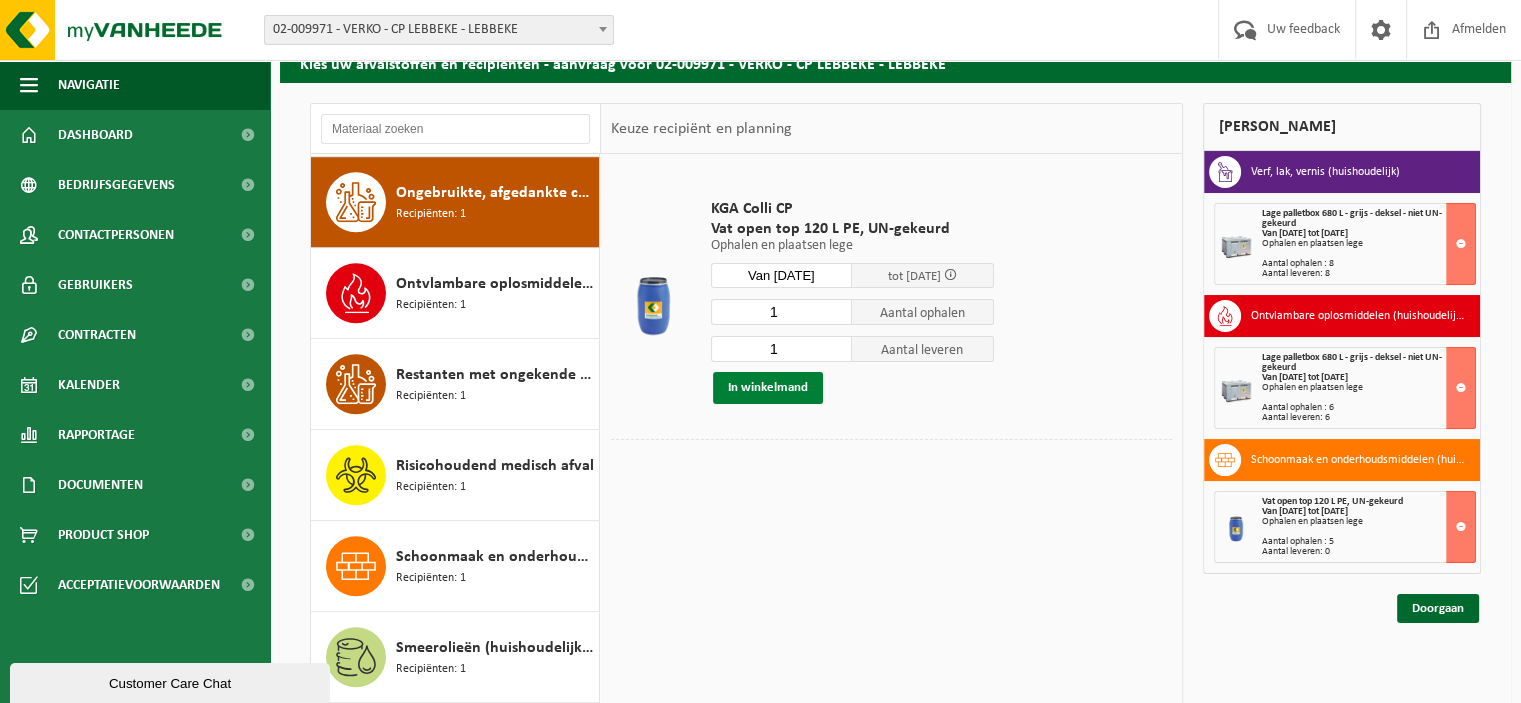 click on "In winkelmand" at bounding box center [768, 388] 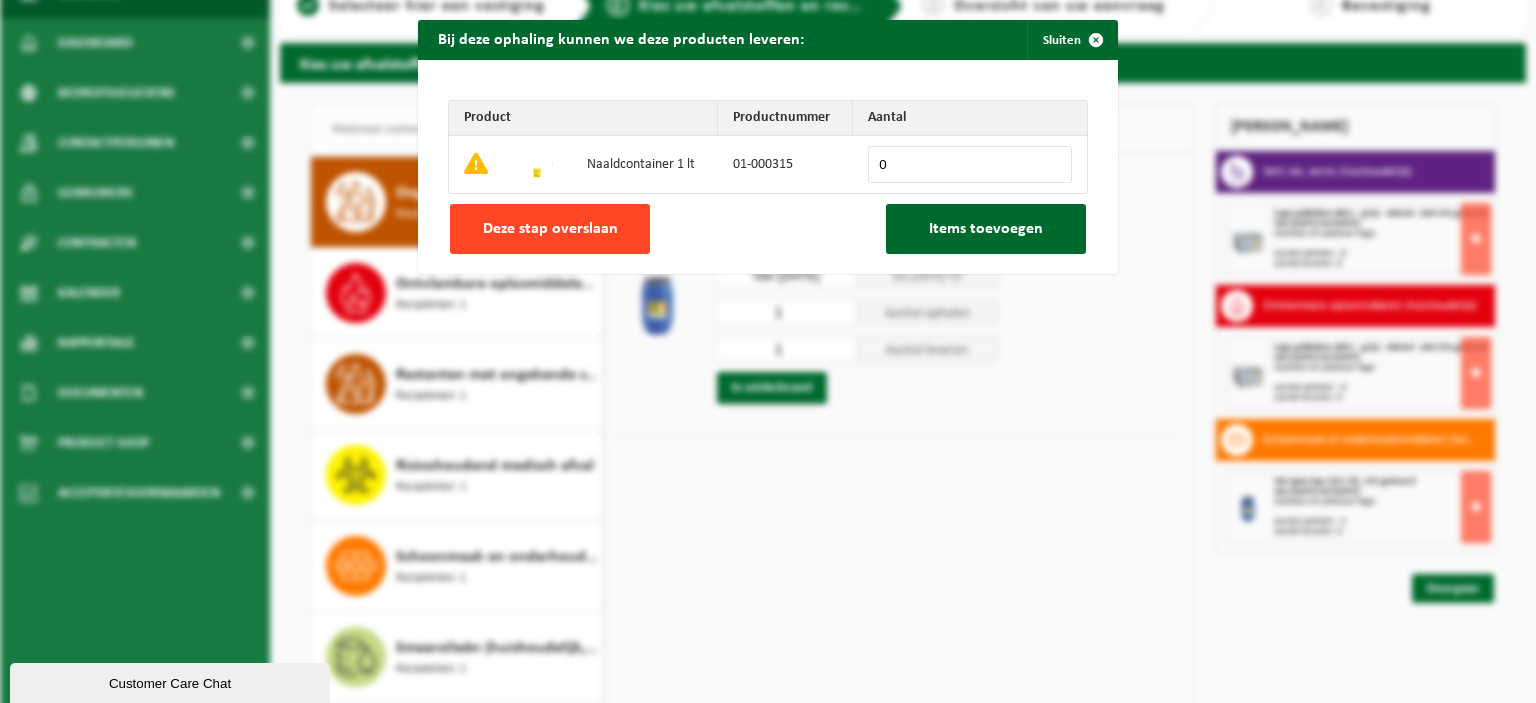 click on "Deze stap overslaan" at bounding box center [550, 229] 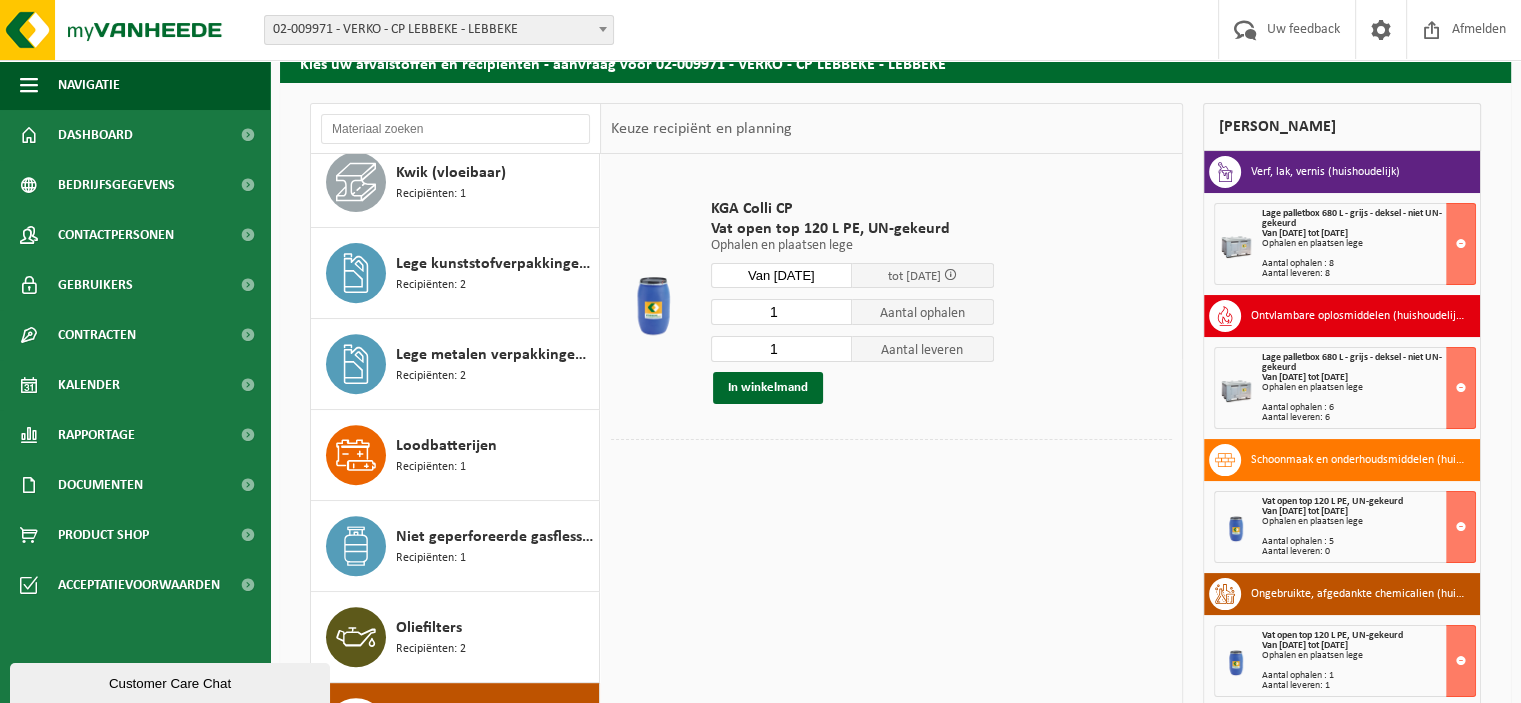scroll, scrollTop: 311, scrollLeft: 0, axis: vertical 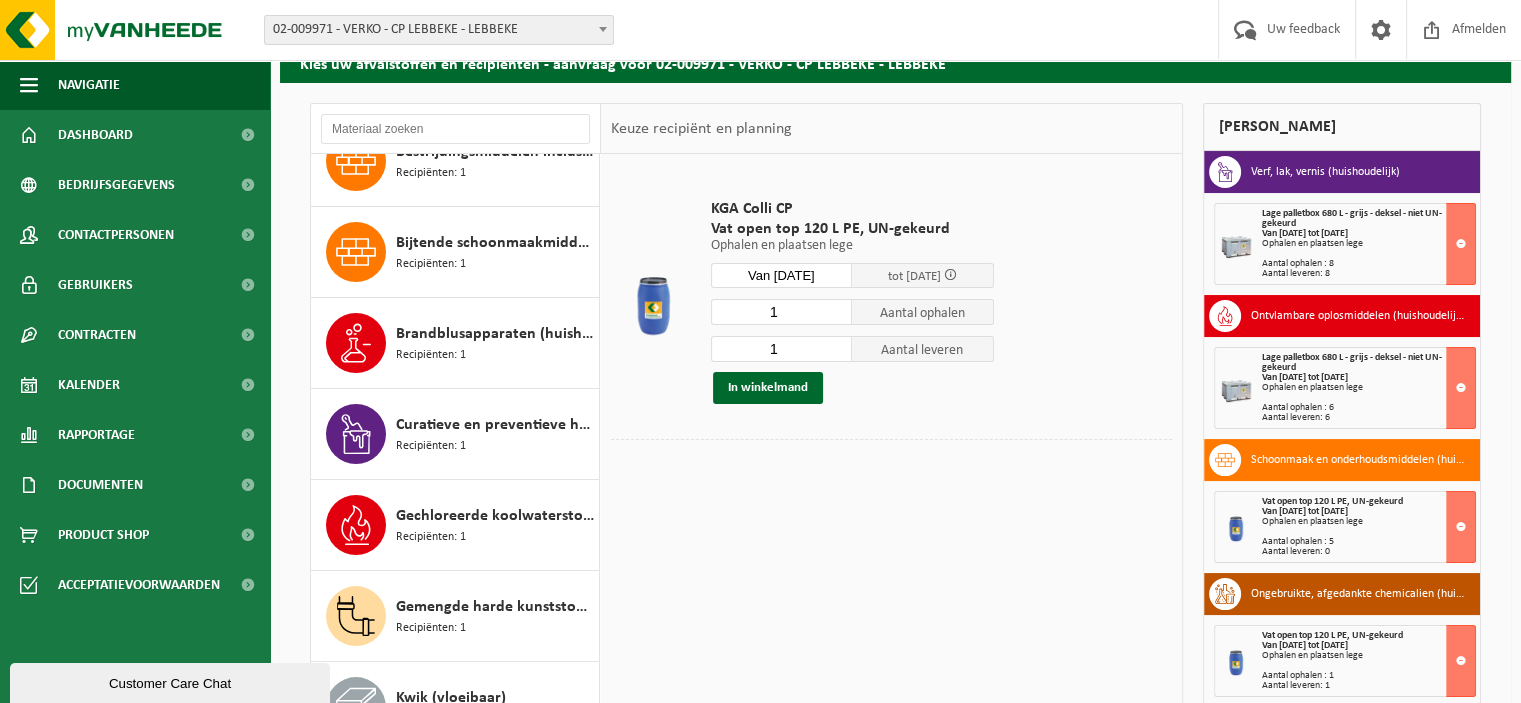 click on "KGA Colli CP
Vat open top 120 L PE, UN-gekeurd
Ophalen en plaatsen lege
Ophalen en plaatsen lege
Ophalen en plaatsen lege
Van 2025-07-15
tot 22/07/2025
1
Aantal ophalen
1
Aantal leveren
In winkelmand" at bounding box center (891, 327) 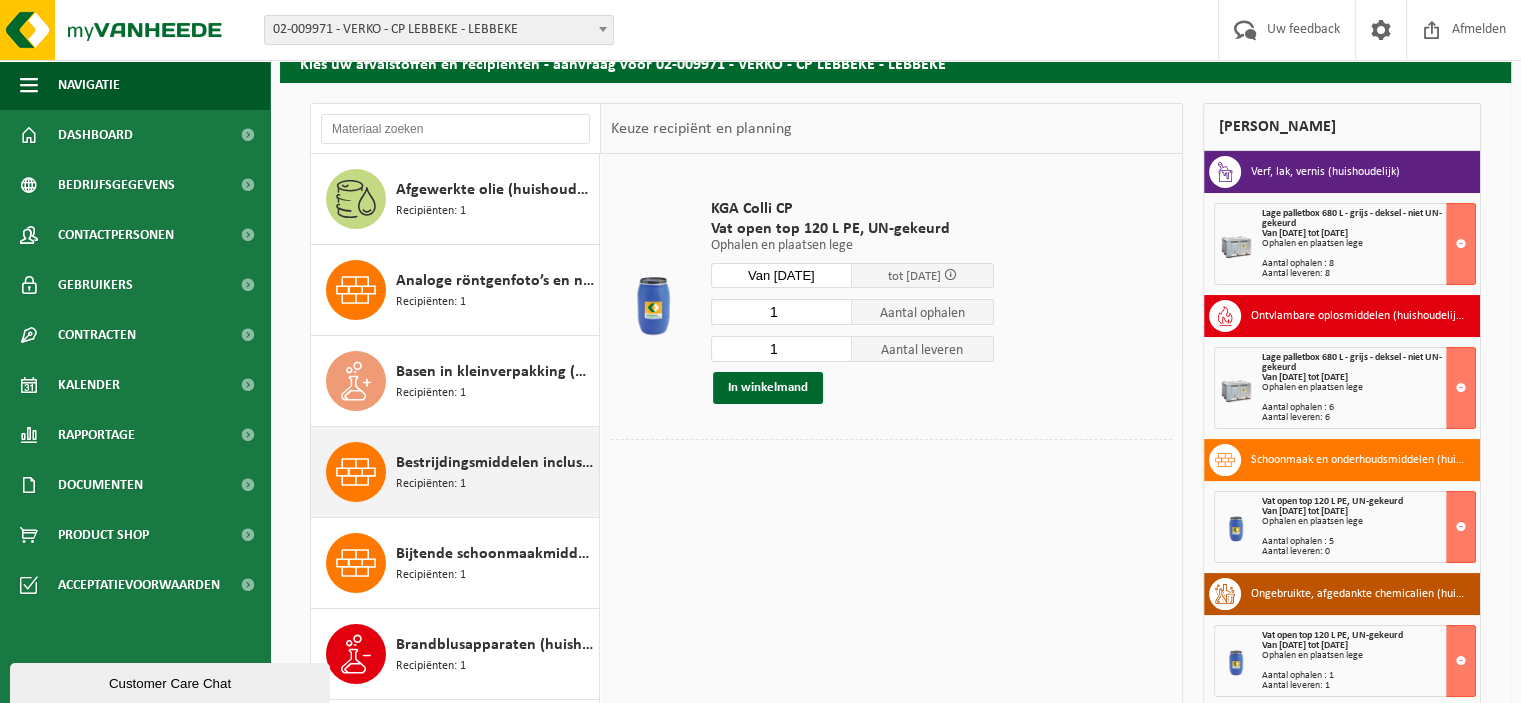 click on "Bestrijdingsmiddelen inclusief schimmelwerende beschermingsmiddelen (huishoudelijk)   Recipiënten: 1" at bounding box center [495, 472] 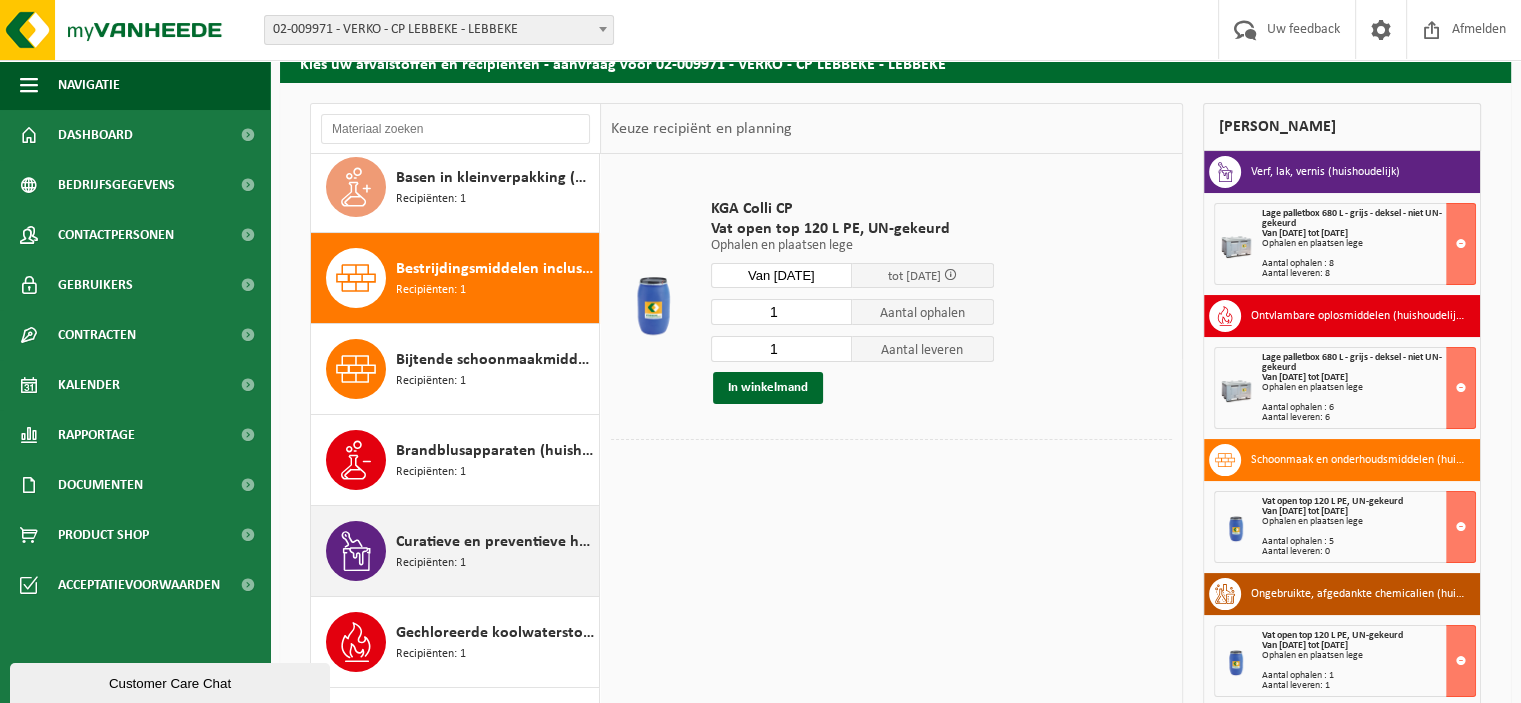 scroll, scrollTop: 272, scrollLeft: 0, axis: vertical 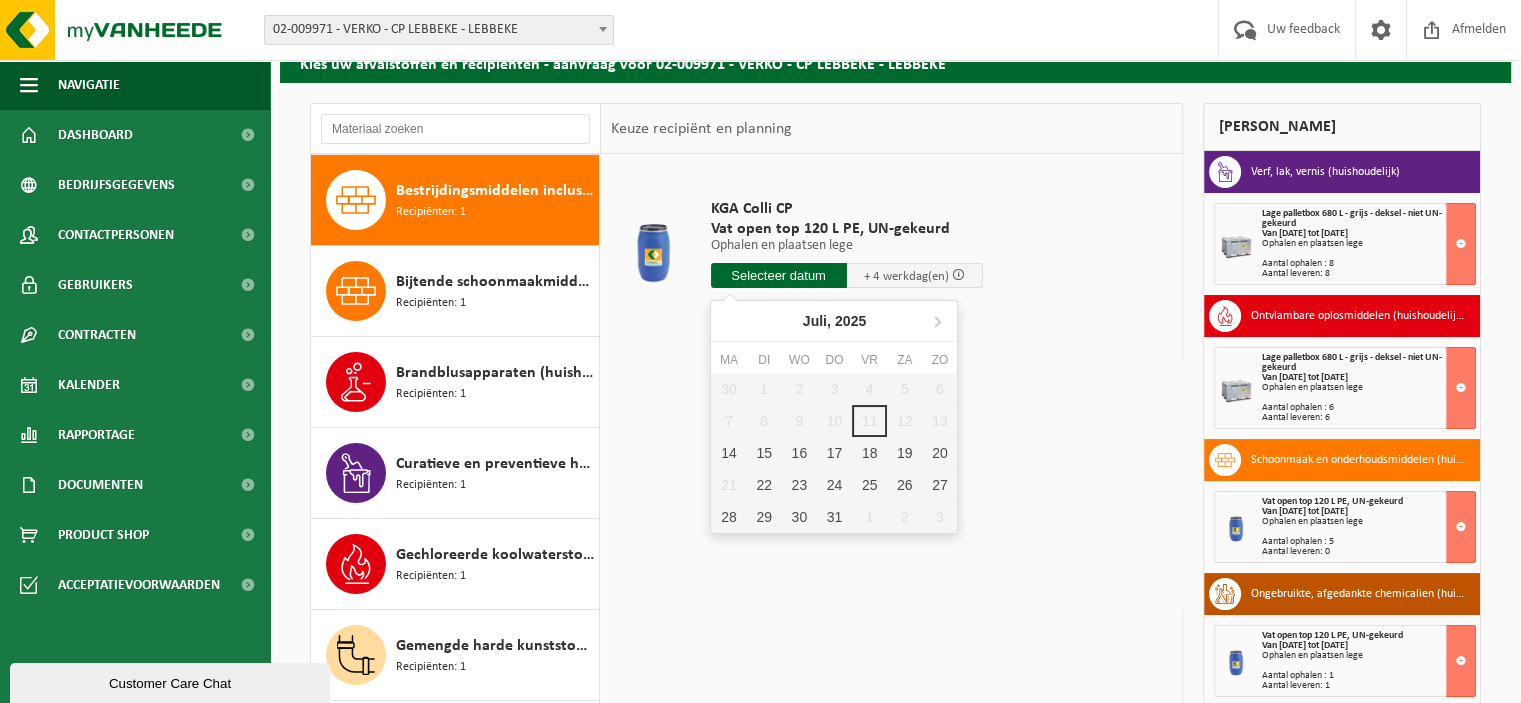 click at bounding box center [779, 275] 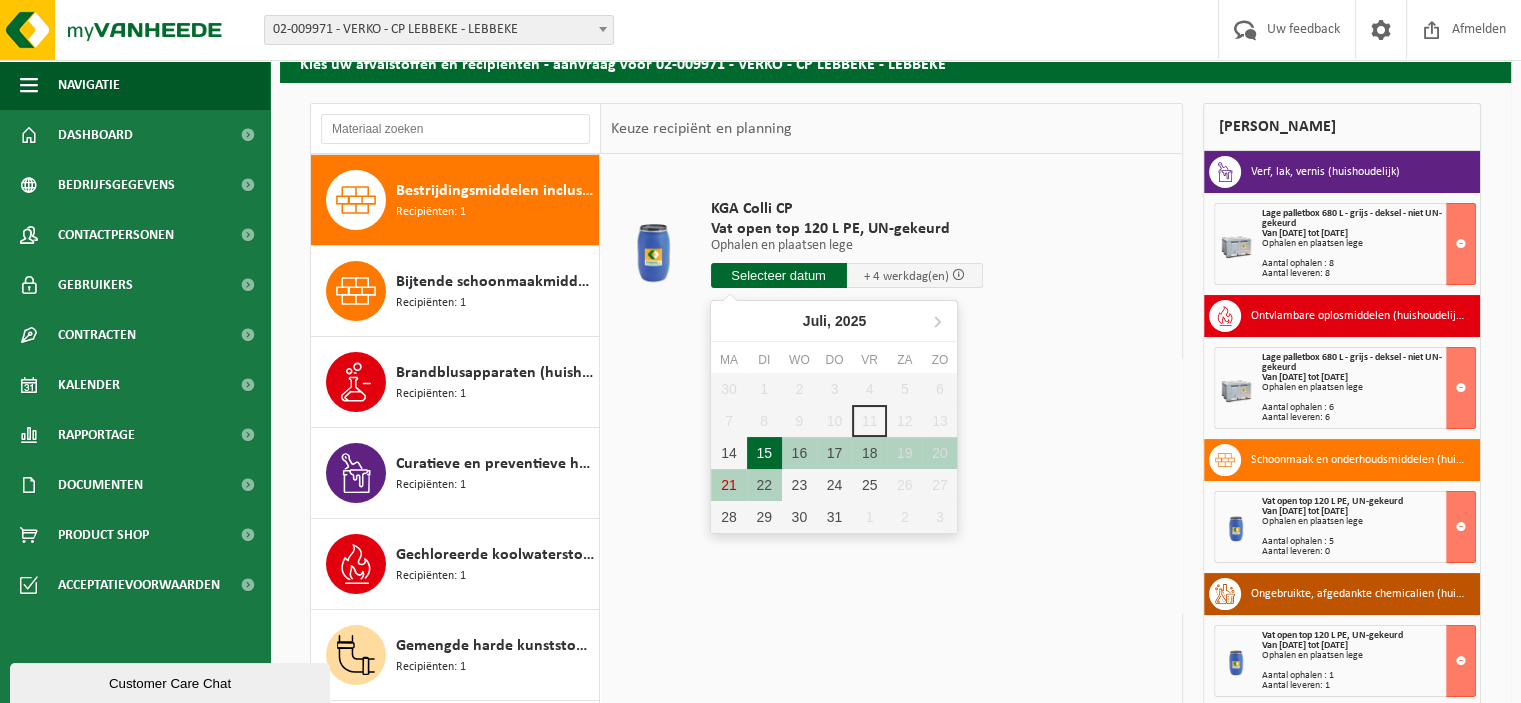 click on "15" at bounding box center (764, 453) 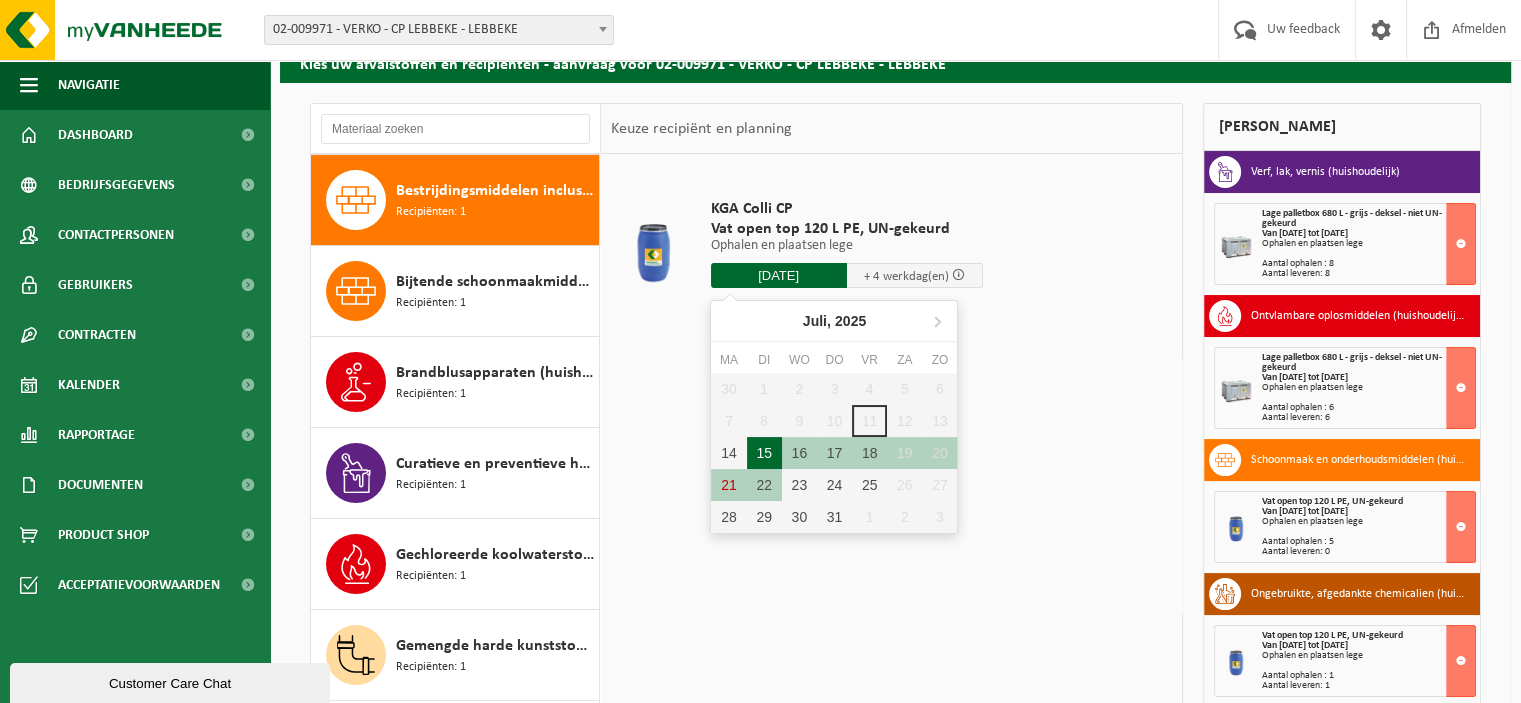 type on "Van 2025-07-15" 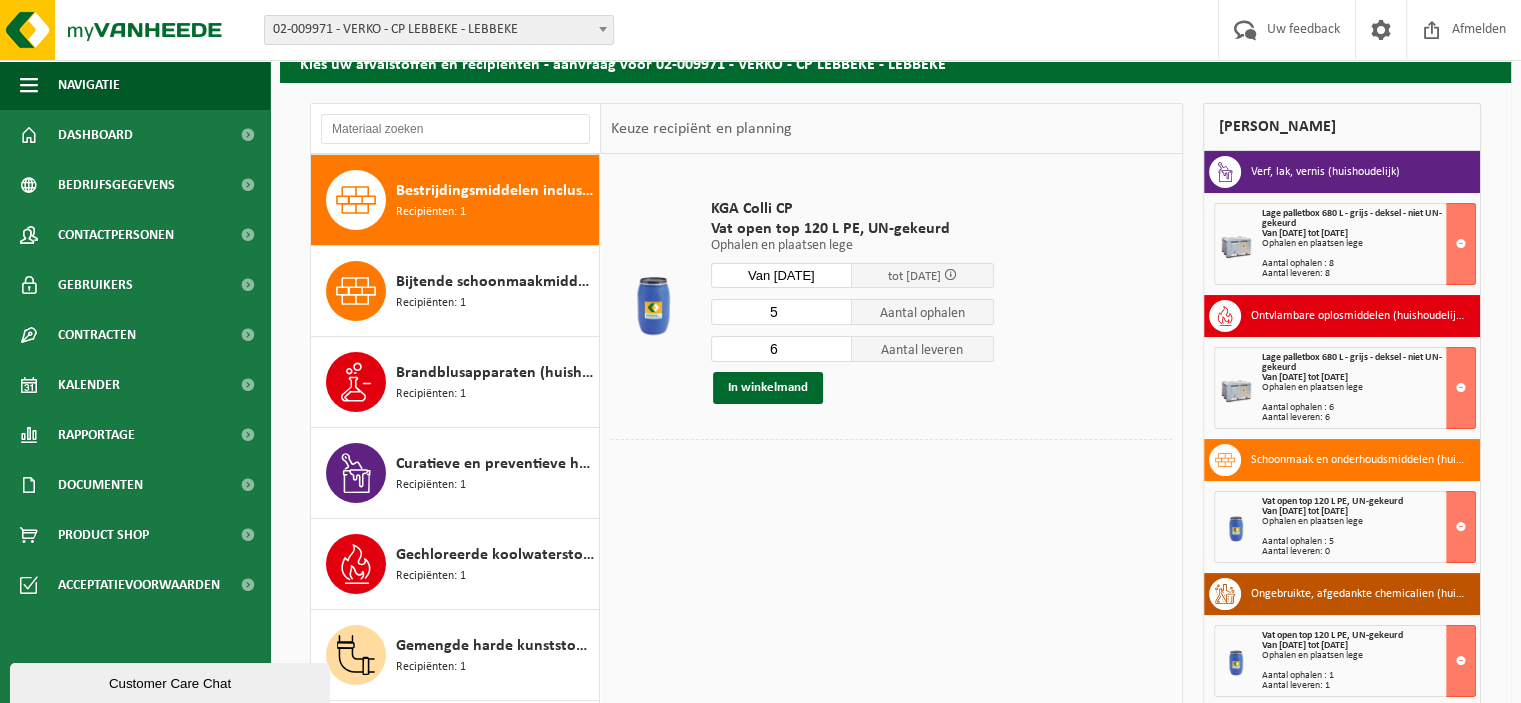 click on "5" at bounding box center [782, 312] 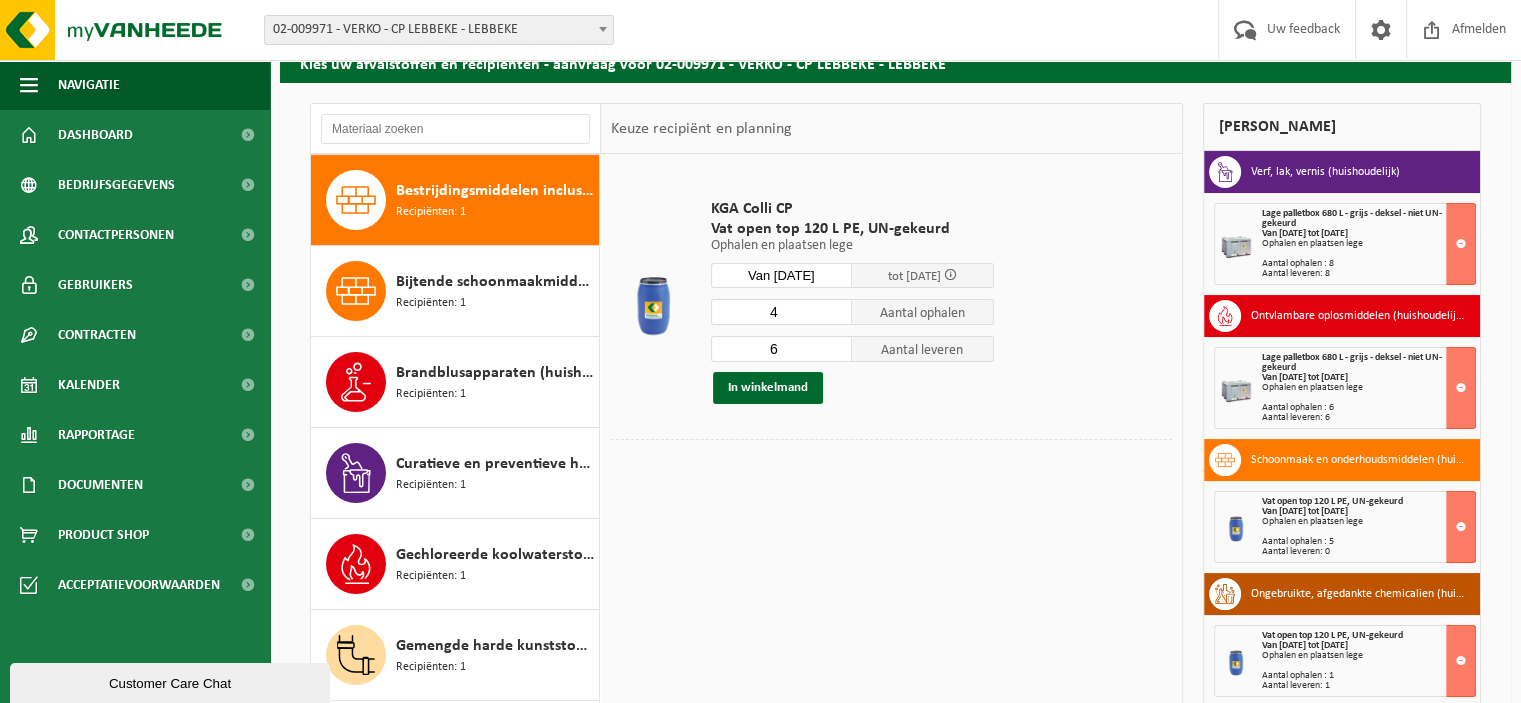 click on "4" at bounding box center (782, 312) 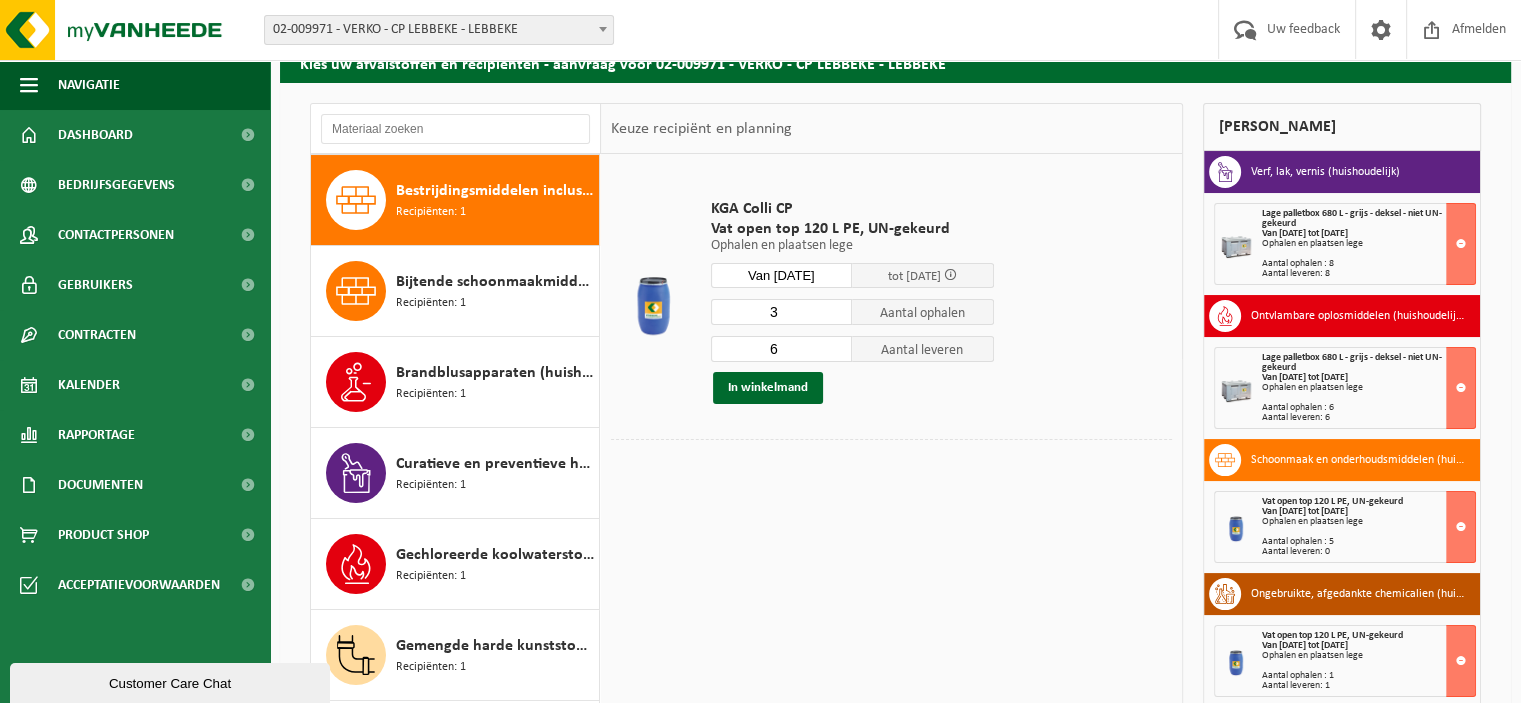 type on "3" 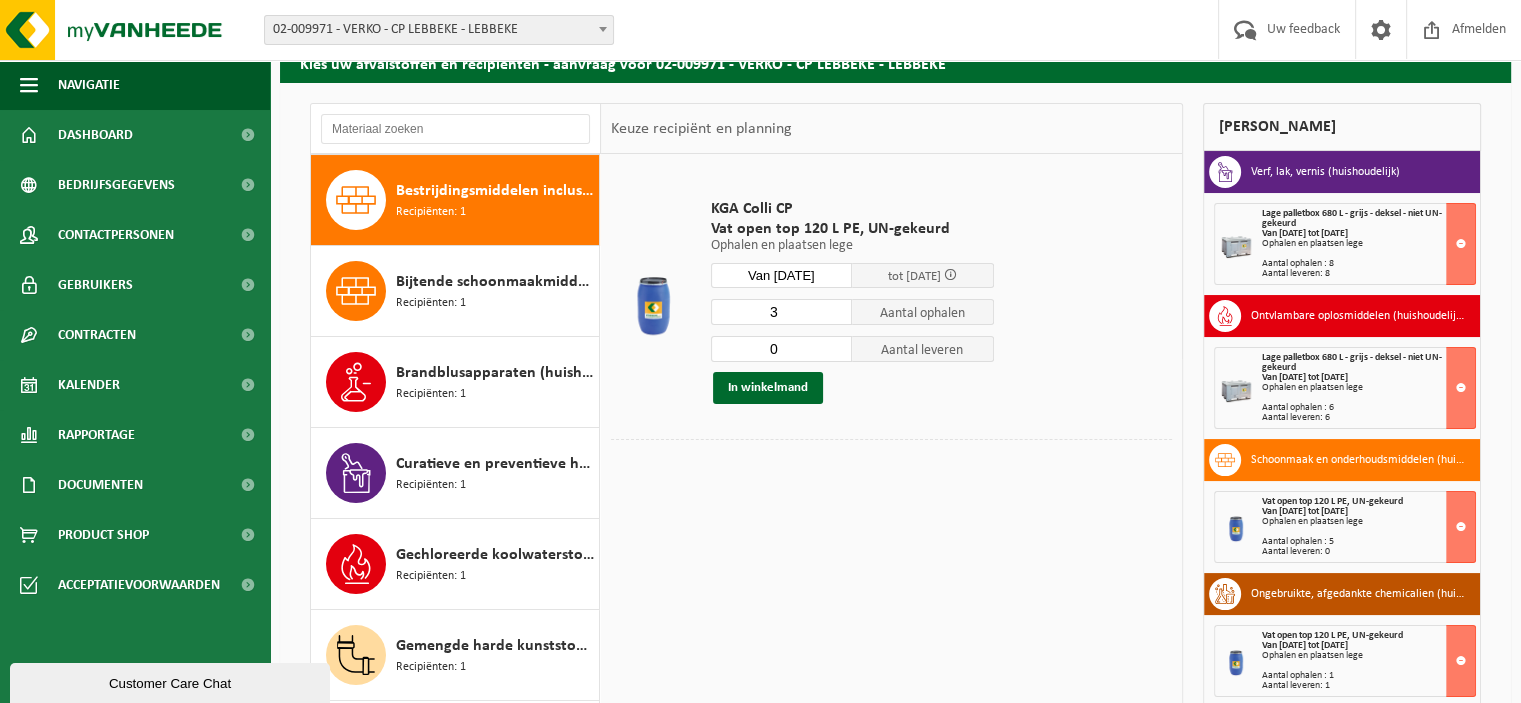 type on "0" 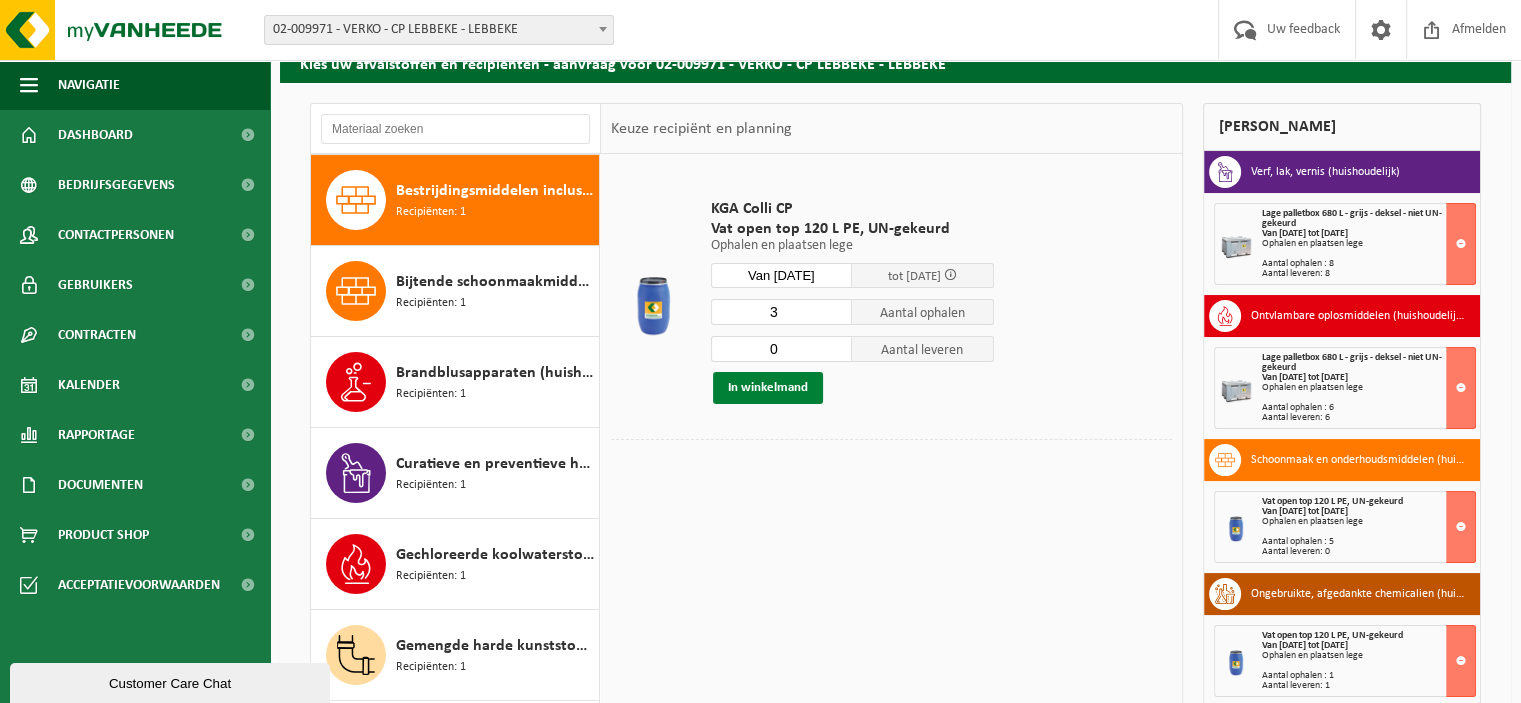 click on "In winkelmand" at bounding box center [768, 388] 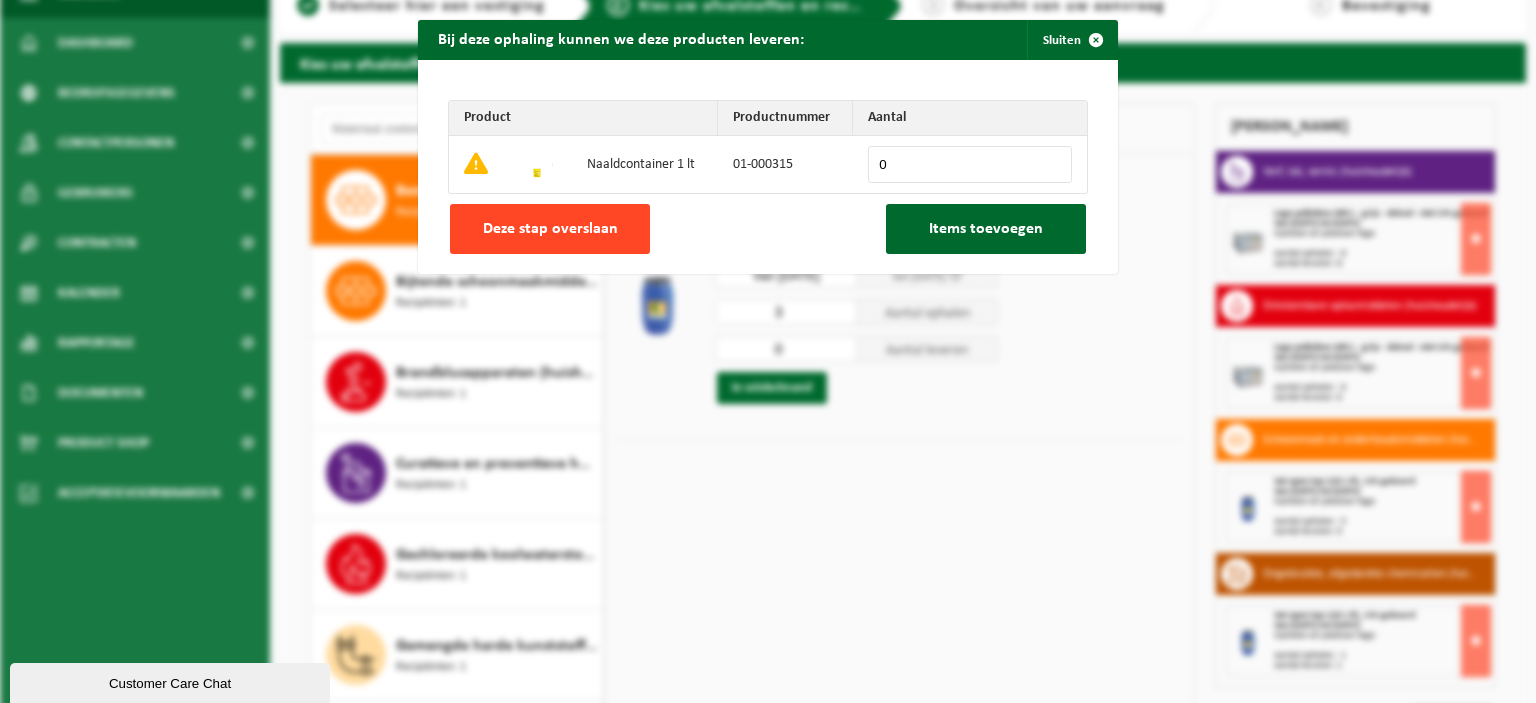 click on "Deze stap overslaan" at bounding box center [550, 229] 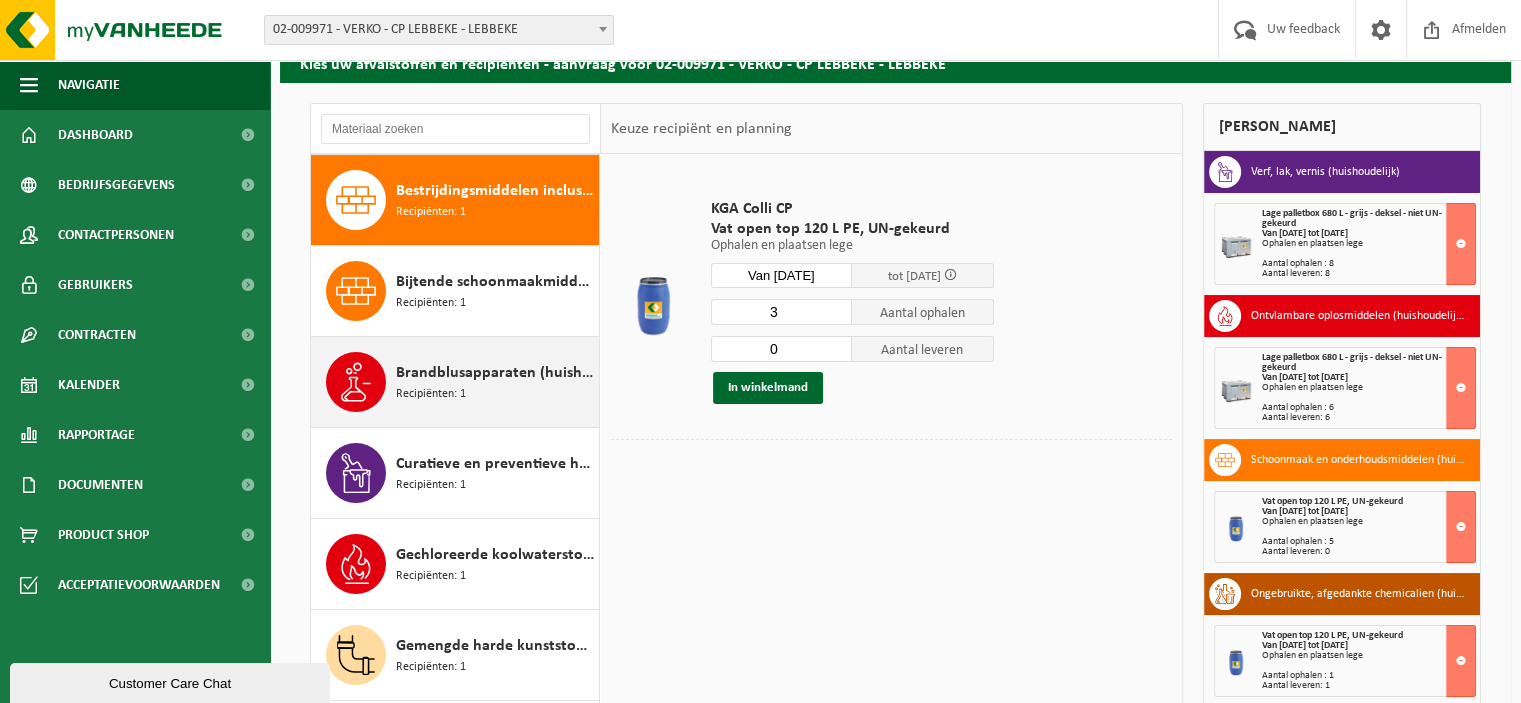 click on "Brandblusapparaten (huishoudelijk)" at bounding box center (495, 373) 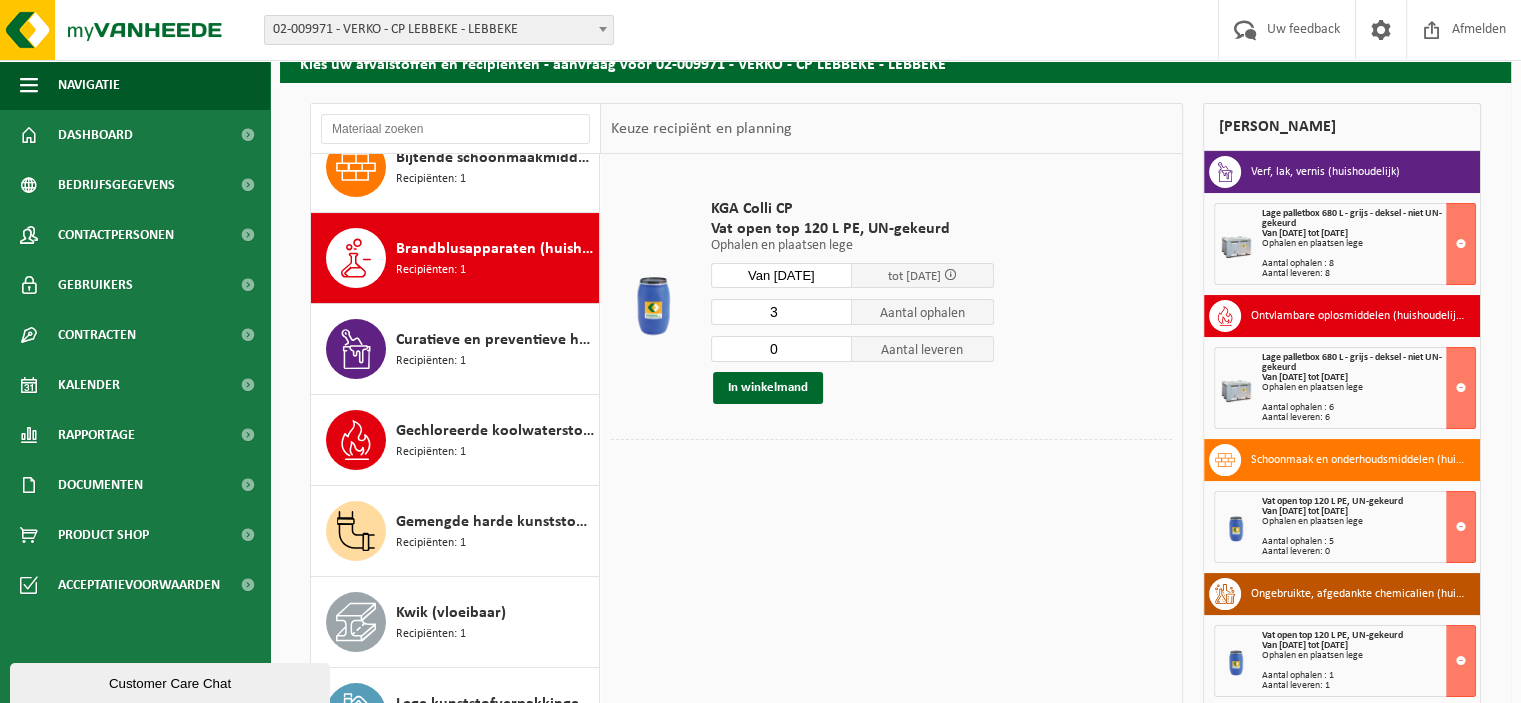 scroll, scrollTop: 454, scrollLeft: 0, axis: vertical 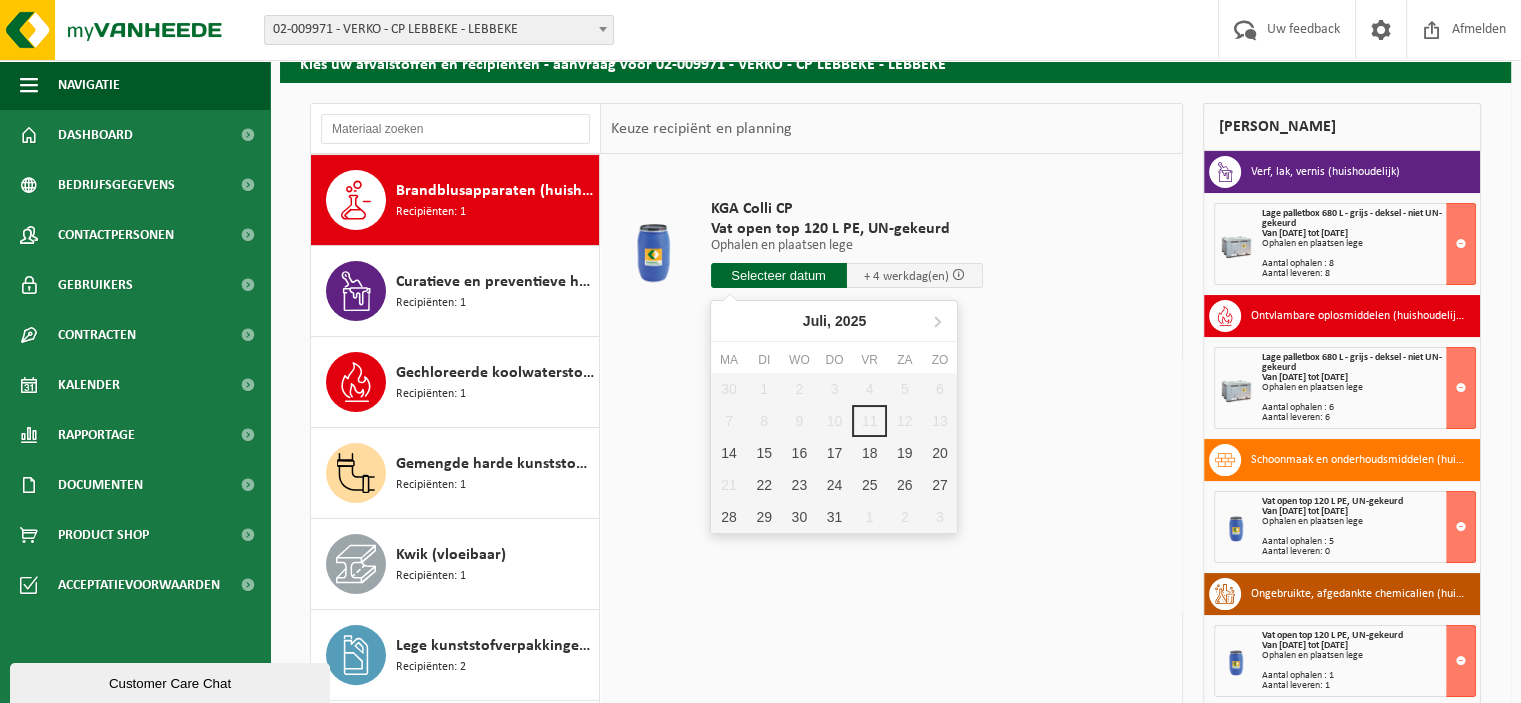 click at bounding box center (779, 275) 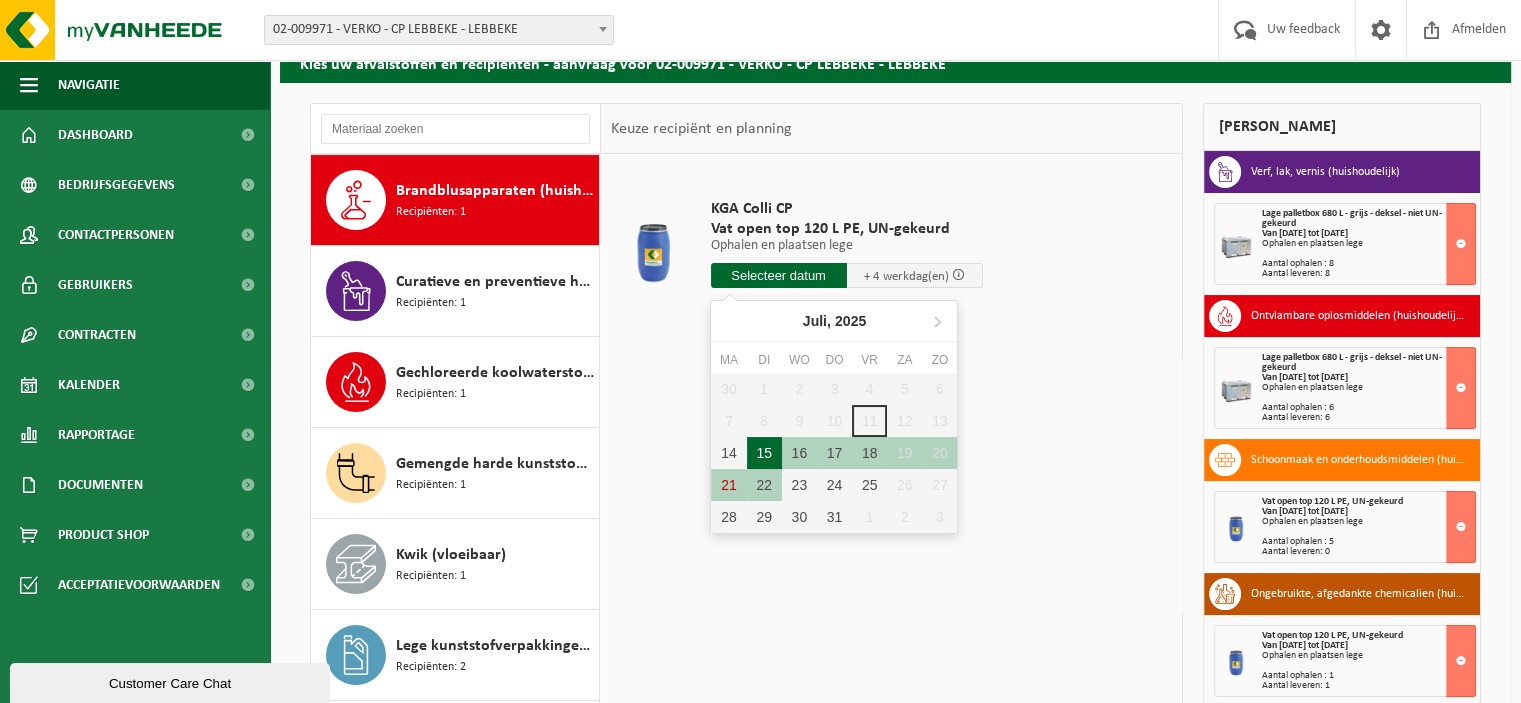 click on "15" at bounding box center [764, 453] 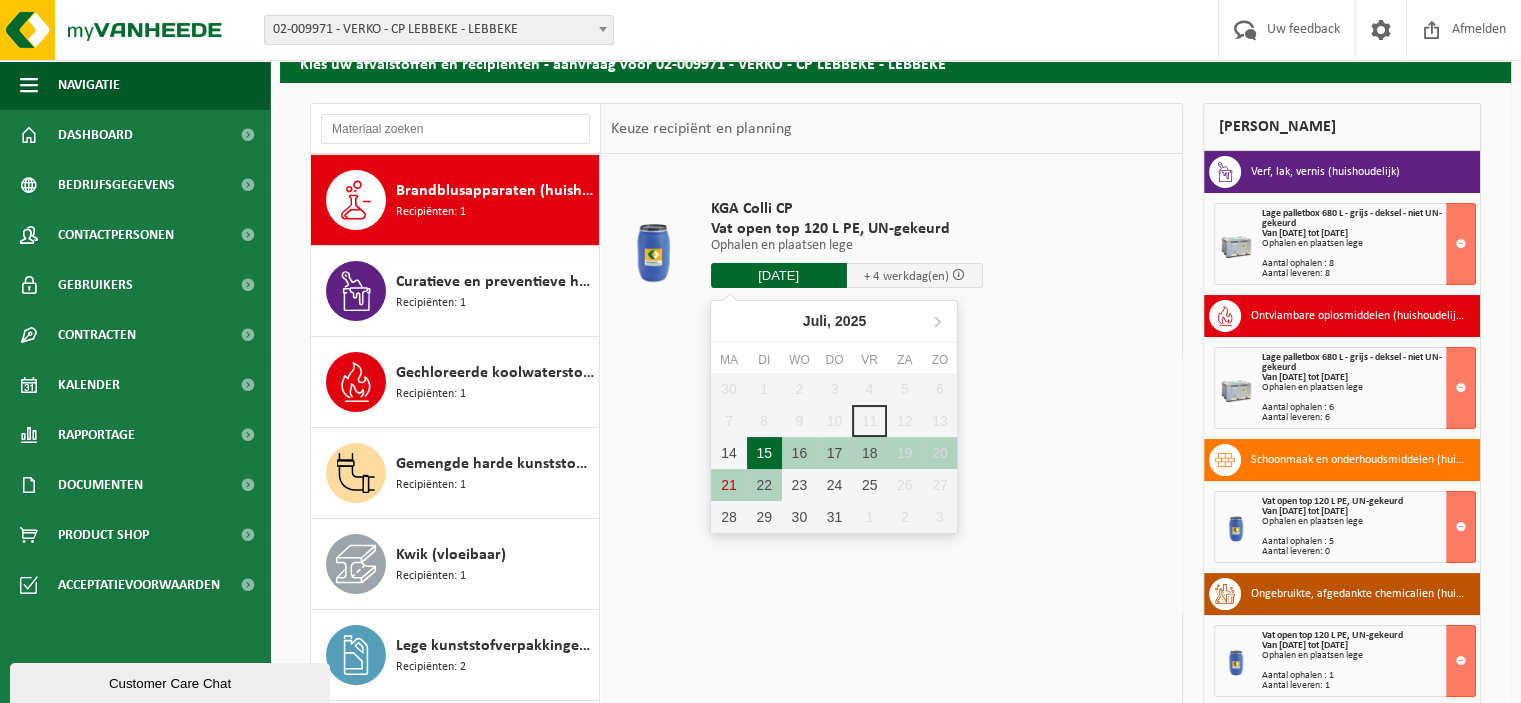 type on "Van 2025-07-15" 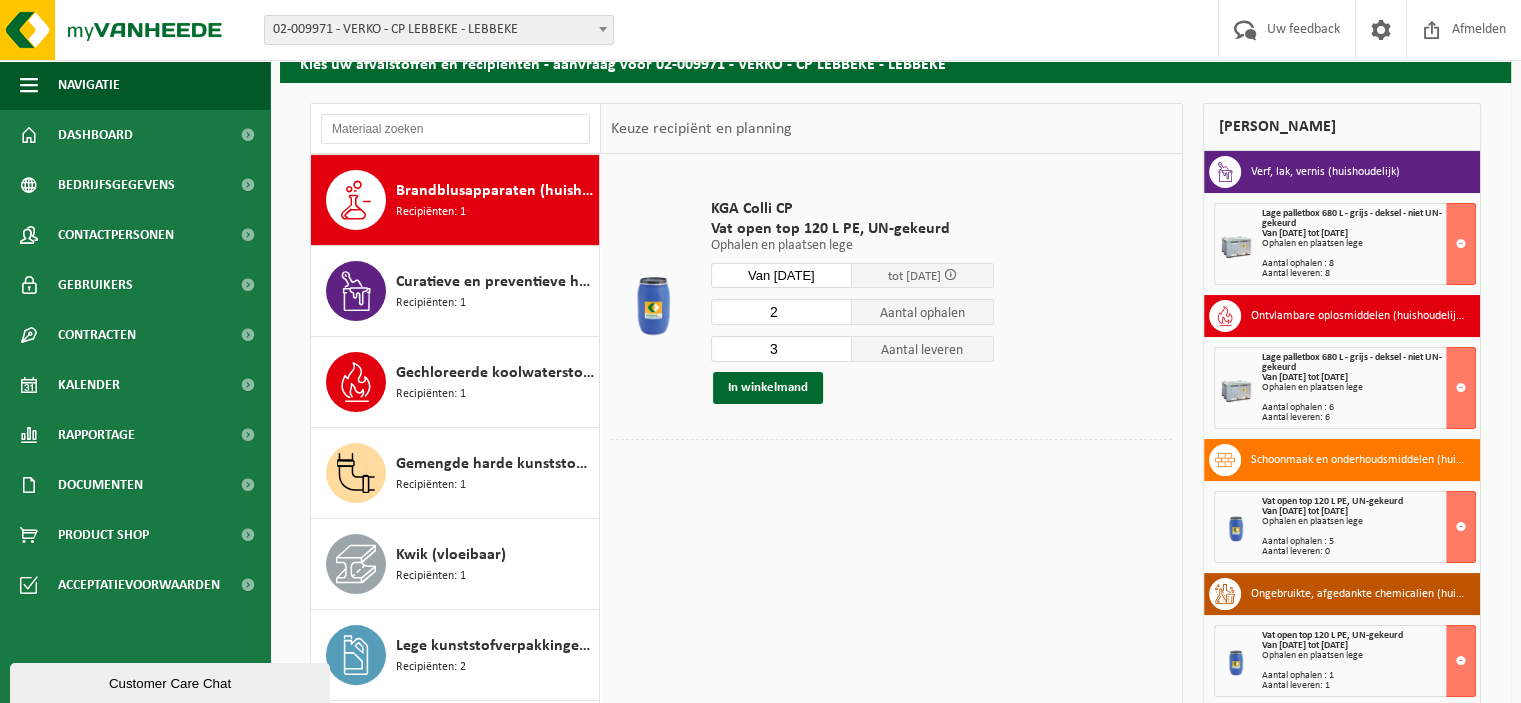 type on "2" 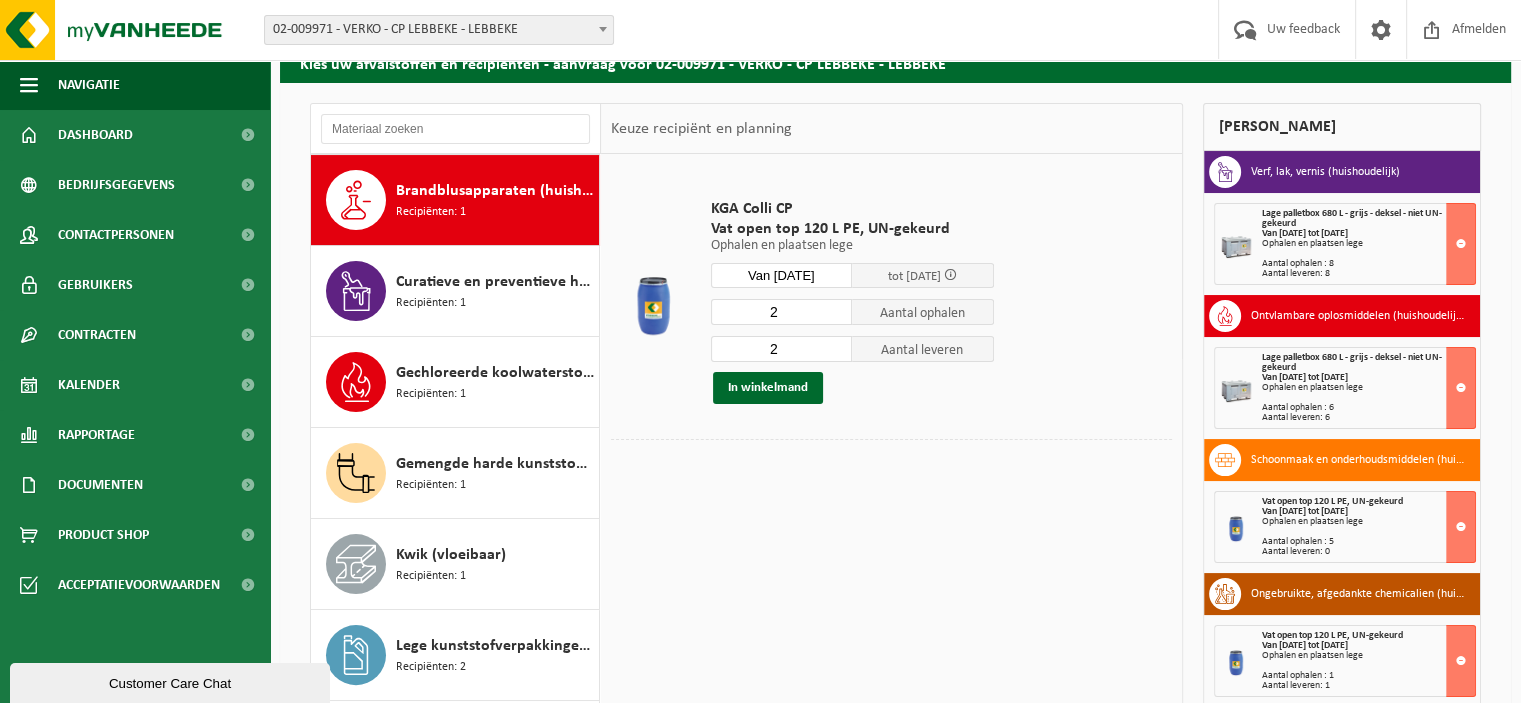 type on "2" 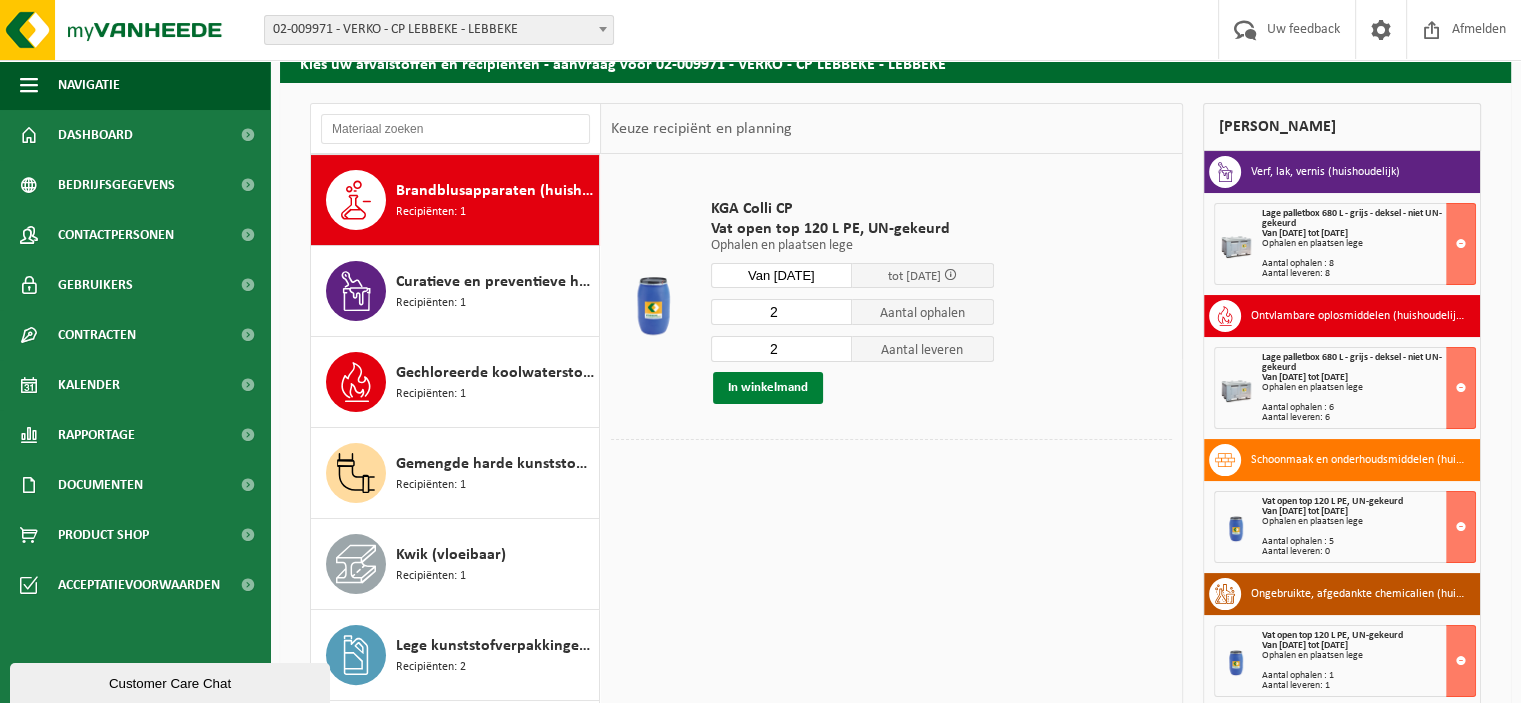 click on "In winkelmand" at bounding box center [768, 388] 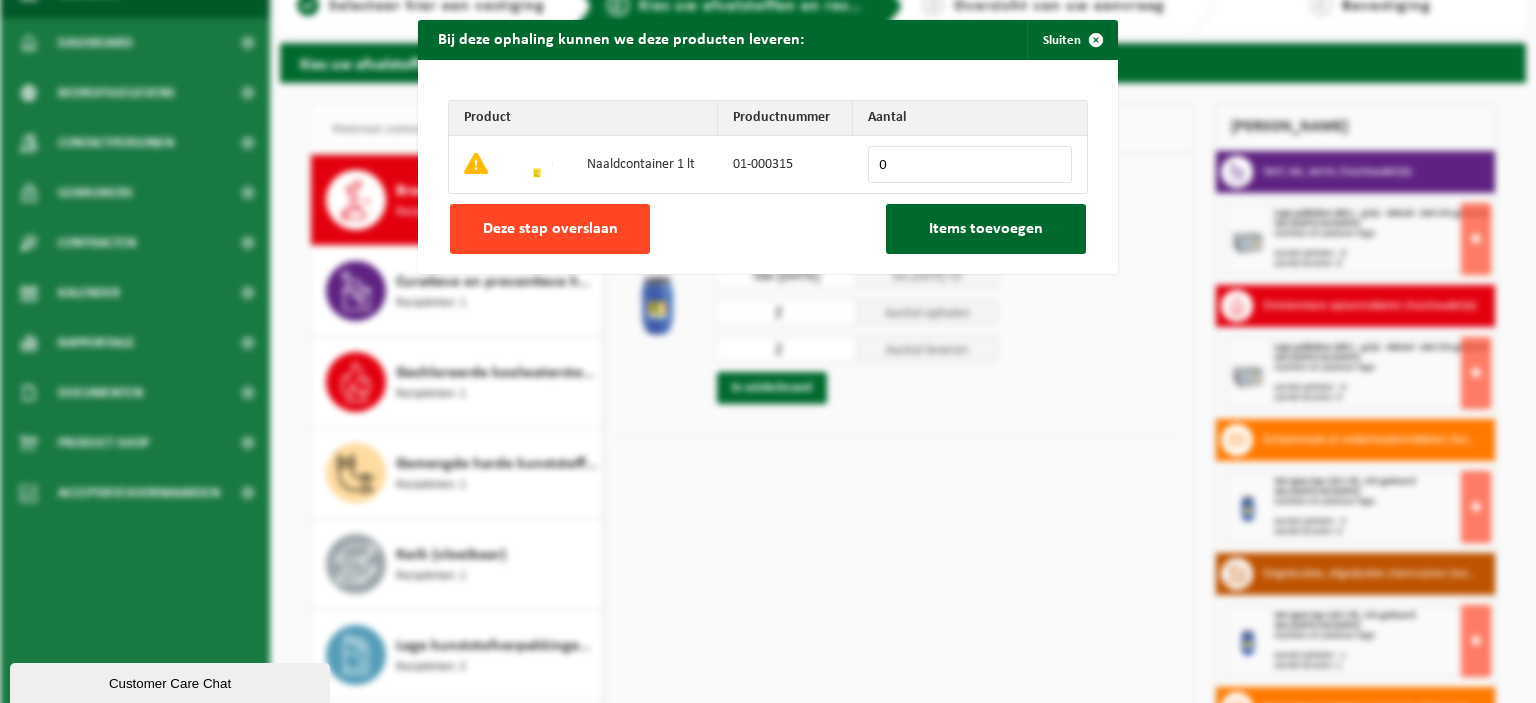 click on "Deze stap overslaan" at bounding box center [550, 229] 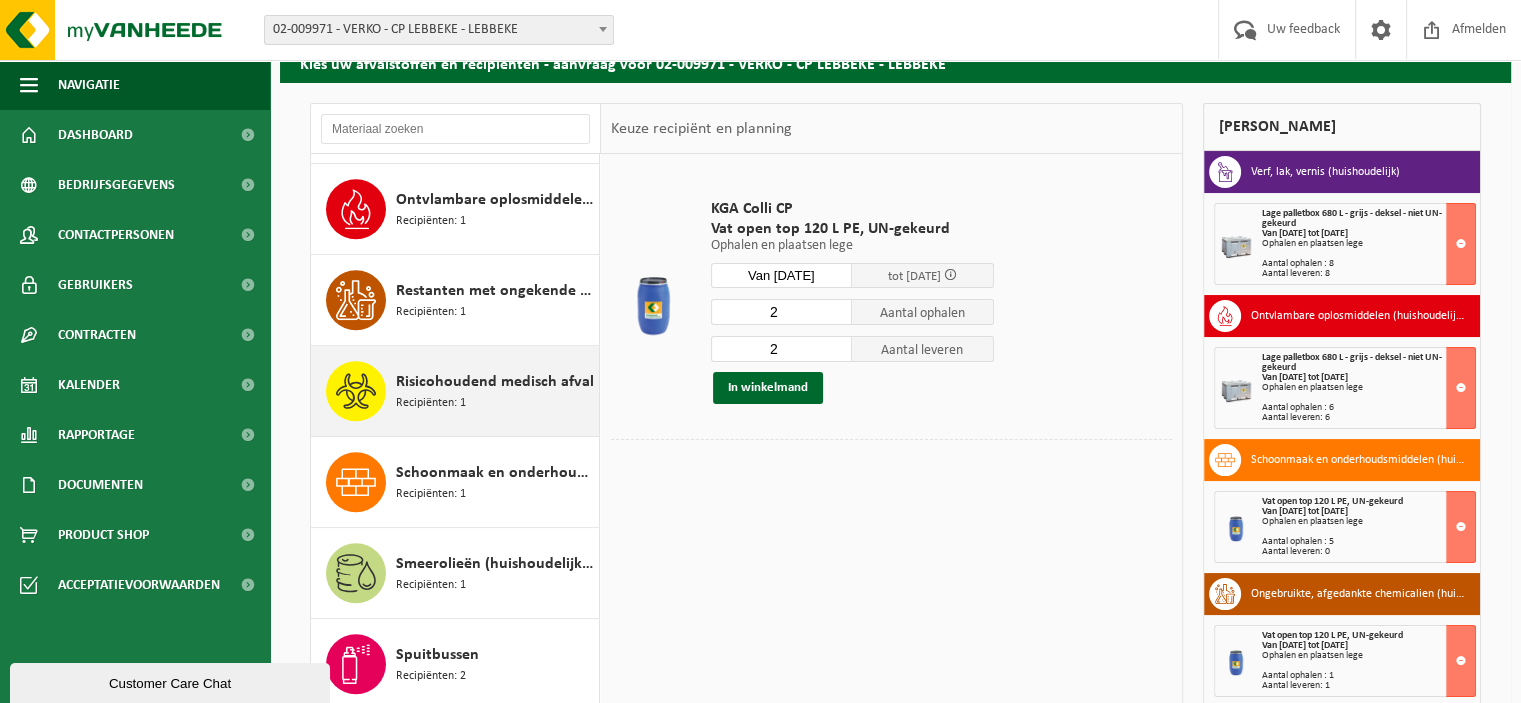 click on "Risicohoudend medisch afval" at bounding box center [495, 382] 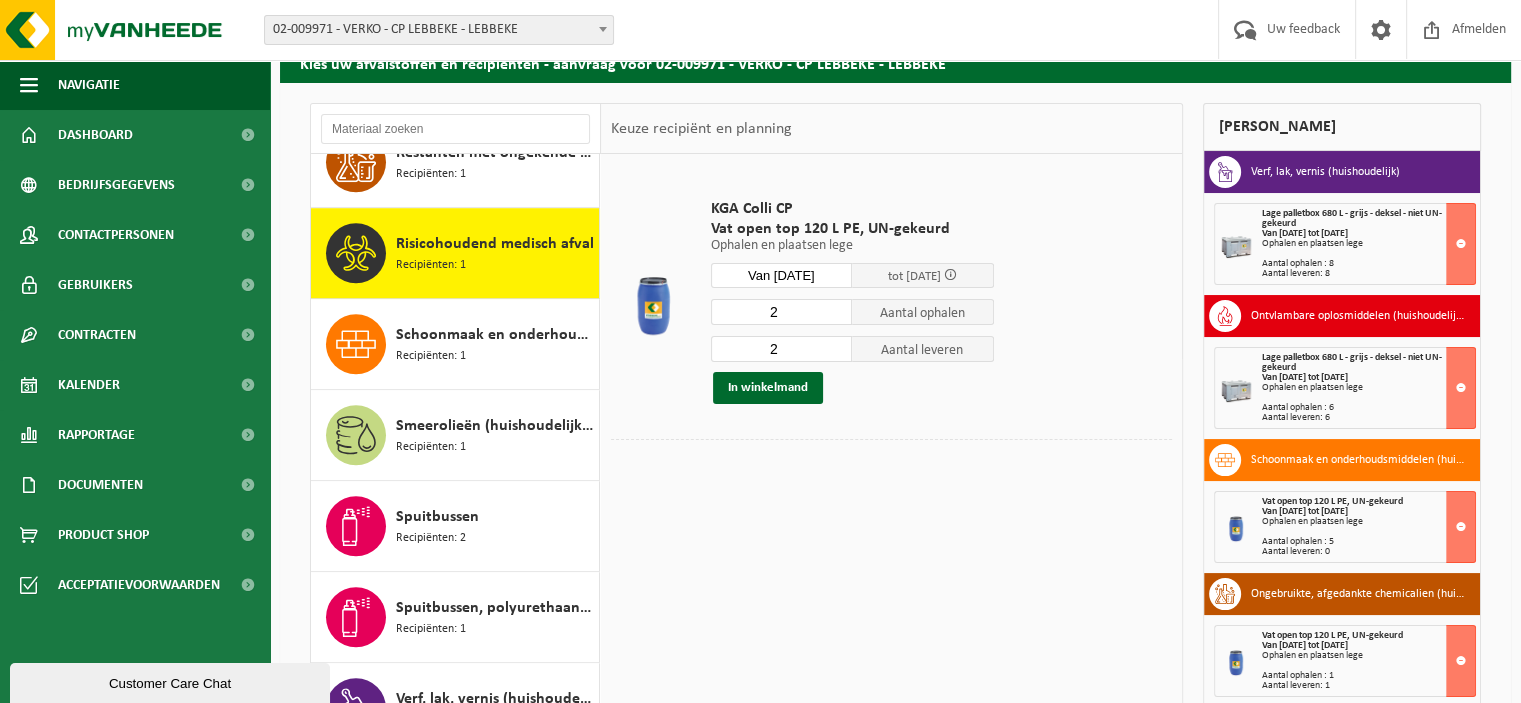scroll, scrollTop: 1634, scrollLeft: 0, axis: vertical 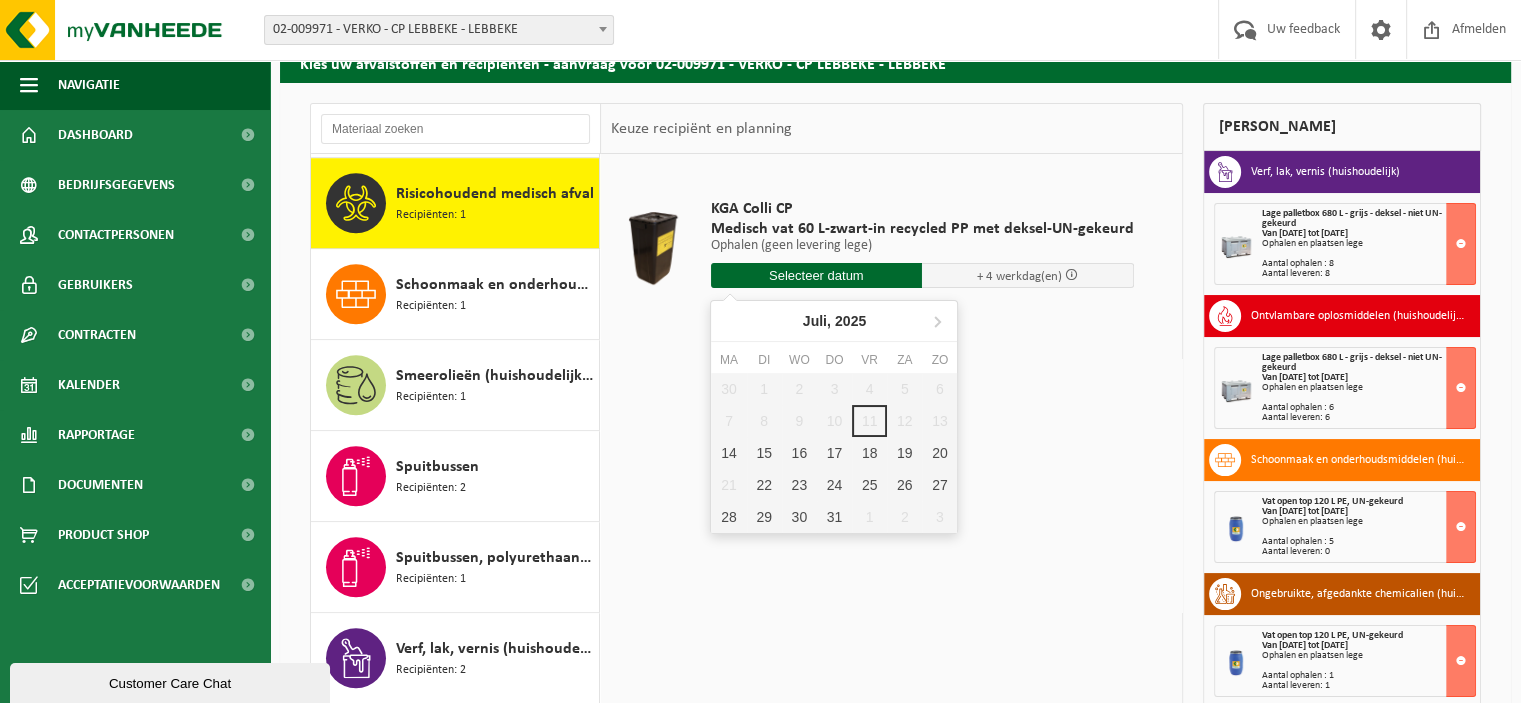 click at bounding box center (817, 275) 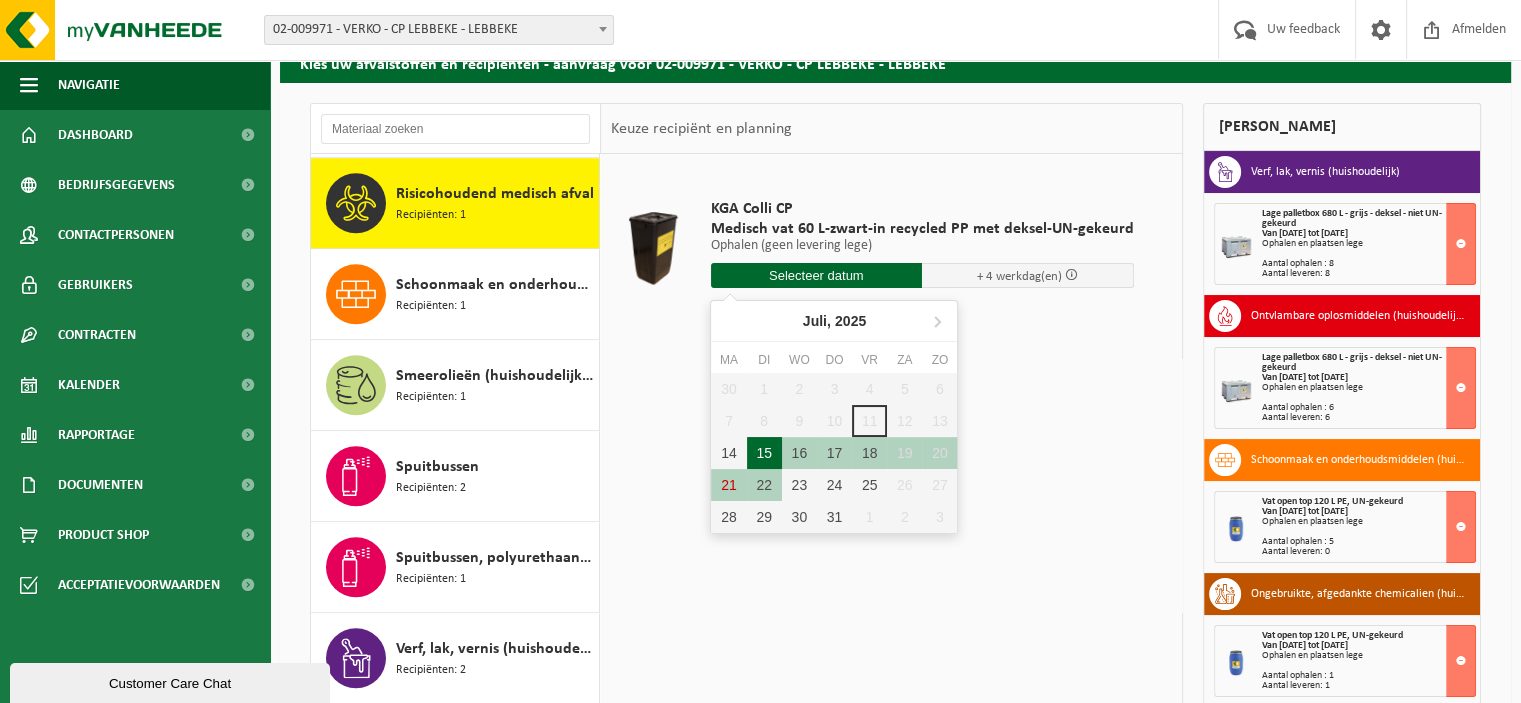 click on "15" at bounding box center (764, 453) 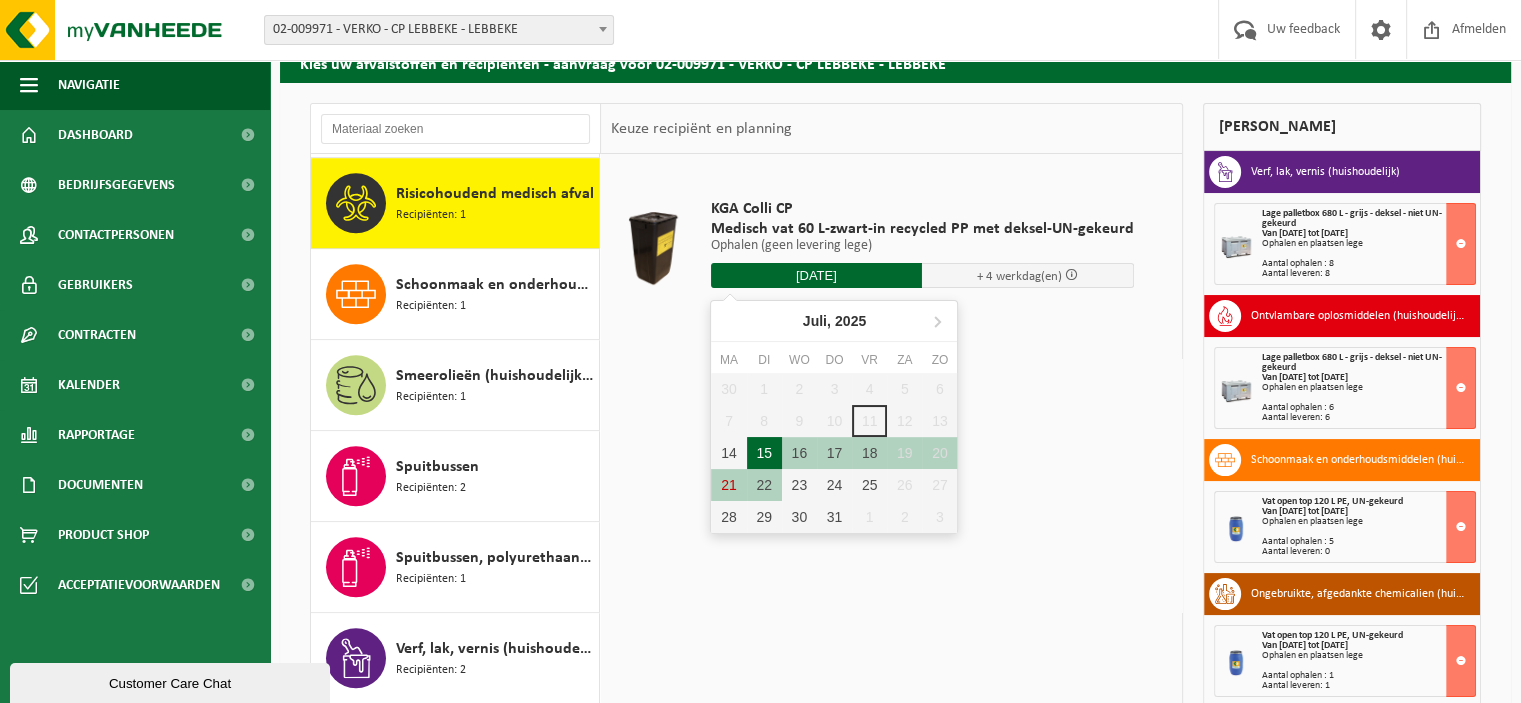 type on "Van 2025-07-15" 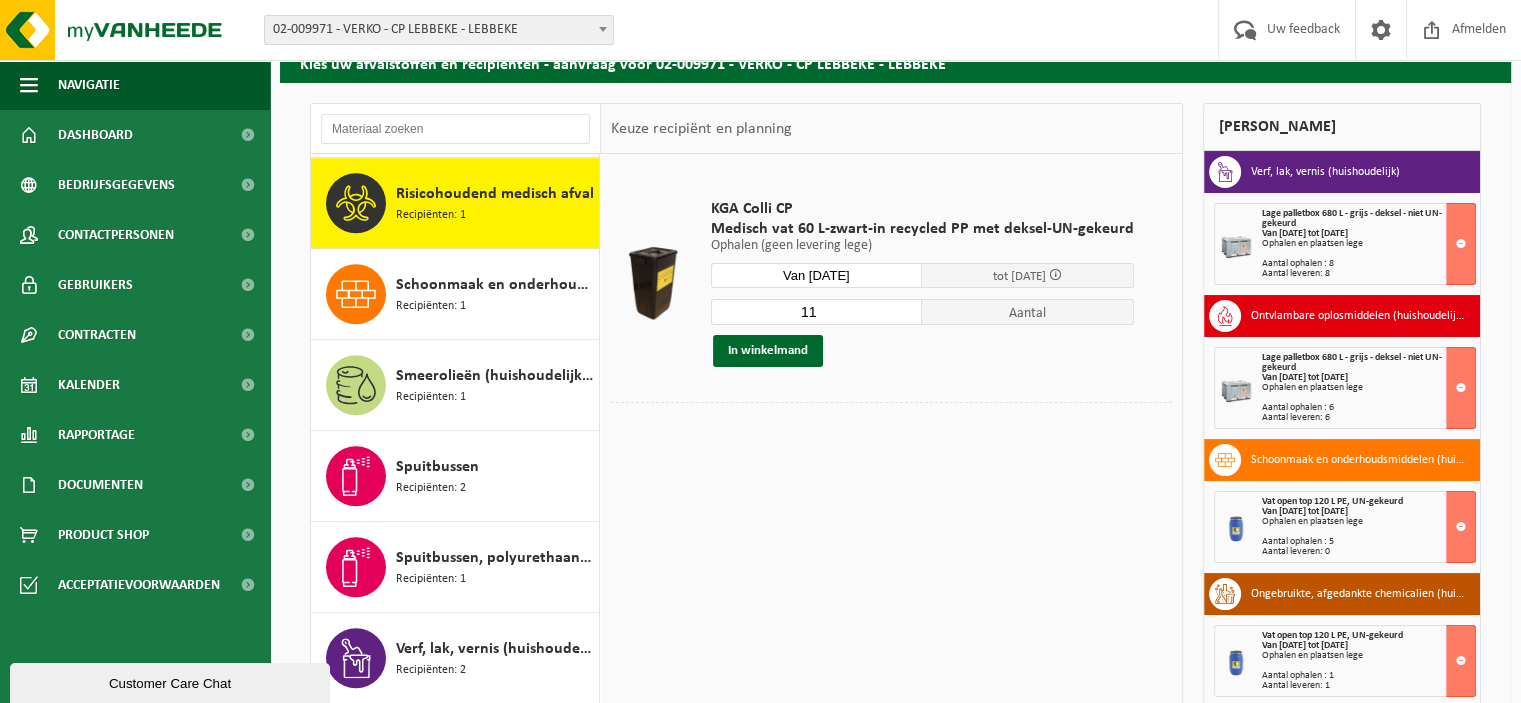 drag, startPoint x: 826, startPoint y: 303, endPoint x: 780, endPoint y: 303, distance: 46 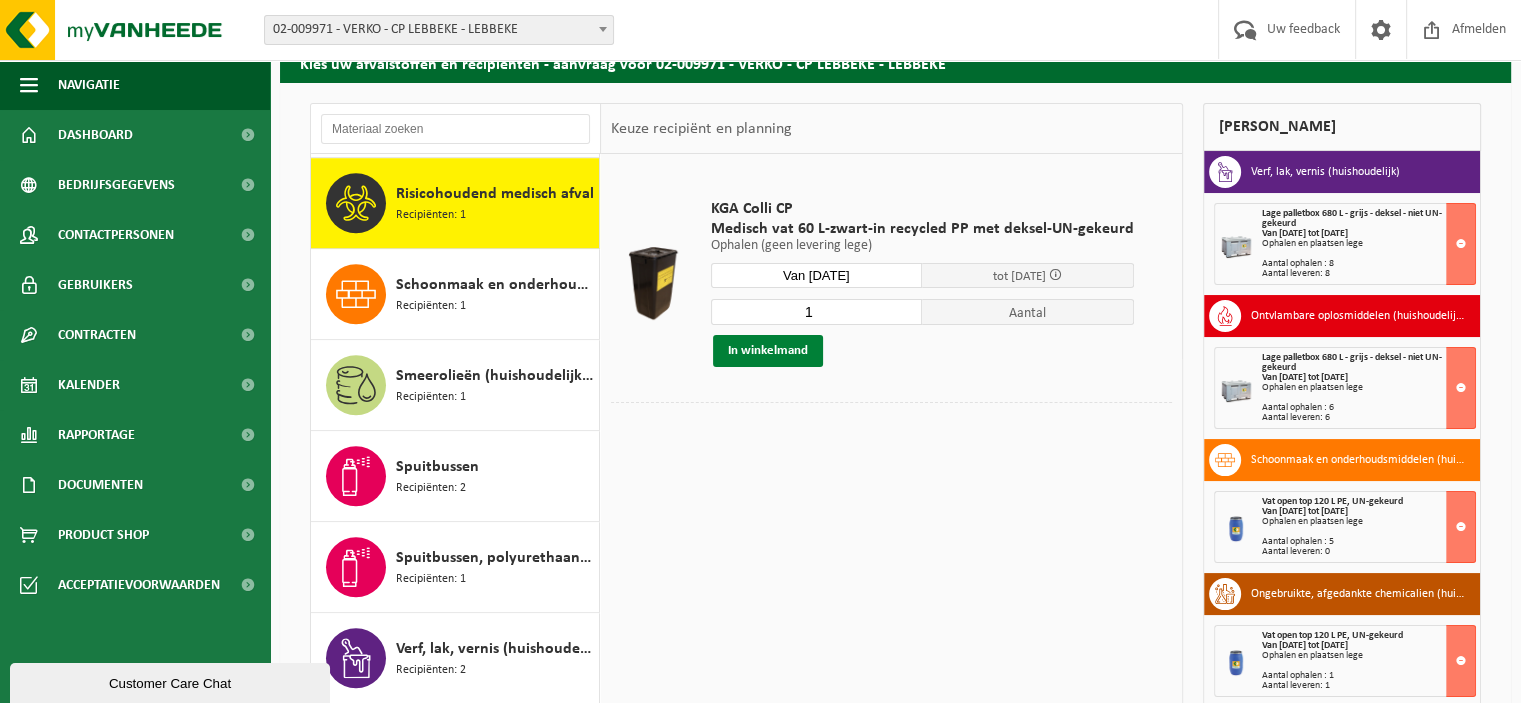 type on "1" 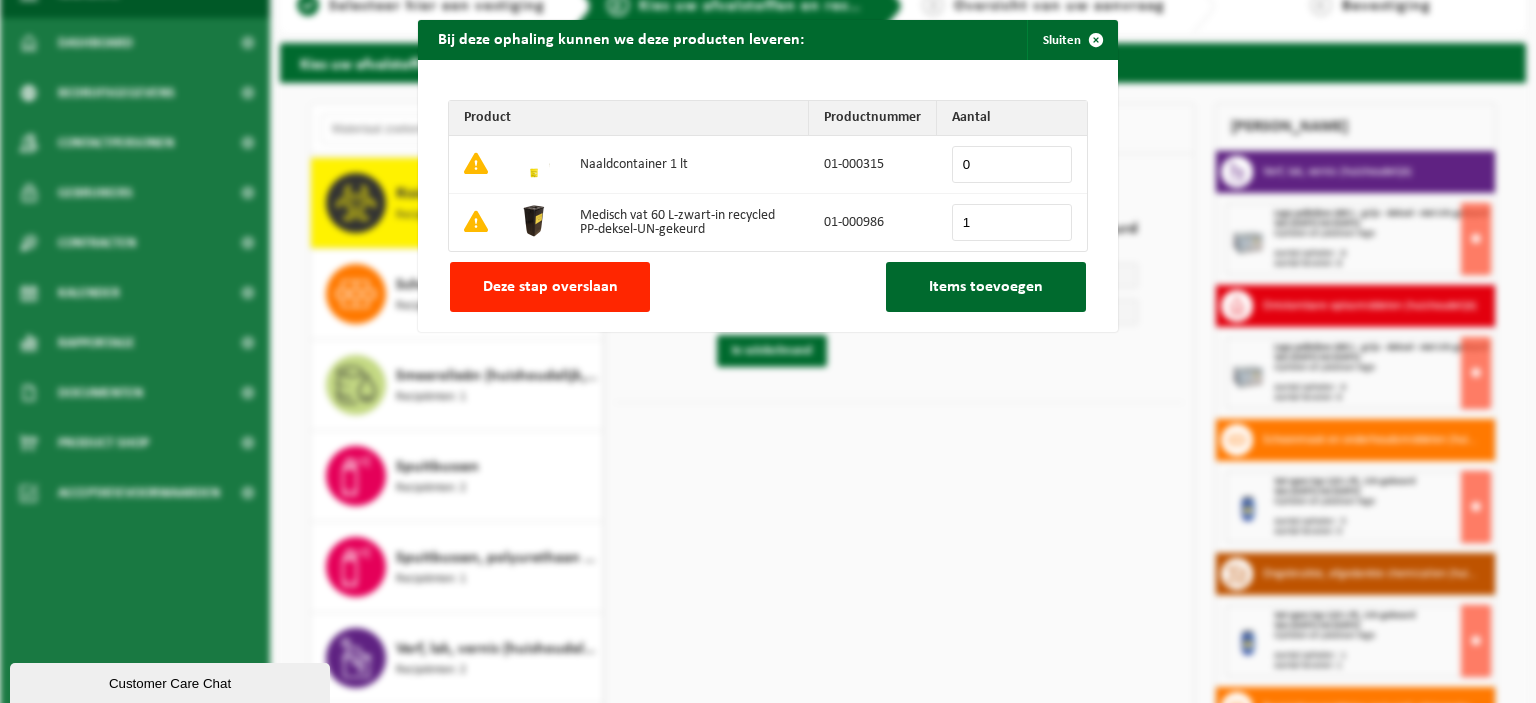 type on "1" 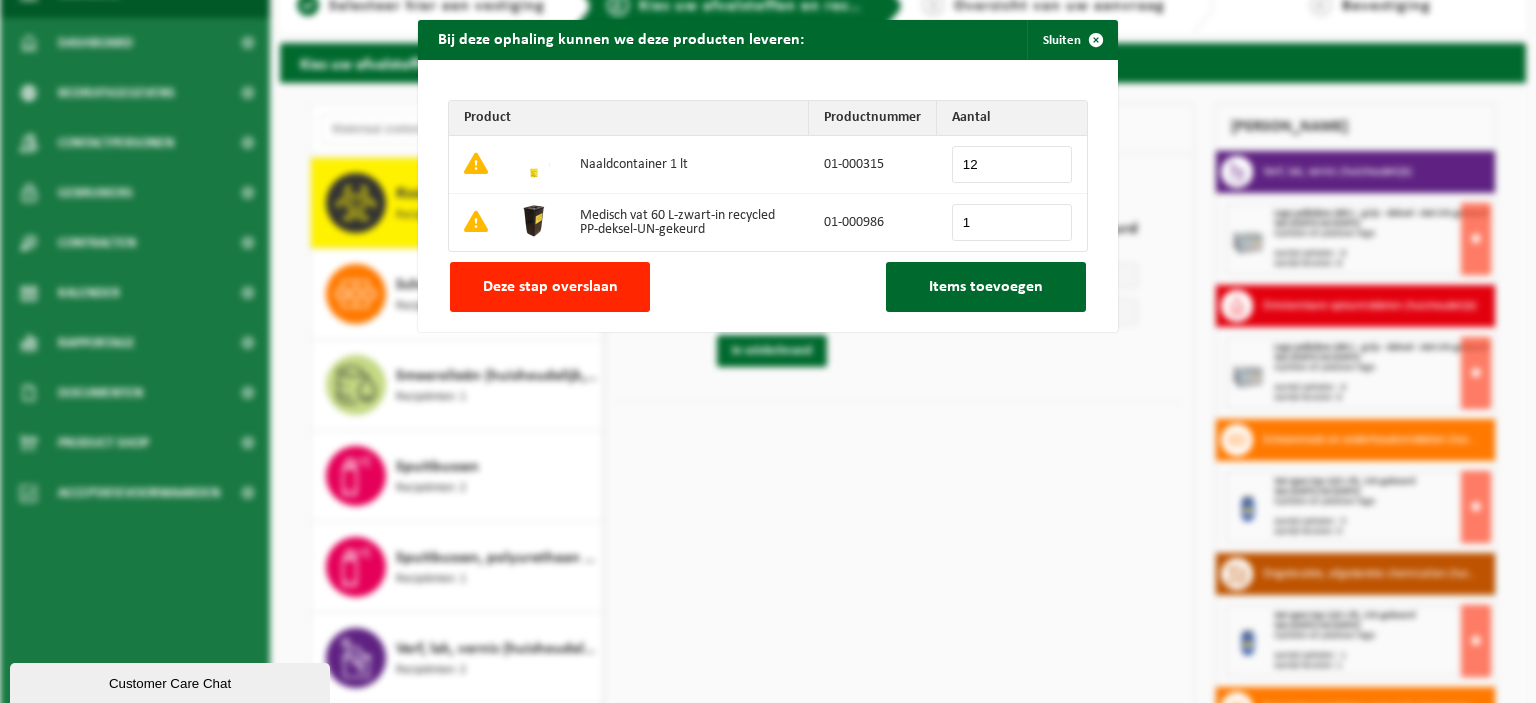 click on "12" at bounding box center (1012, 164) 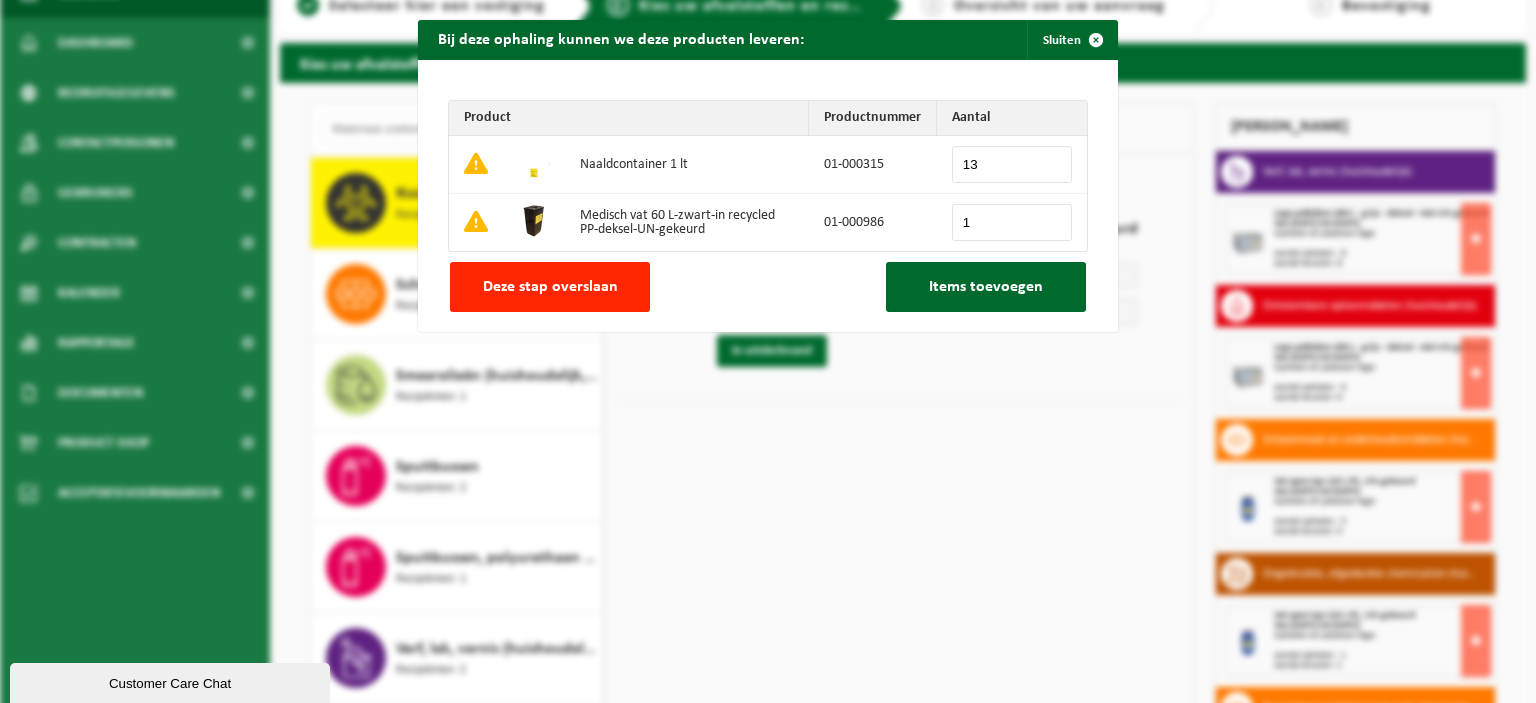 click on "13" at bounding box center [1012, 164] 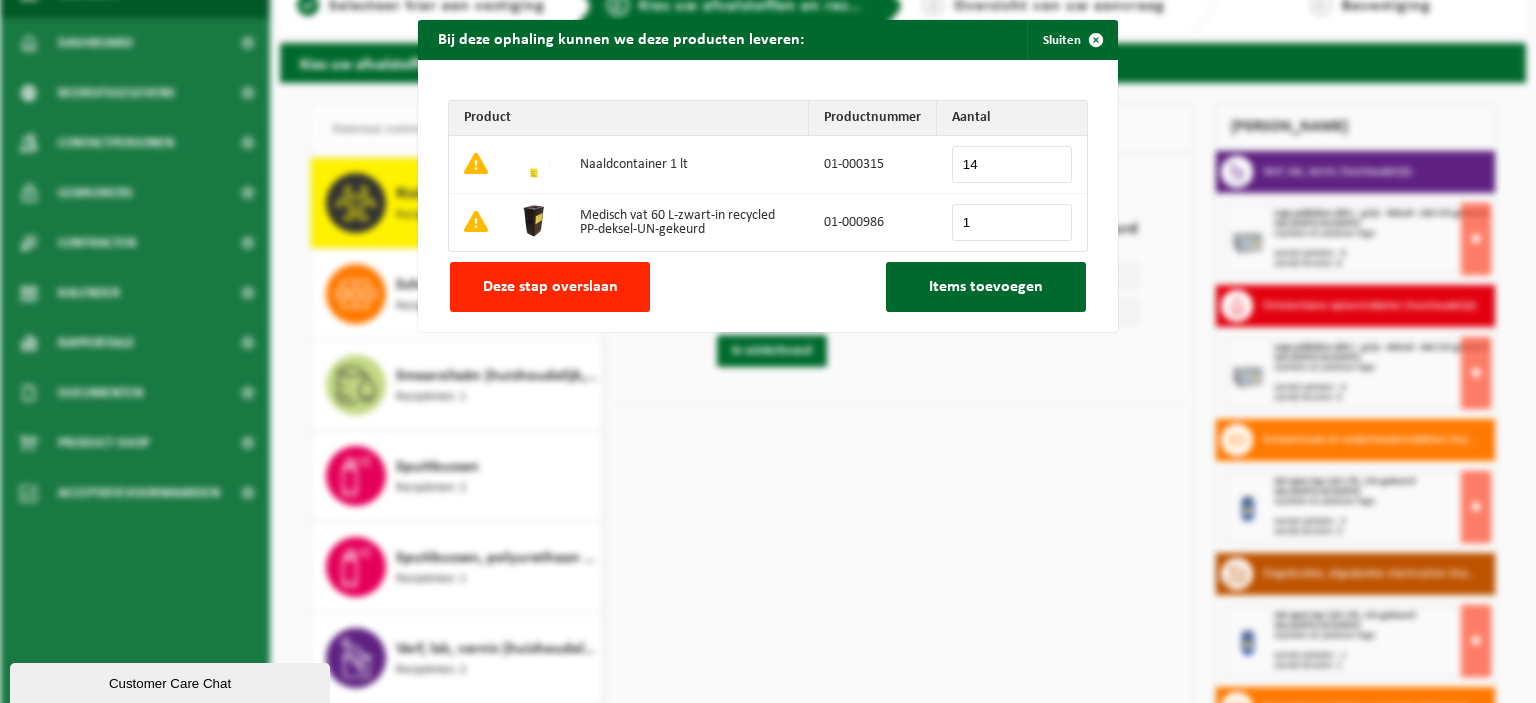click on "14" at bounding box center [1012, 164] 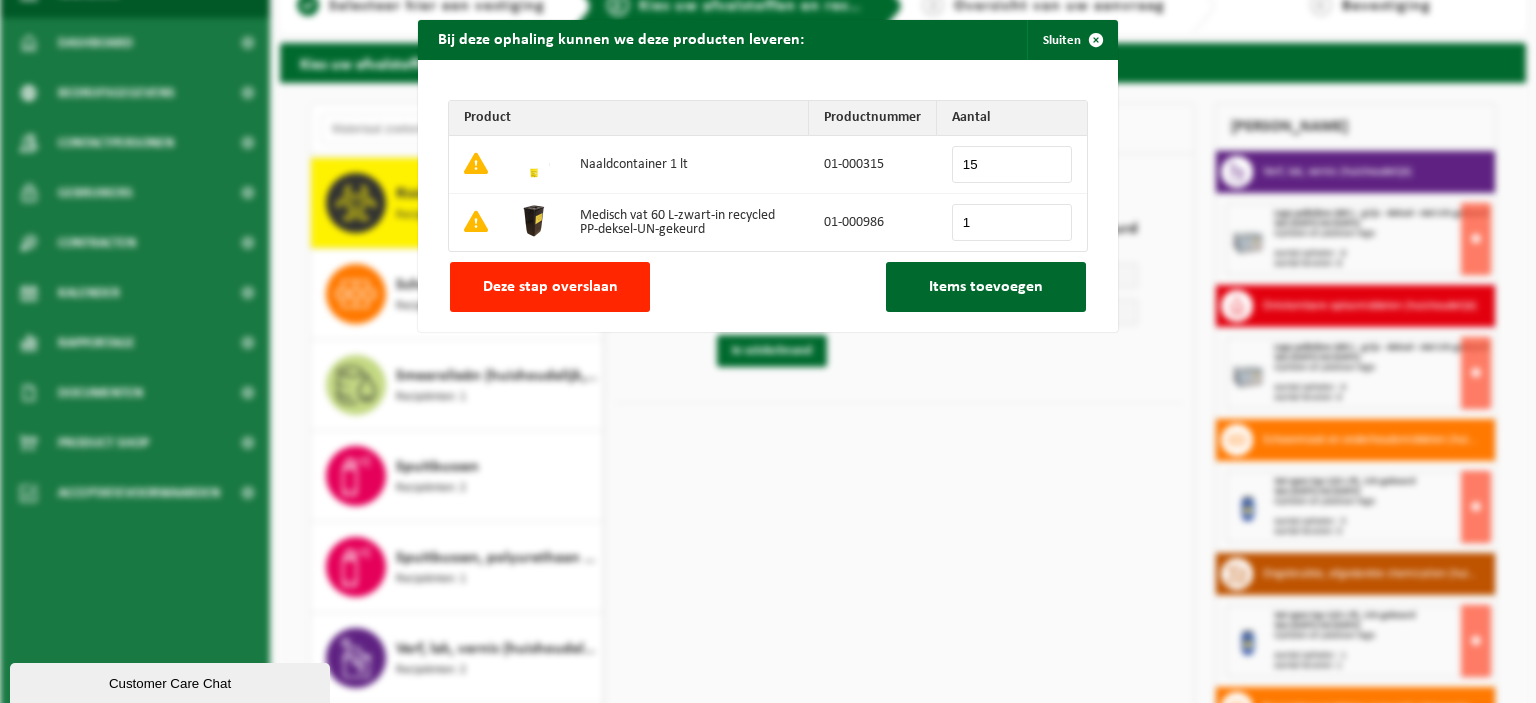 click on "15" at bounding box center (1012, 164) 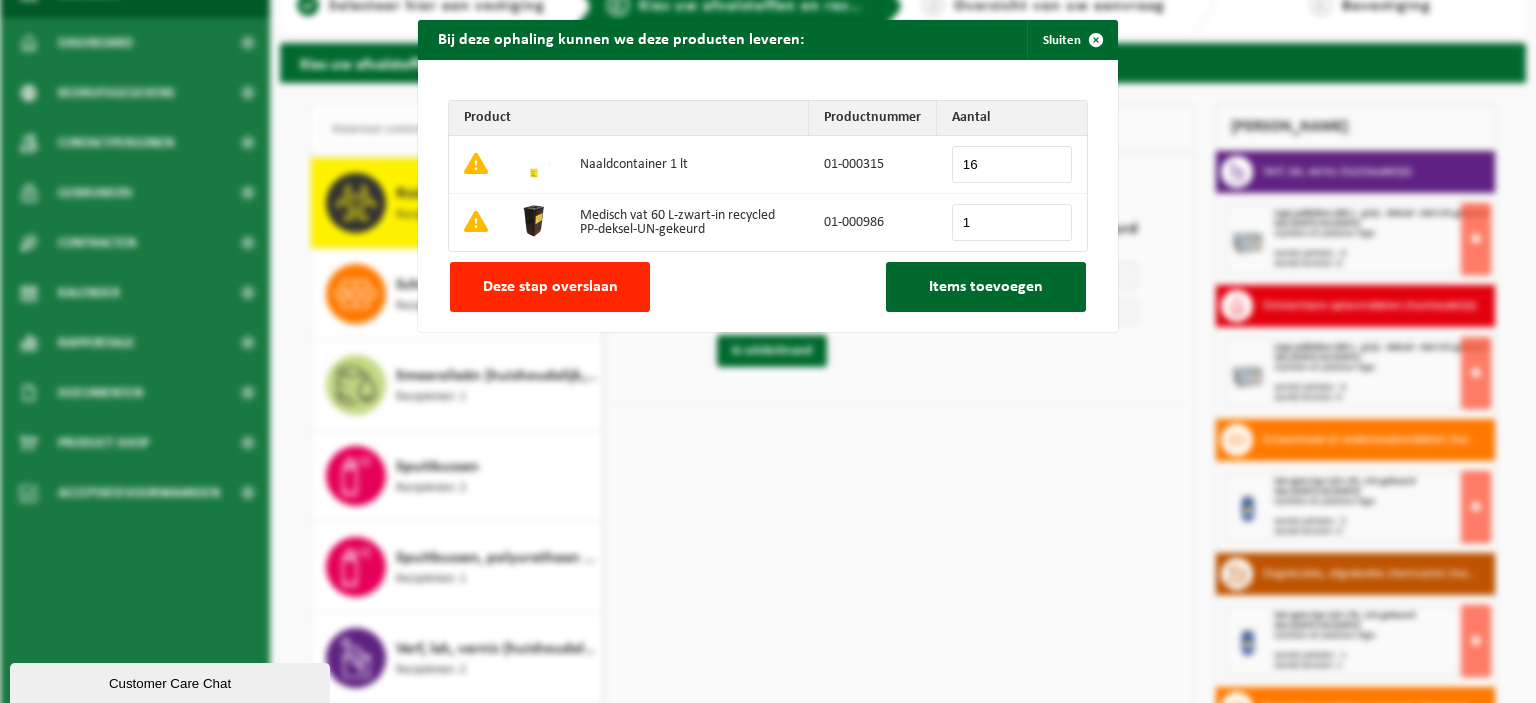 click on "16" at bounding box center (1012, 164) 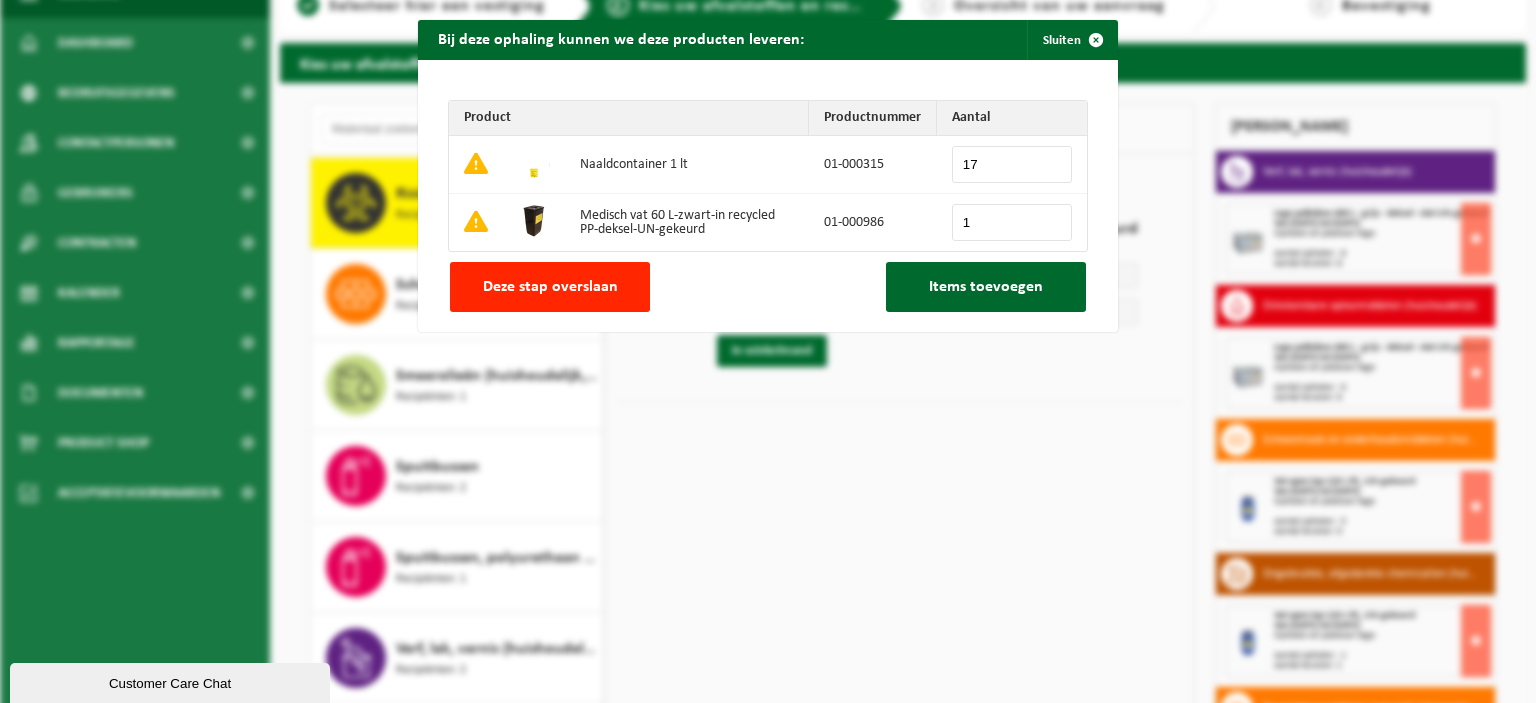 click on "17" at bounding box center (1012, 164) 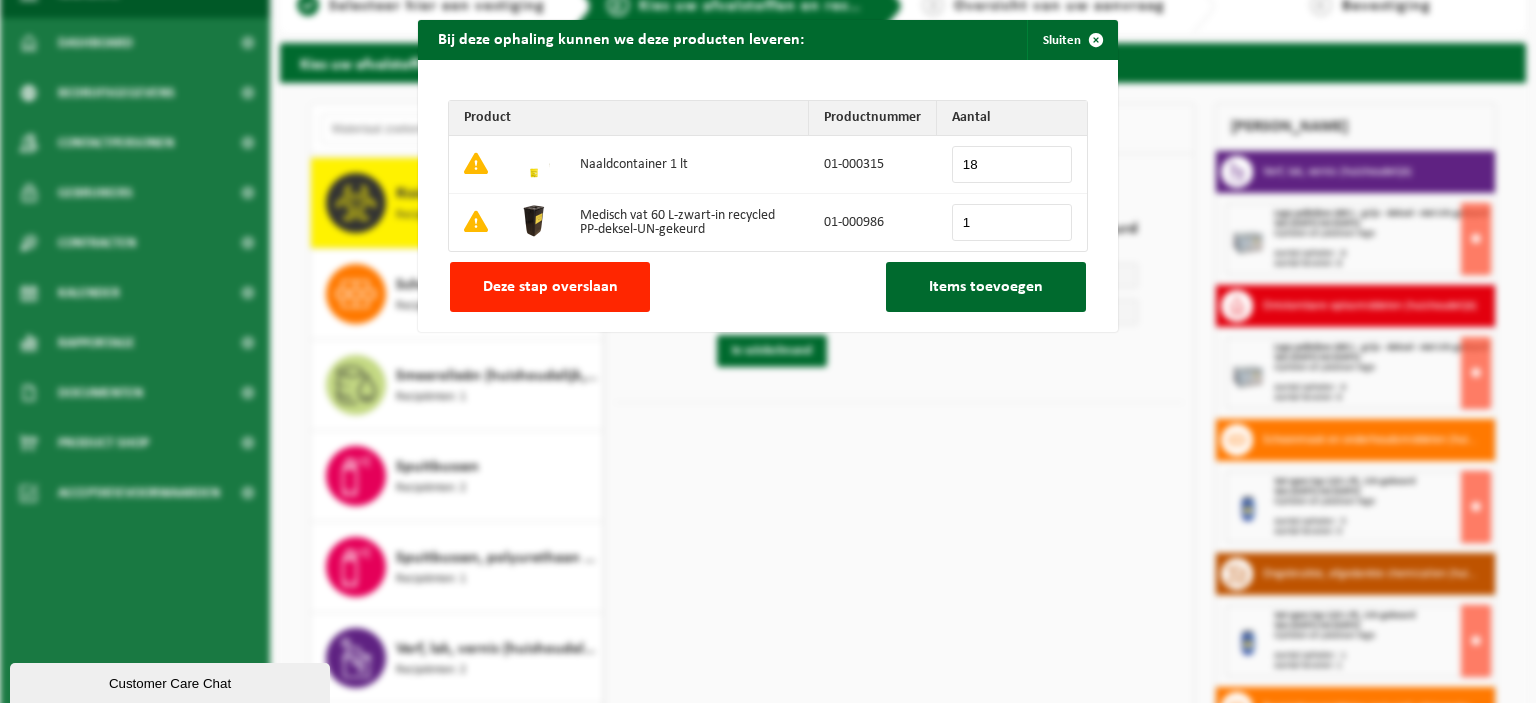 click on "18" at bounding box center [1012, 164] 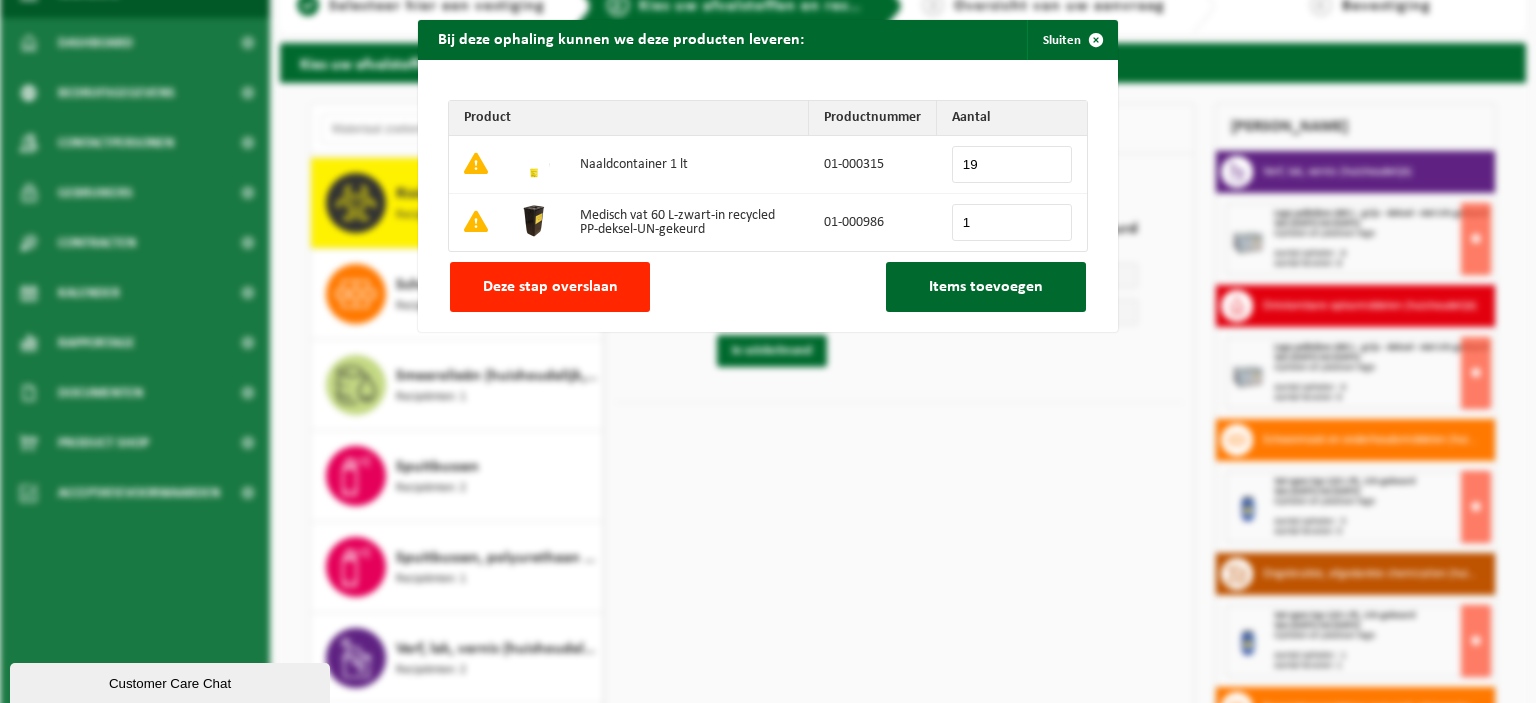 click on "19" at bounding box center [1012, 164] 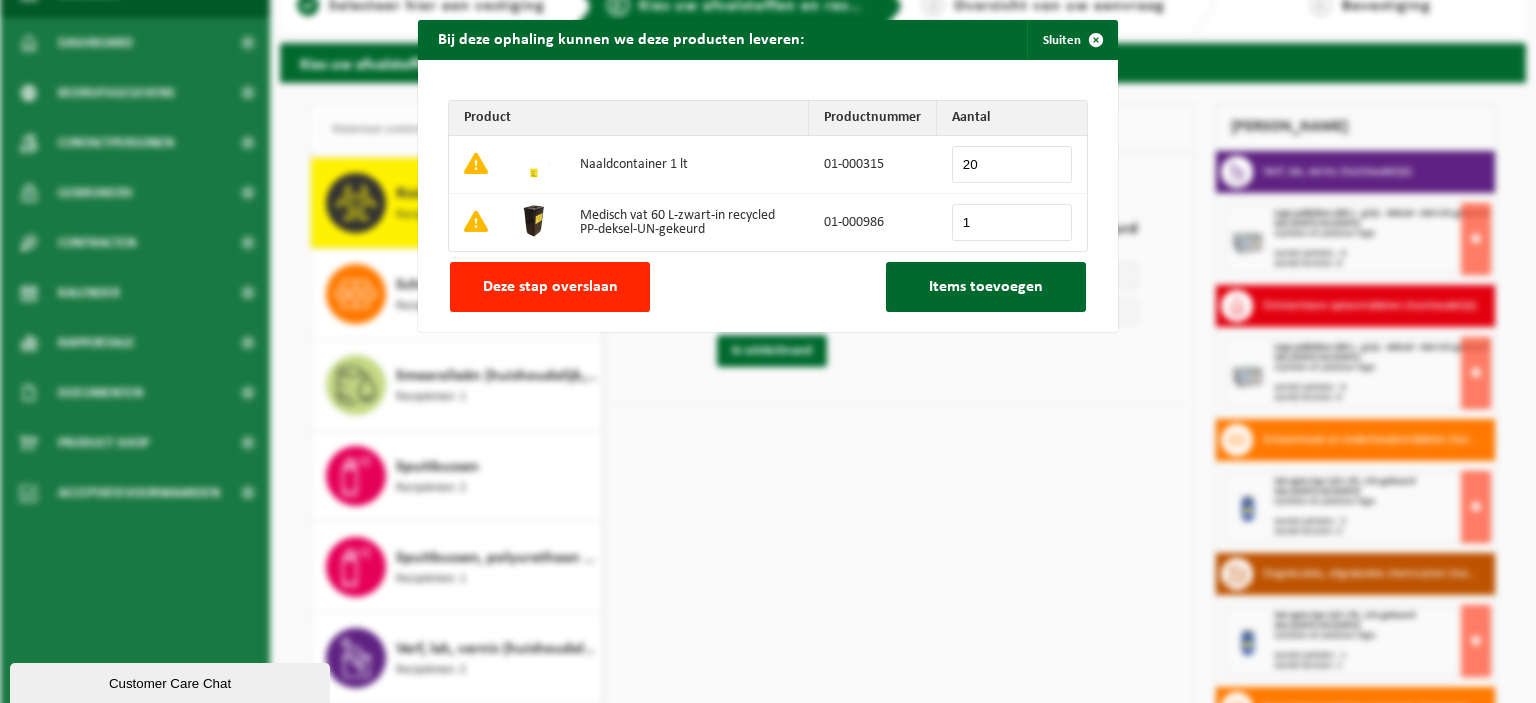 click on "20" at bounding box center (1012, 164) 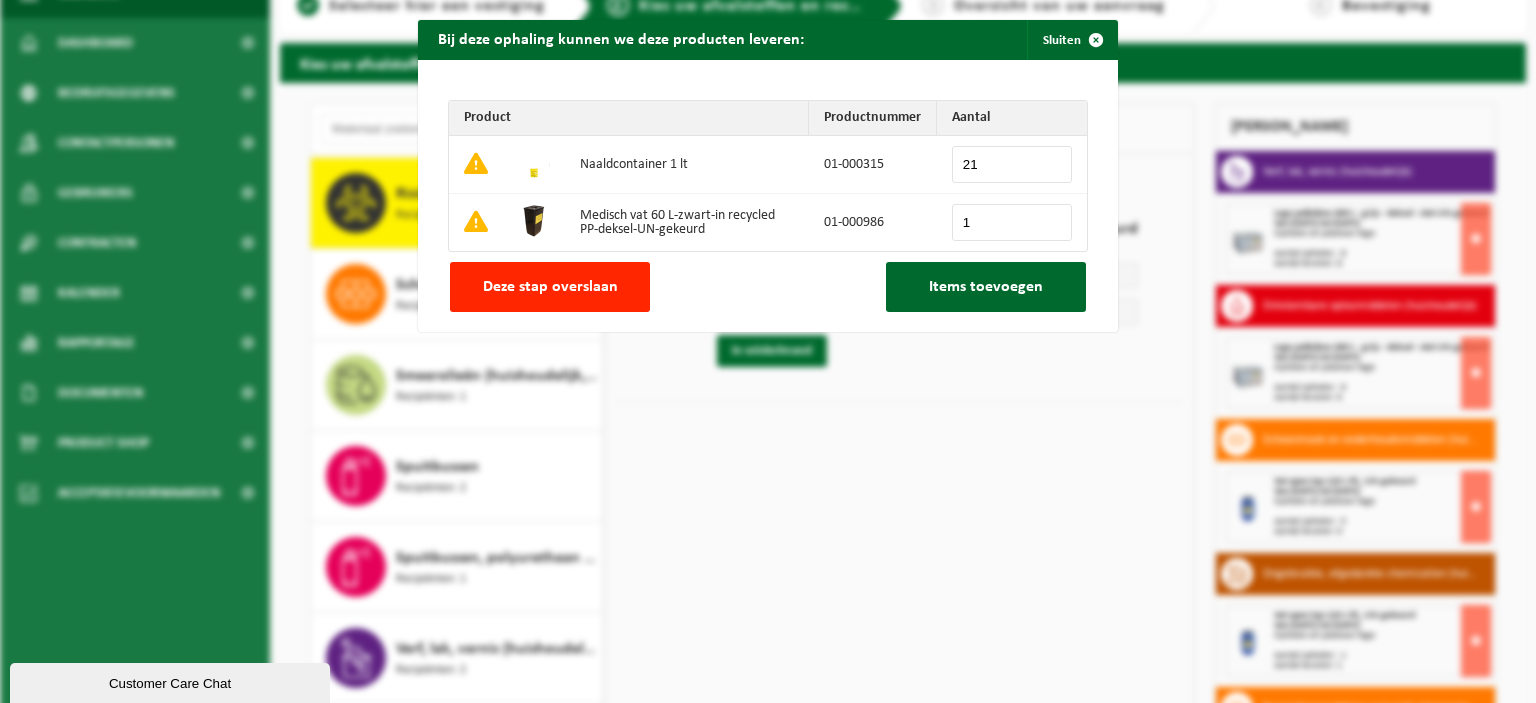 click on "21" at bounding box center (1012, 164) 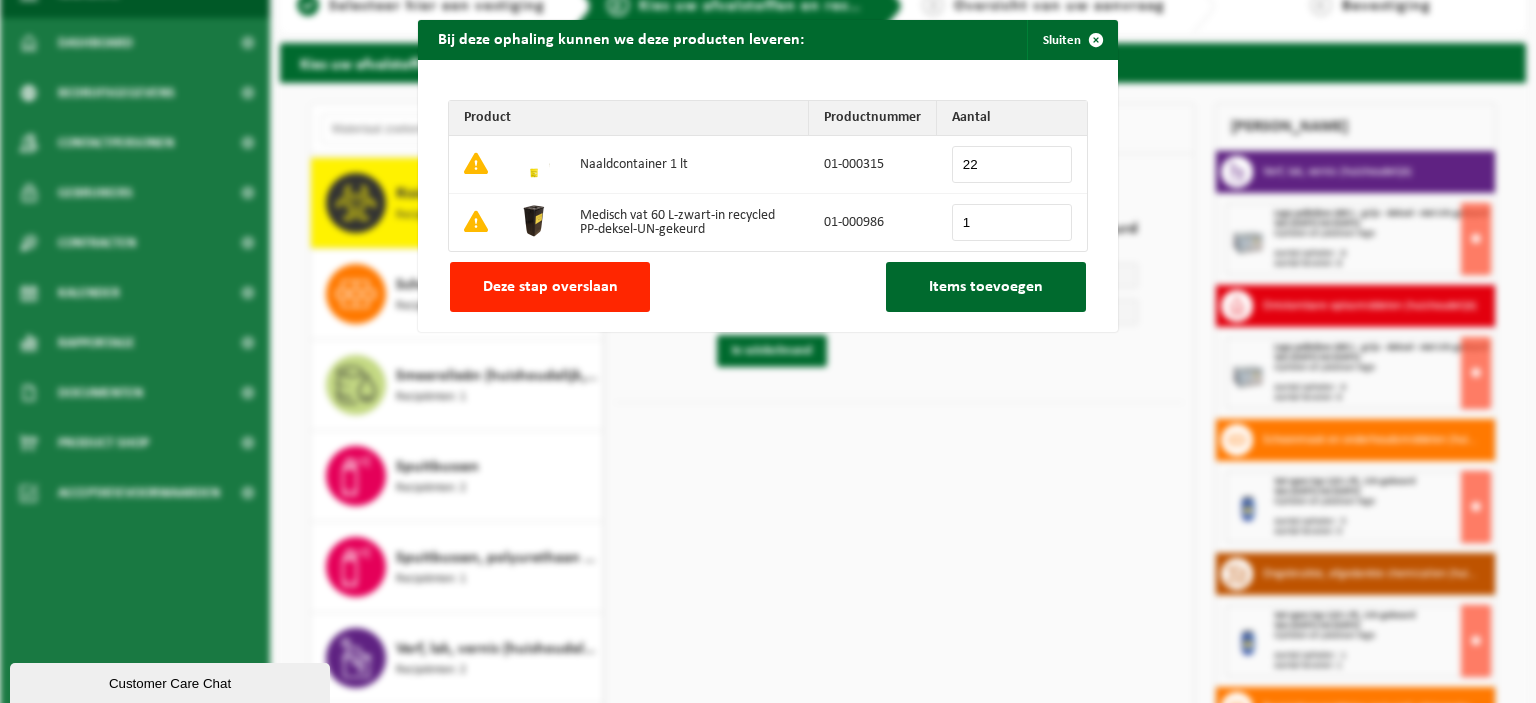 click on "22" at bounding box center [1012, 164] 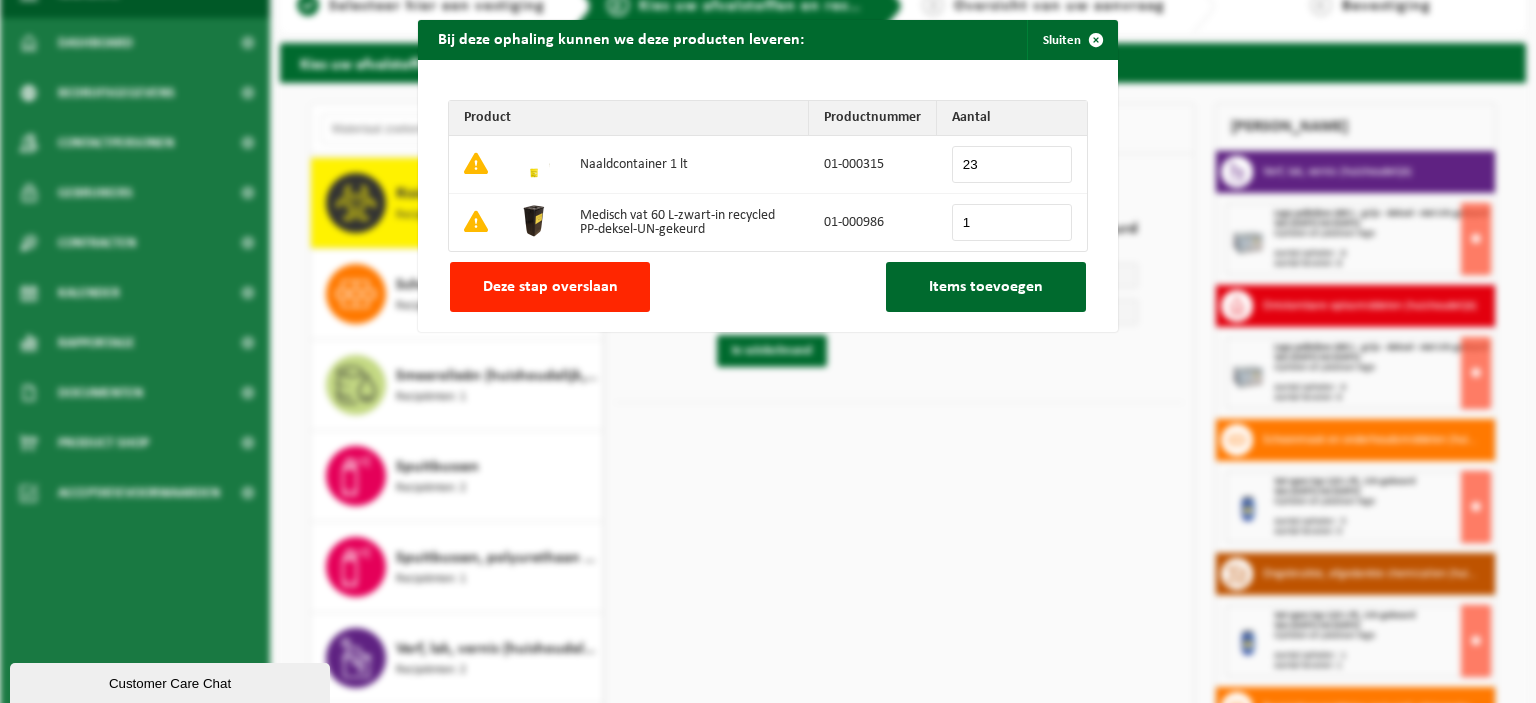 click on "23" at bounding box center [1012, 164] 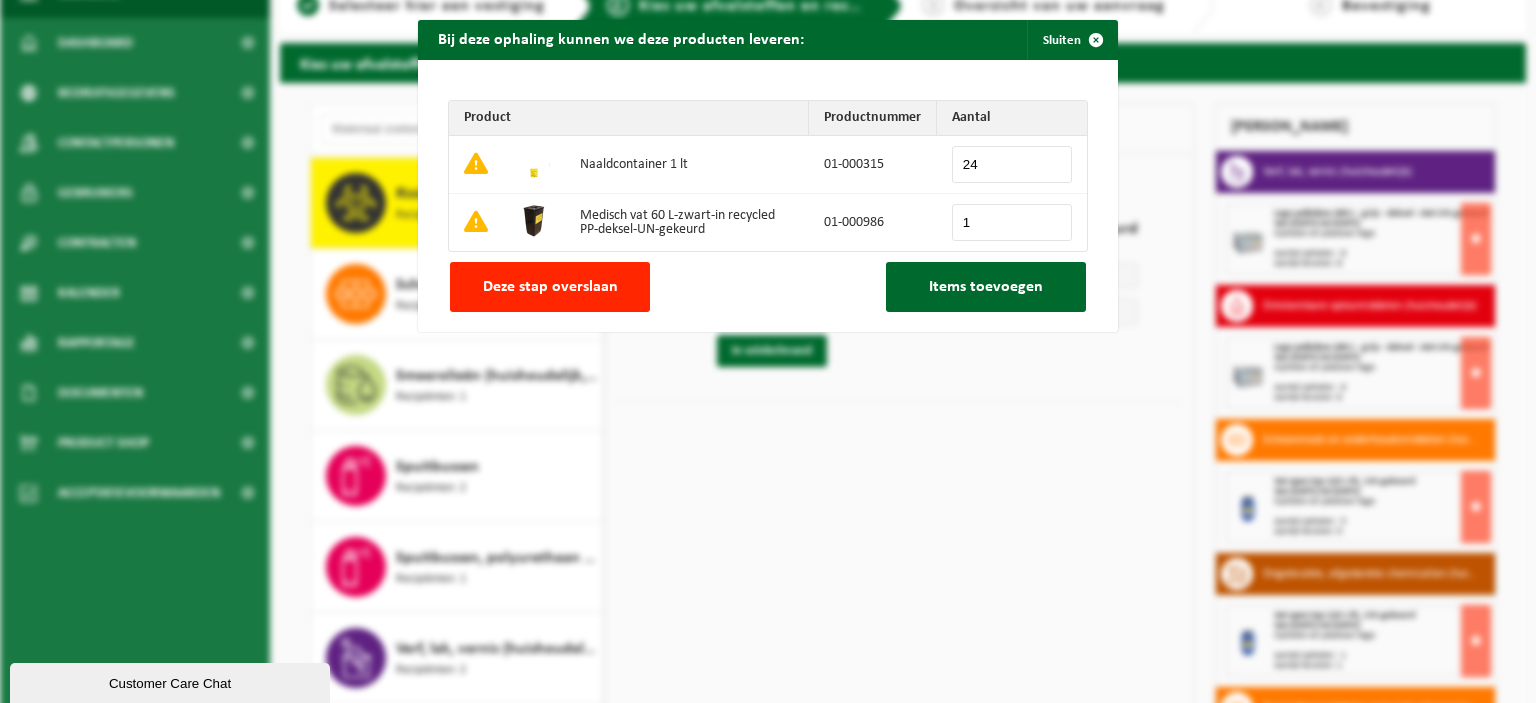 click on "24" at bounding box center [1012, 164] 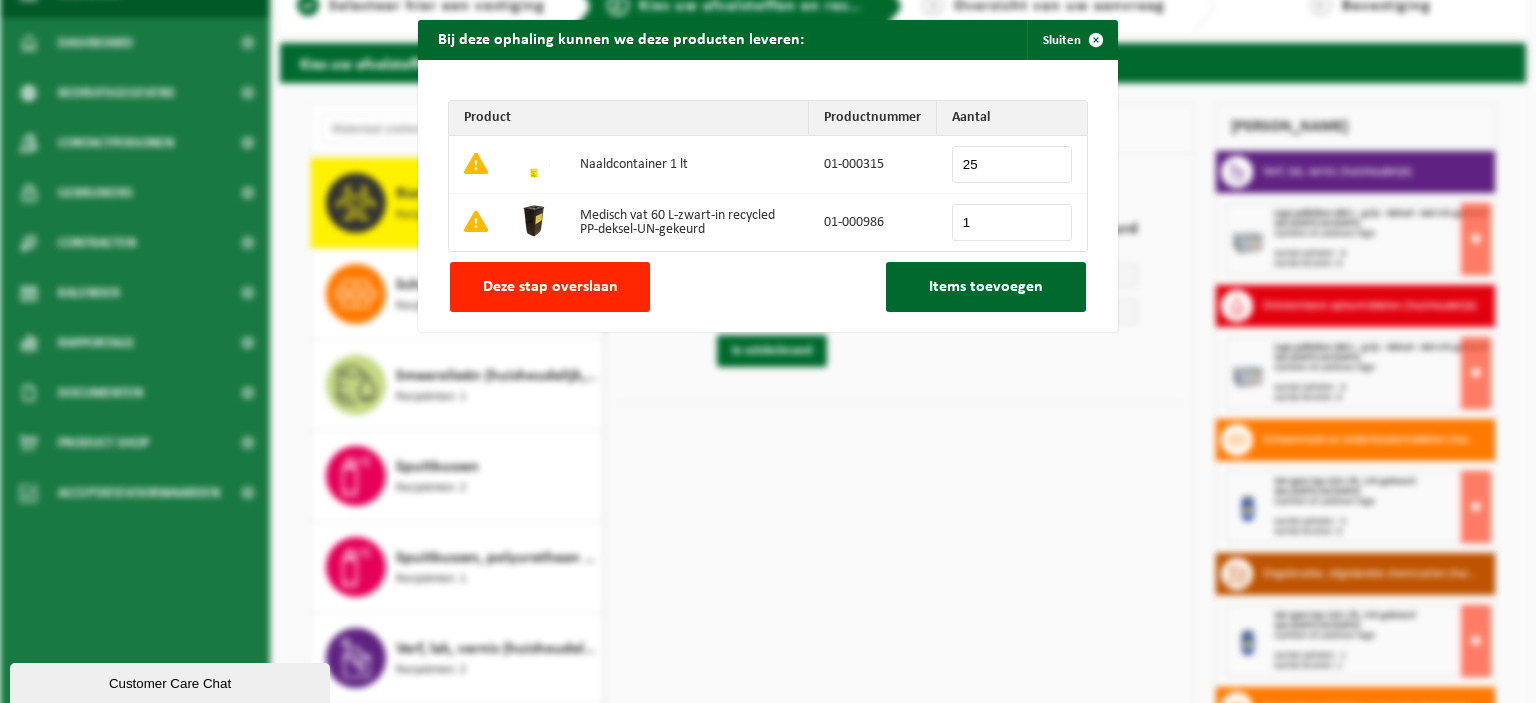 type on "25" 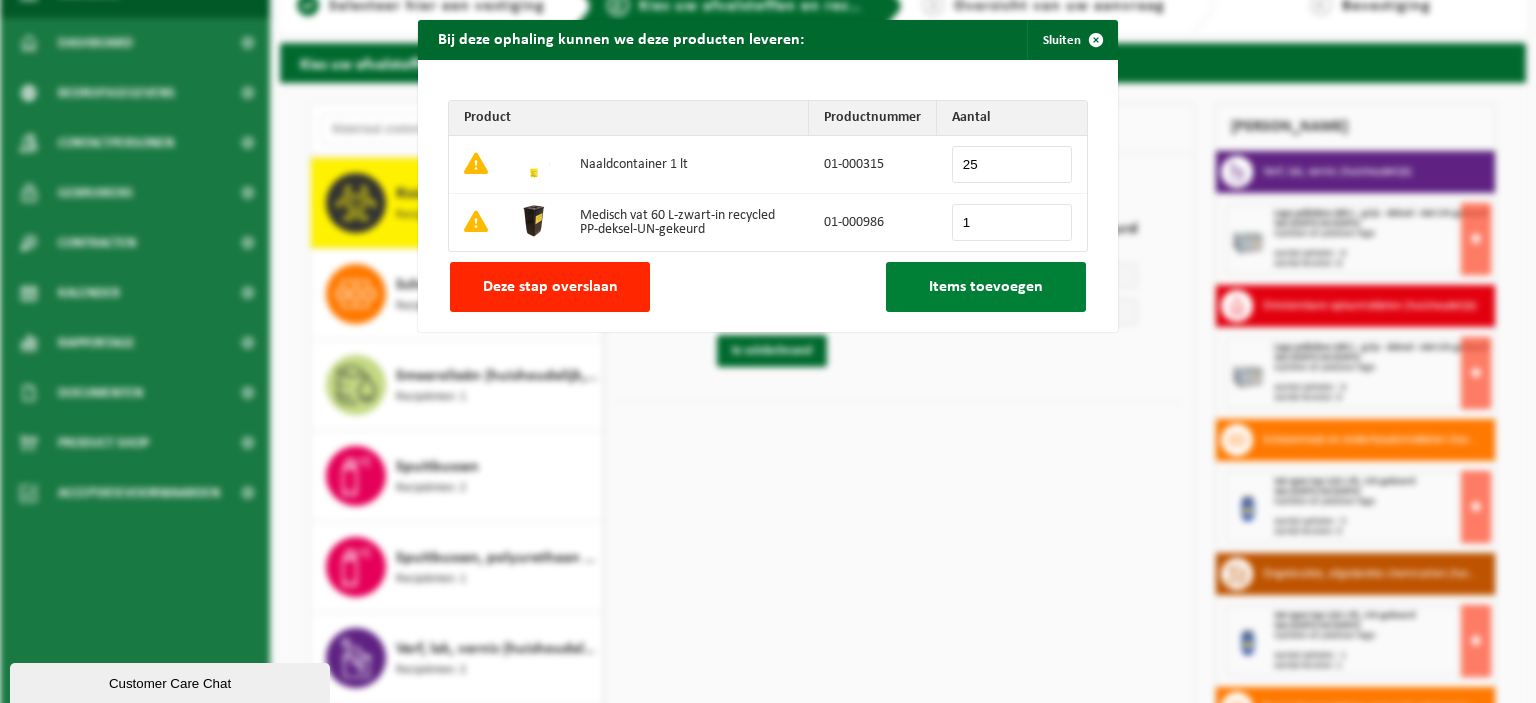click on "Items toevoegen" at bounding box center (986, 287) 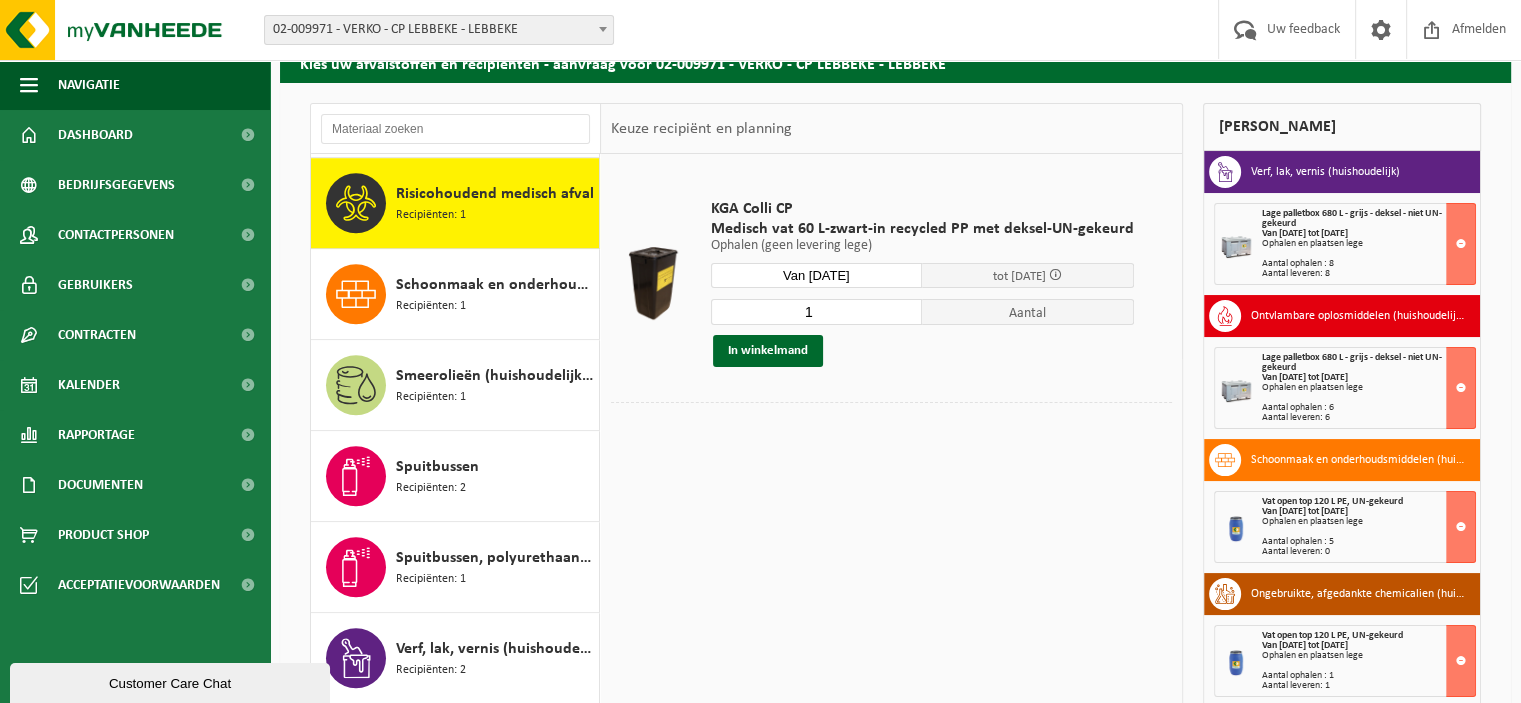 scroll, scrollTop: 1108, scrollLeft: 0, axis: vertical 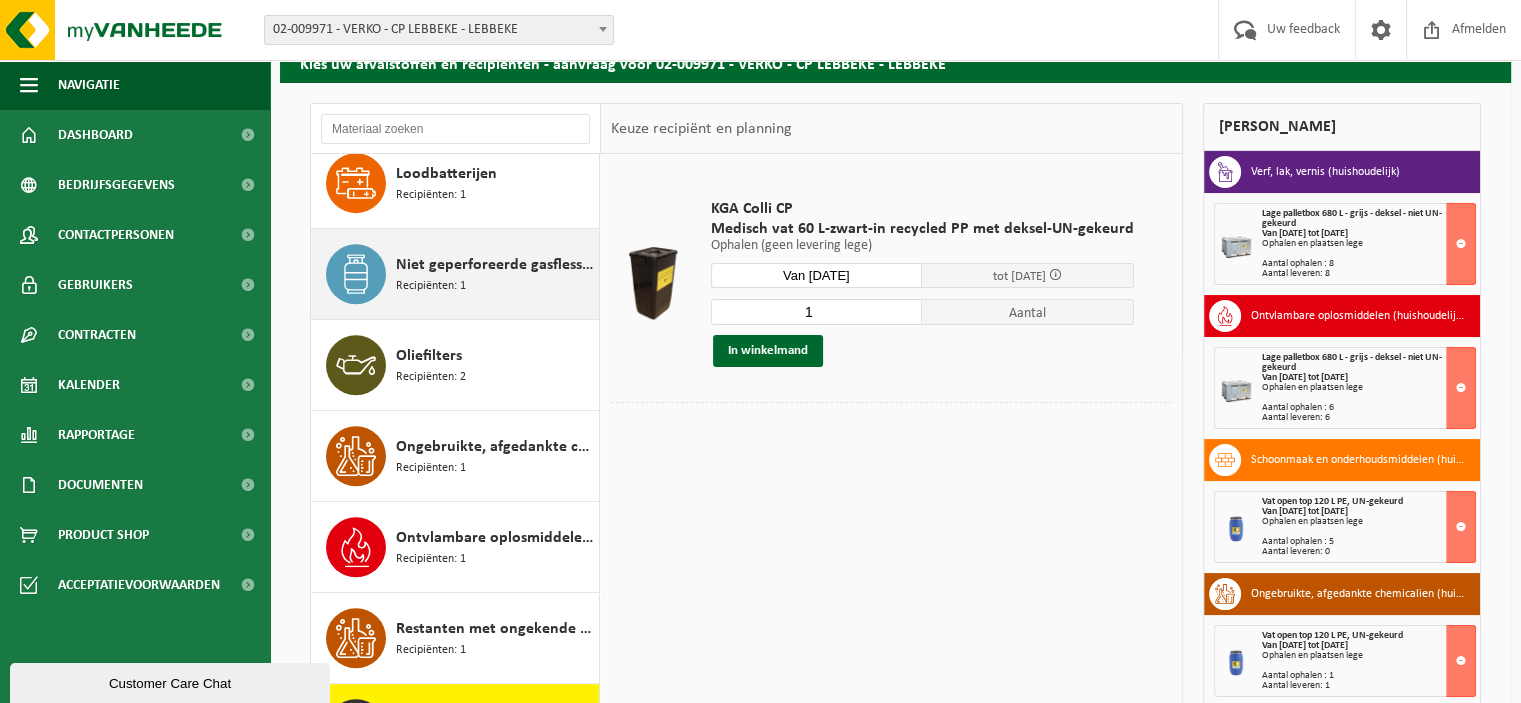 click on "Niet geperforeerde gasflessen voor eenmalig gebruik (huishoudelijk)" at bounding box center (495, 265) 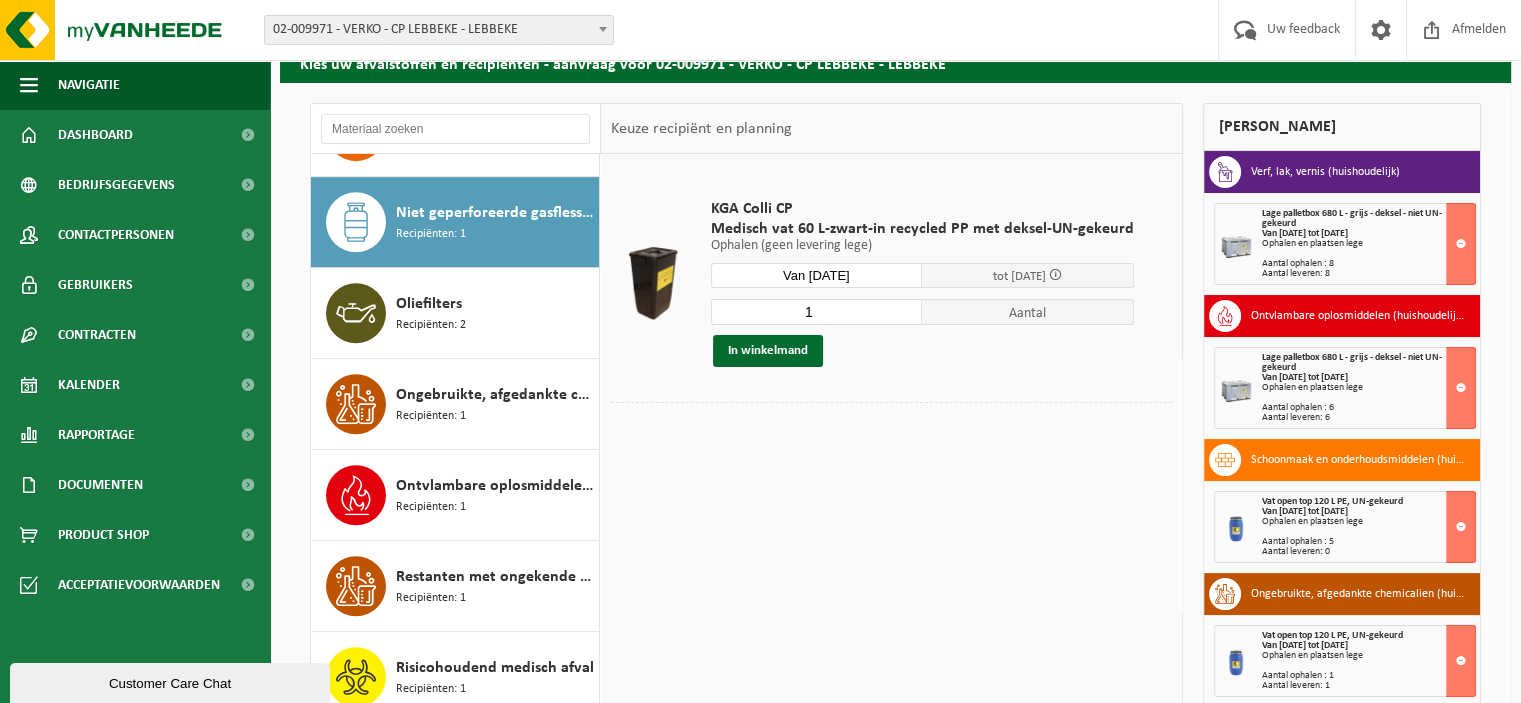 scroll, scrollTop: 1180, scrollLeft: 0, axis: vertical 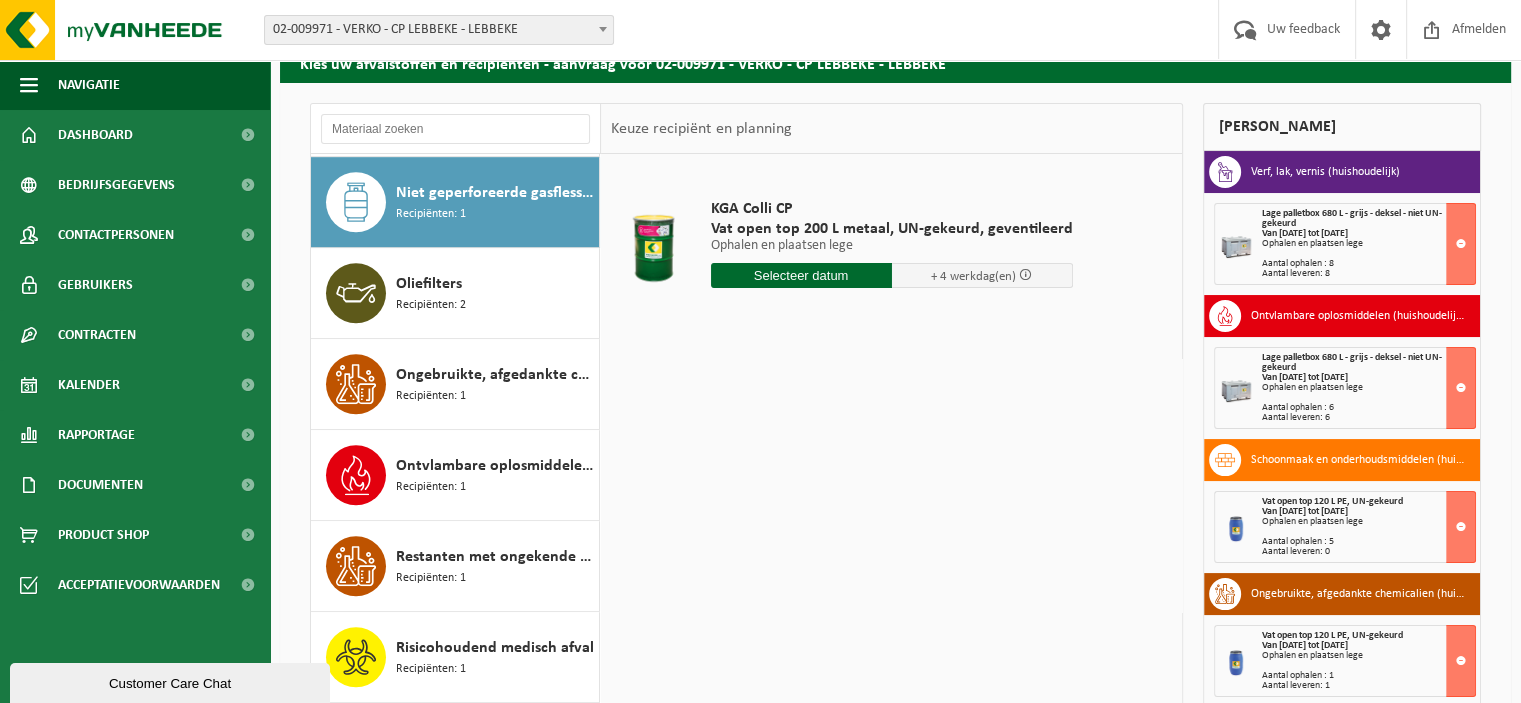click at bounding box center (801, 275) 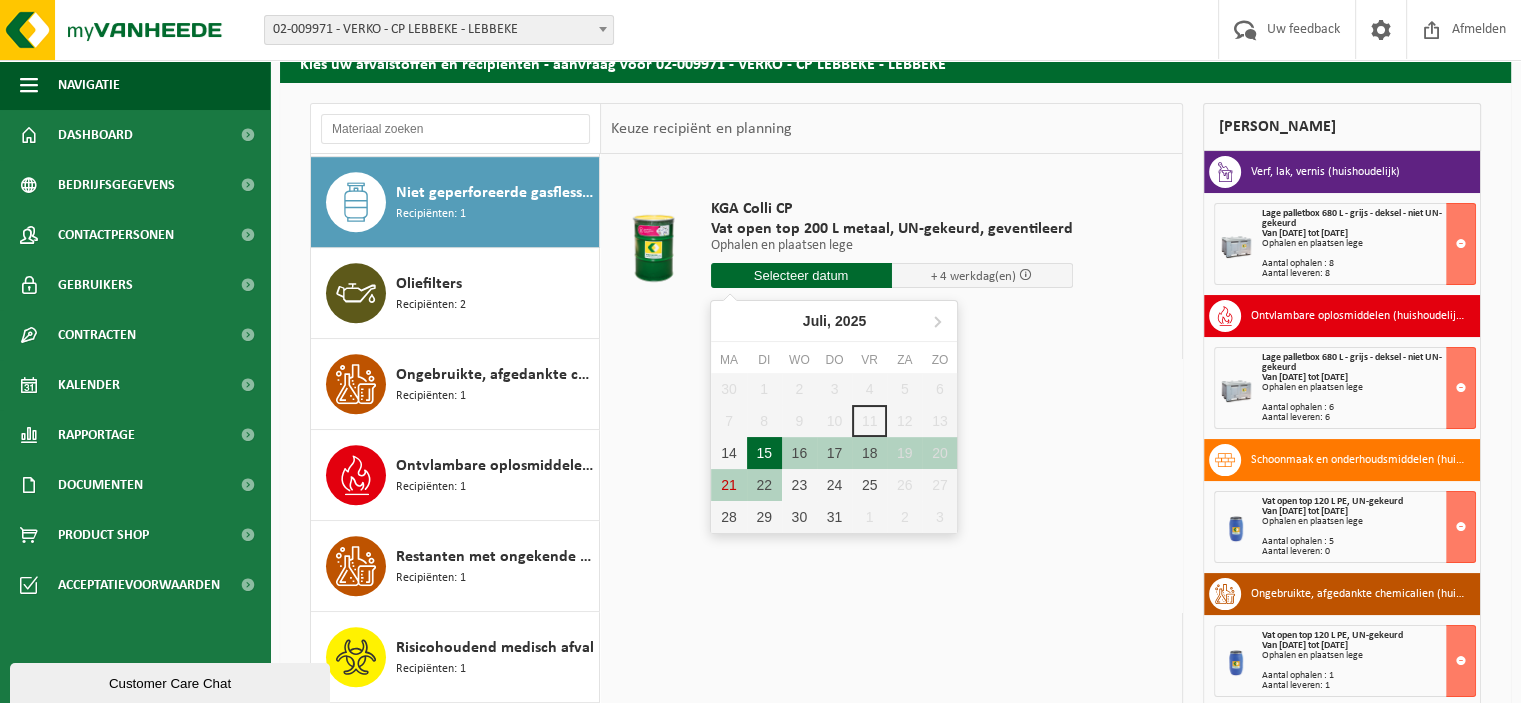 click on "15" at bounding box center (764, 453) 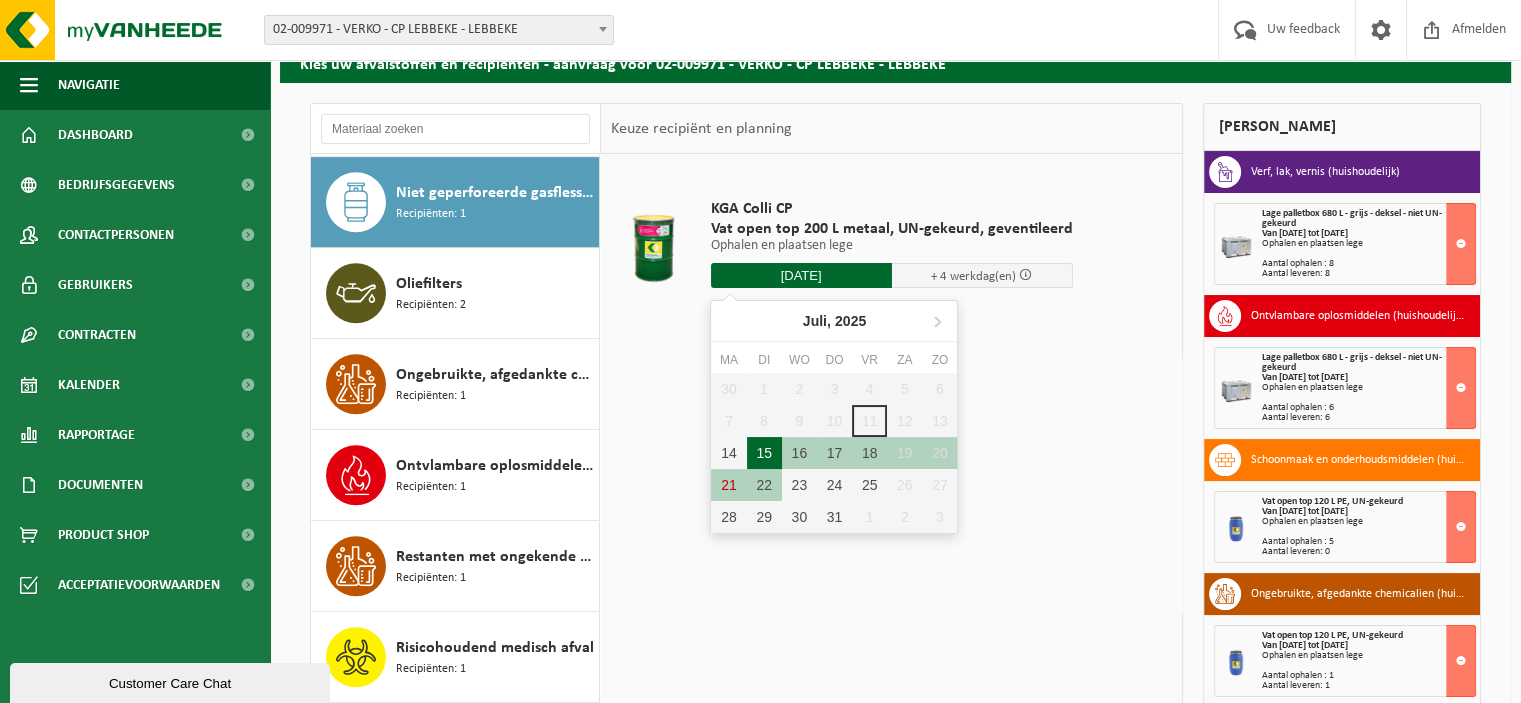type on "Van 2025-07-15" 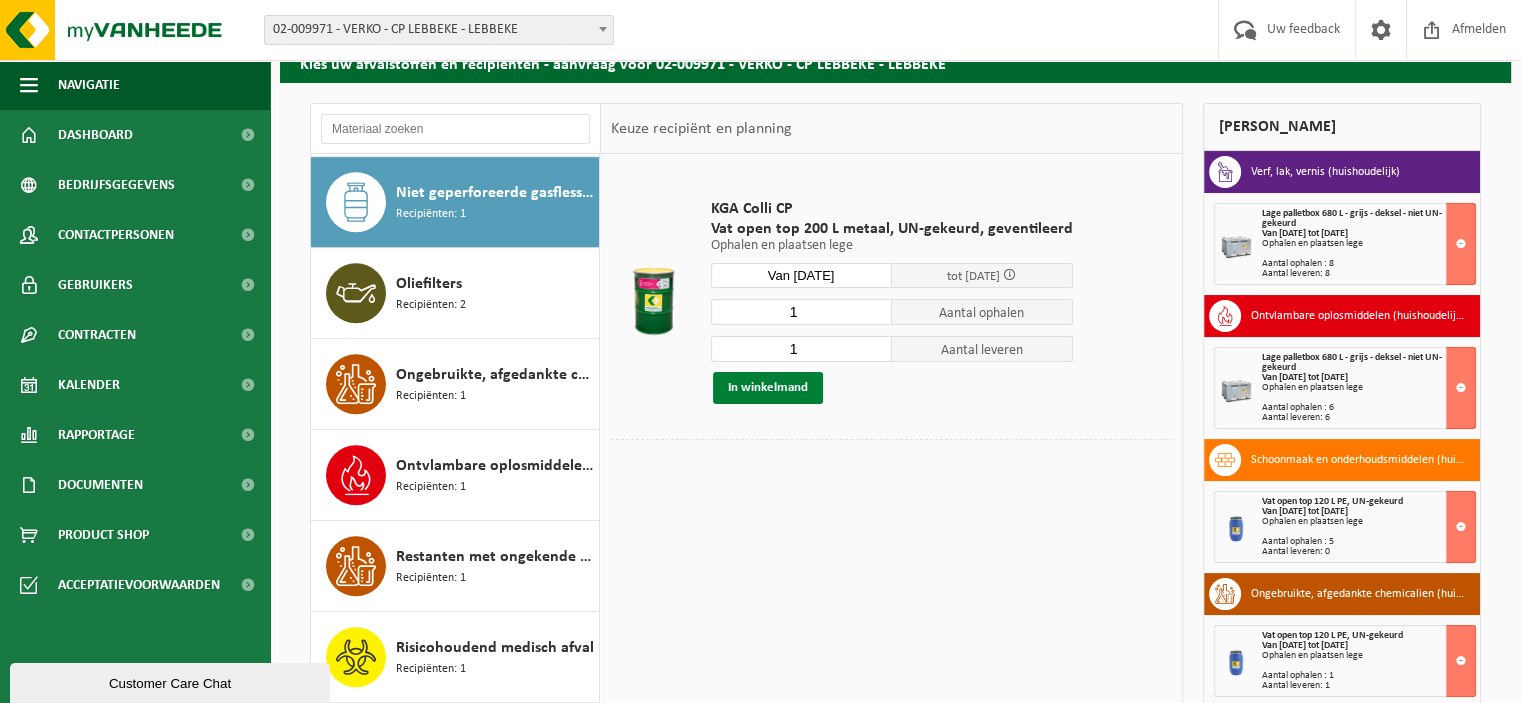 click on "In winkelmand" at bounding box center [768, 388] 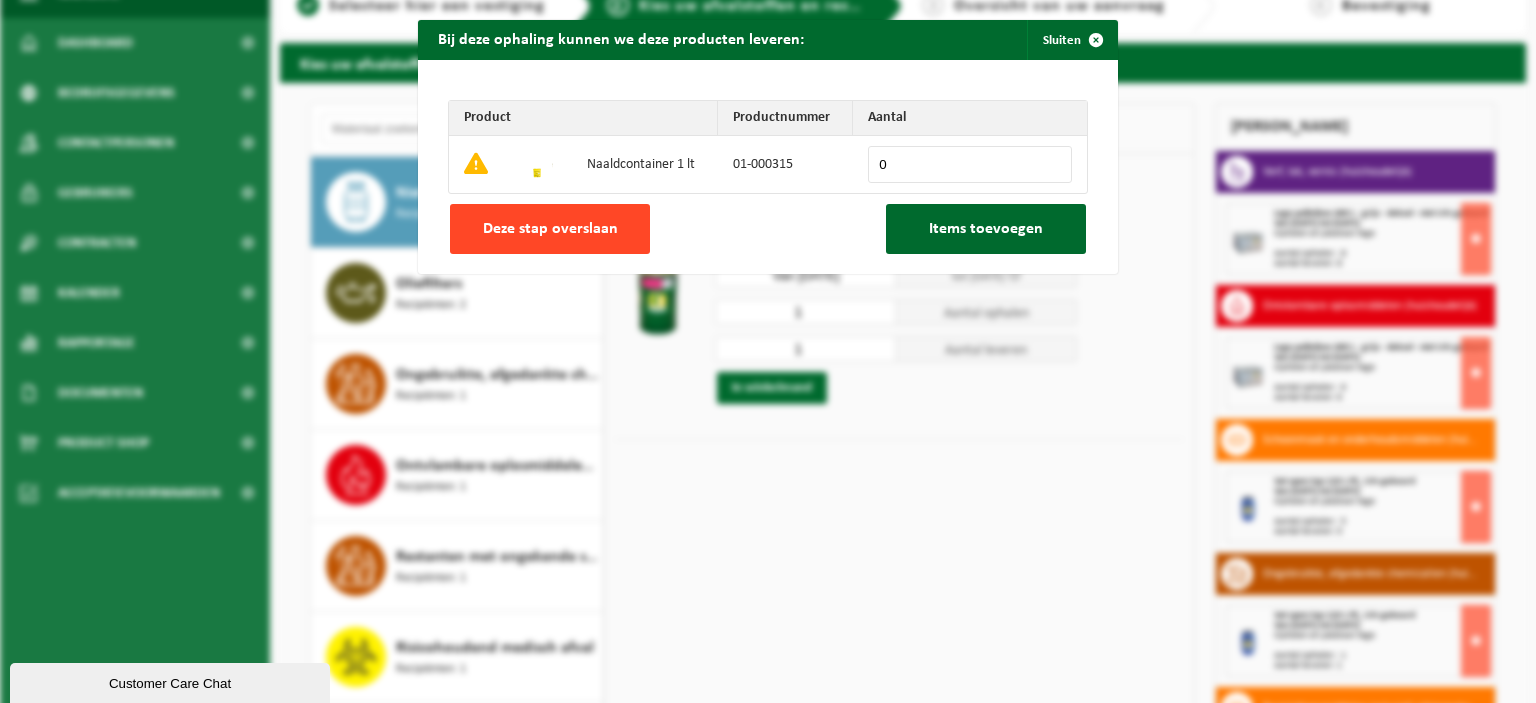 click on "Deze stap overslaan" at bounding box center (550, 229) 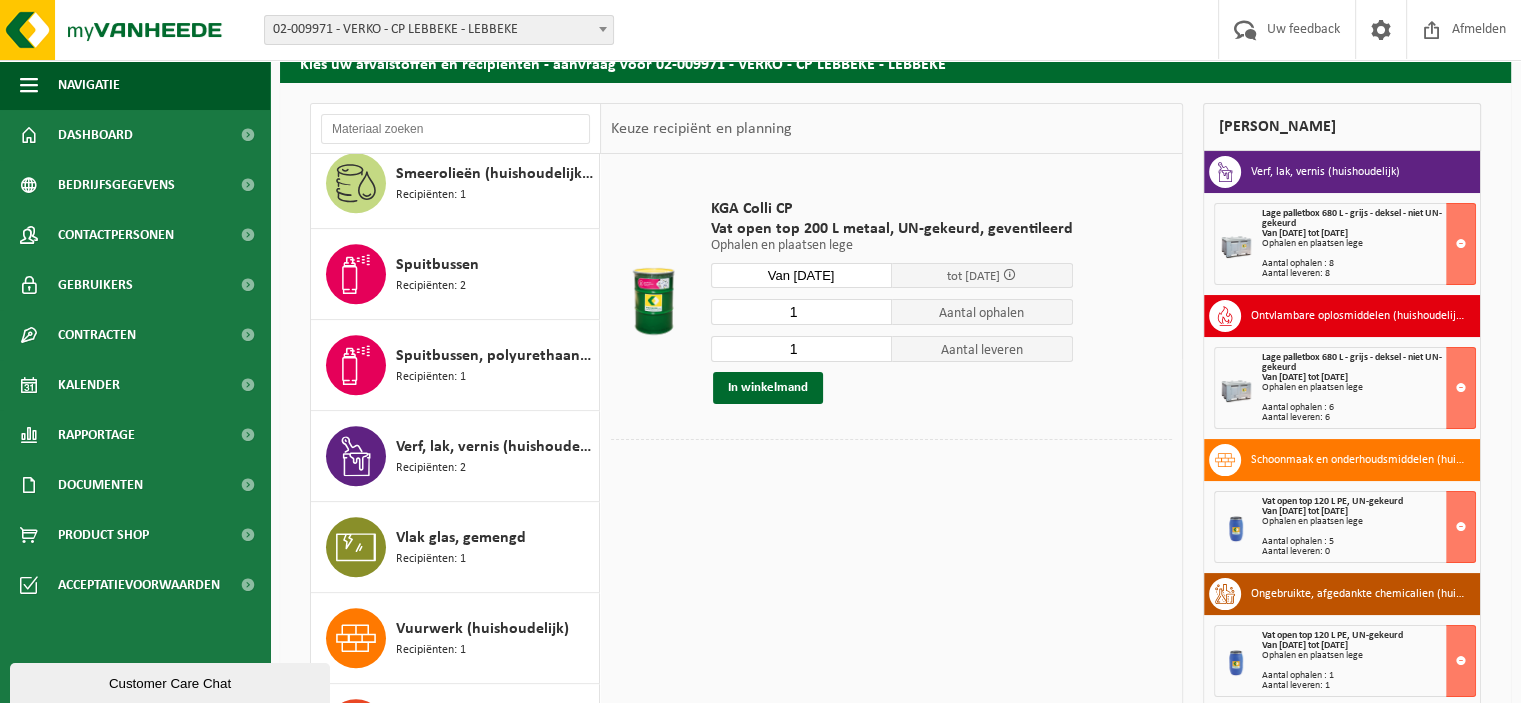 scroll, scrollTop: 1846, scrollLeft: 0, axis: vertical 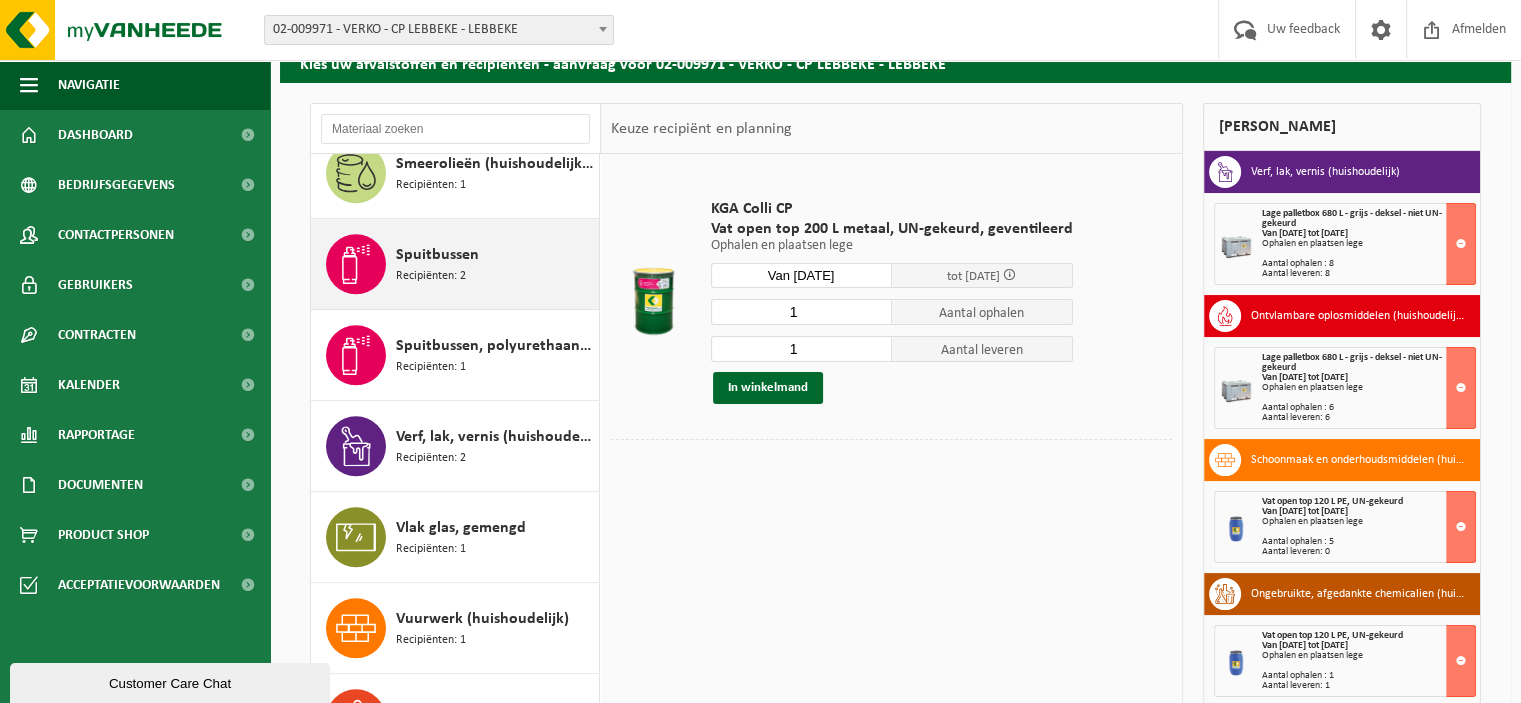 click on "Spuitbussen" at bounding box center (437, 255) 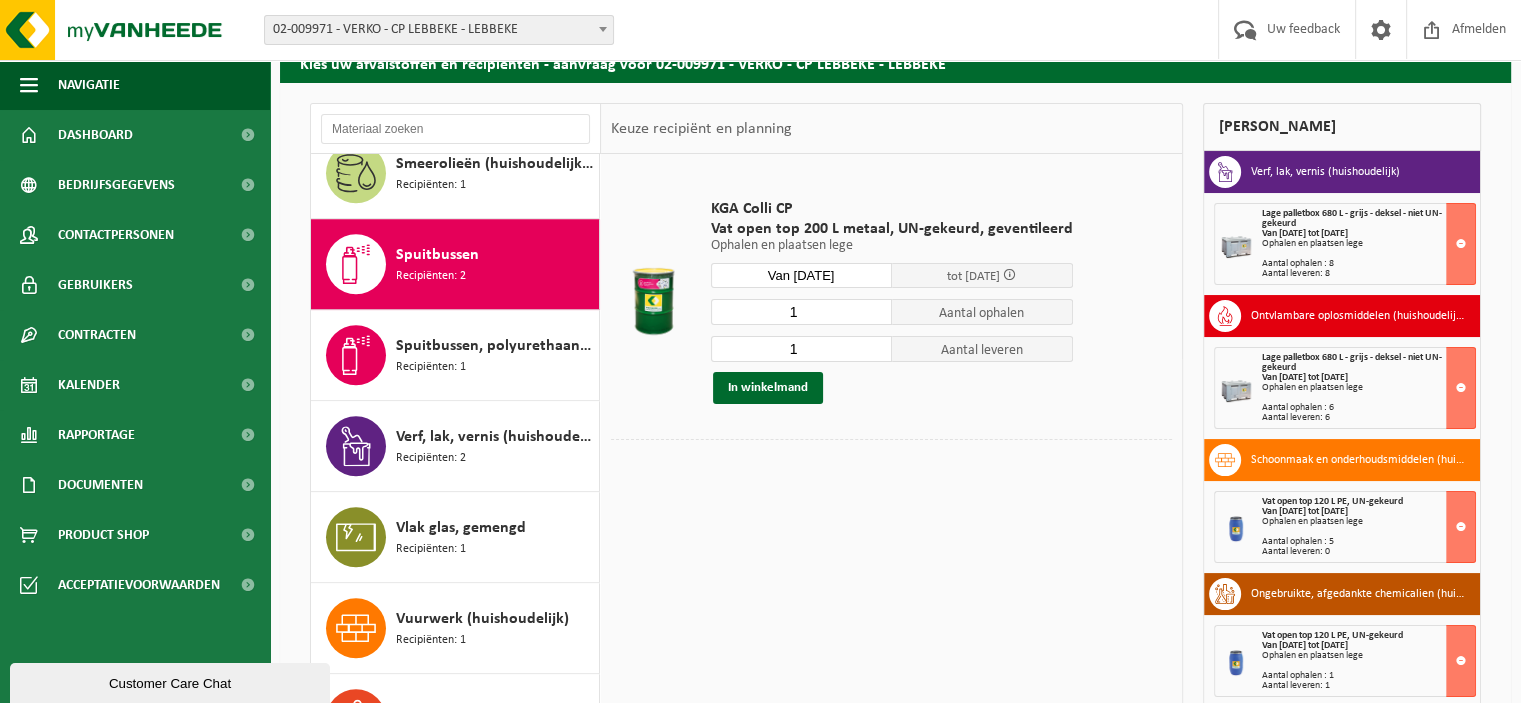 scroll, scrollTop: 1850, scrollLeft: 0, axis: vertical 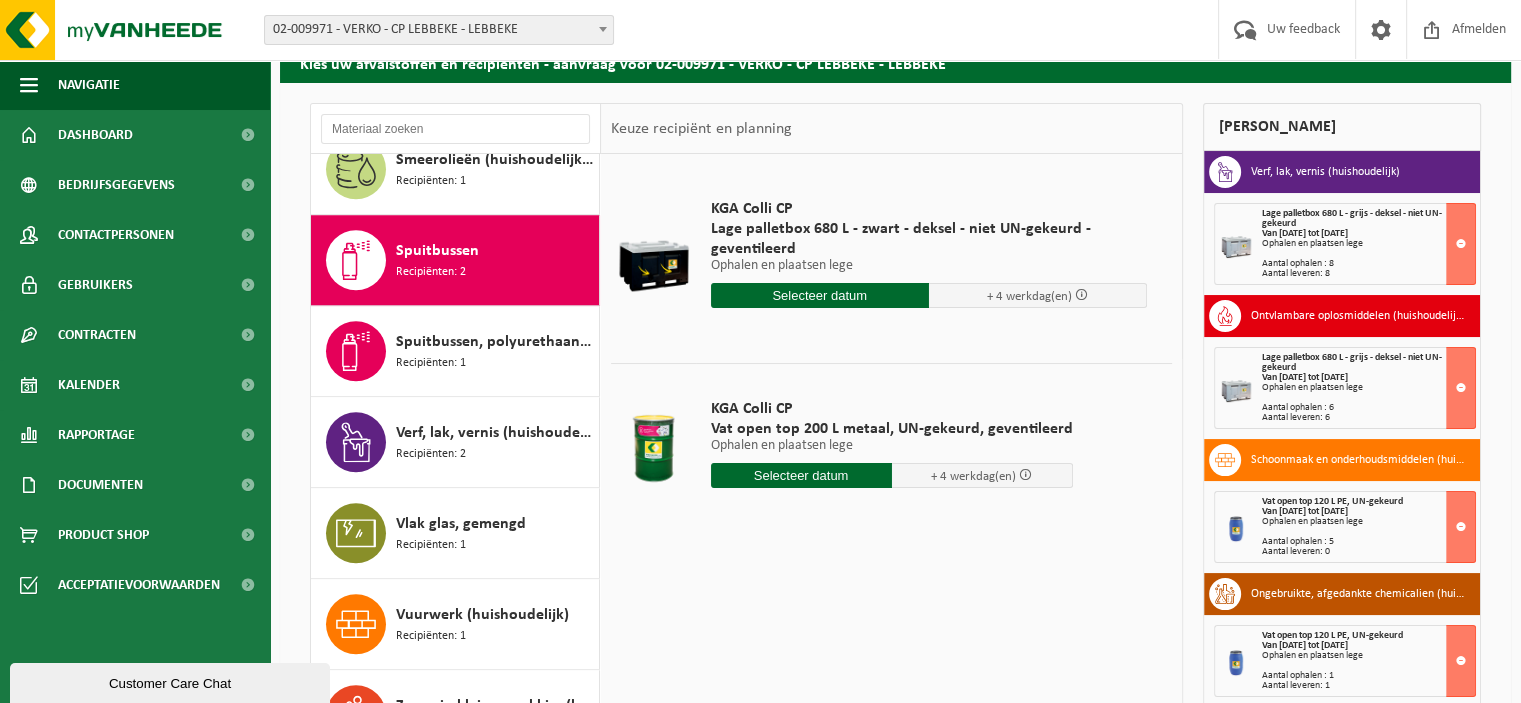 click at bounding box center (801, 475) 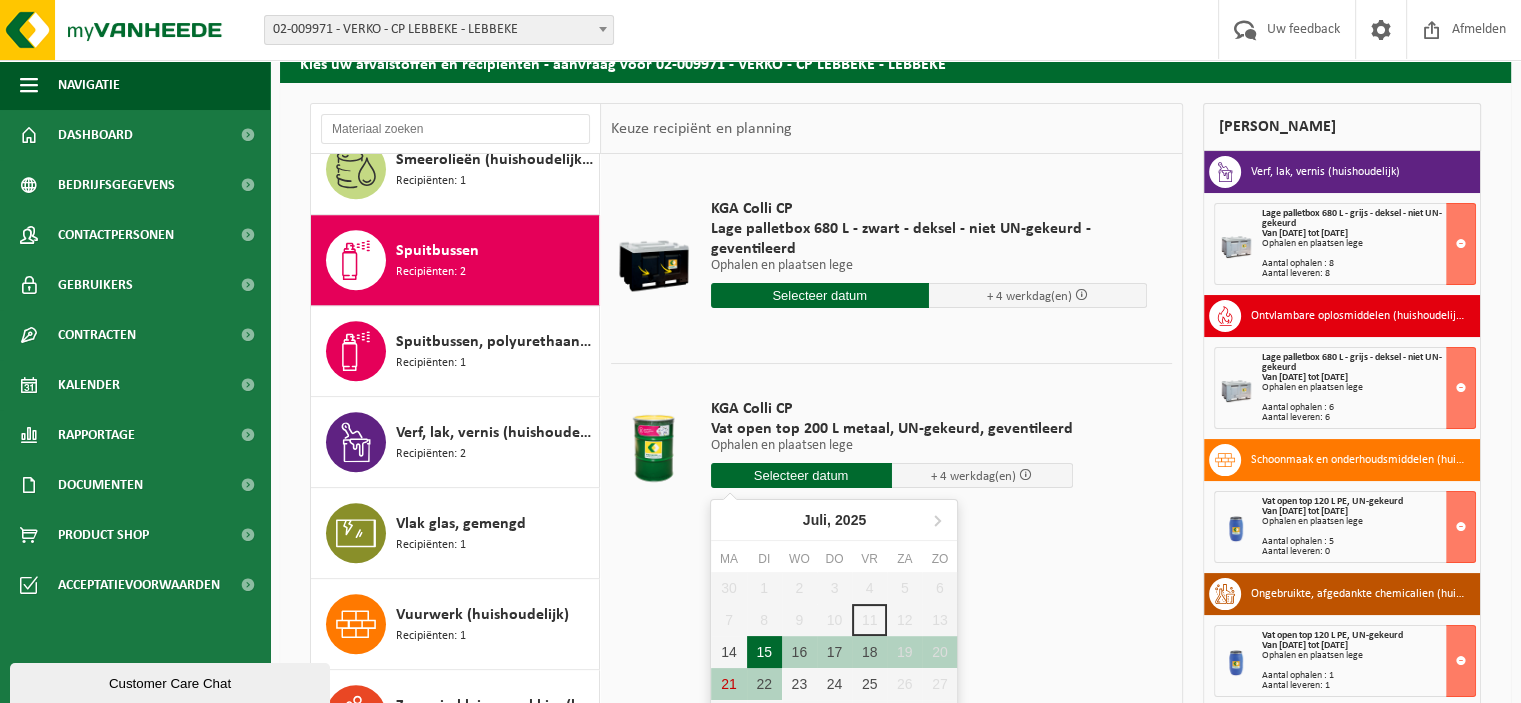 click on "15" at bounding box center [764, 652] 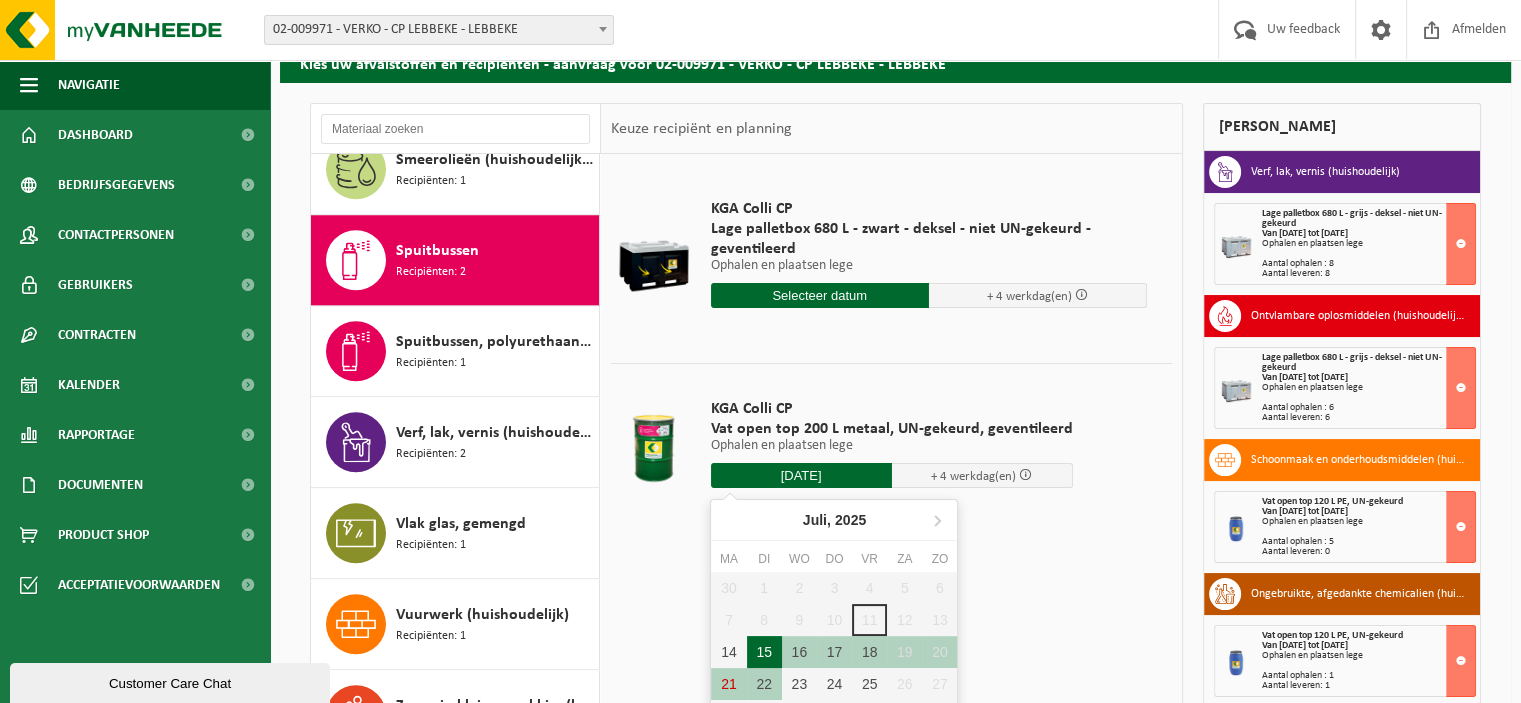 type on "Van 2025-07-15" 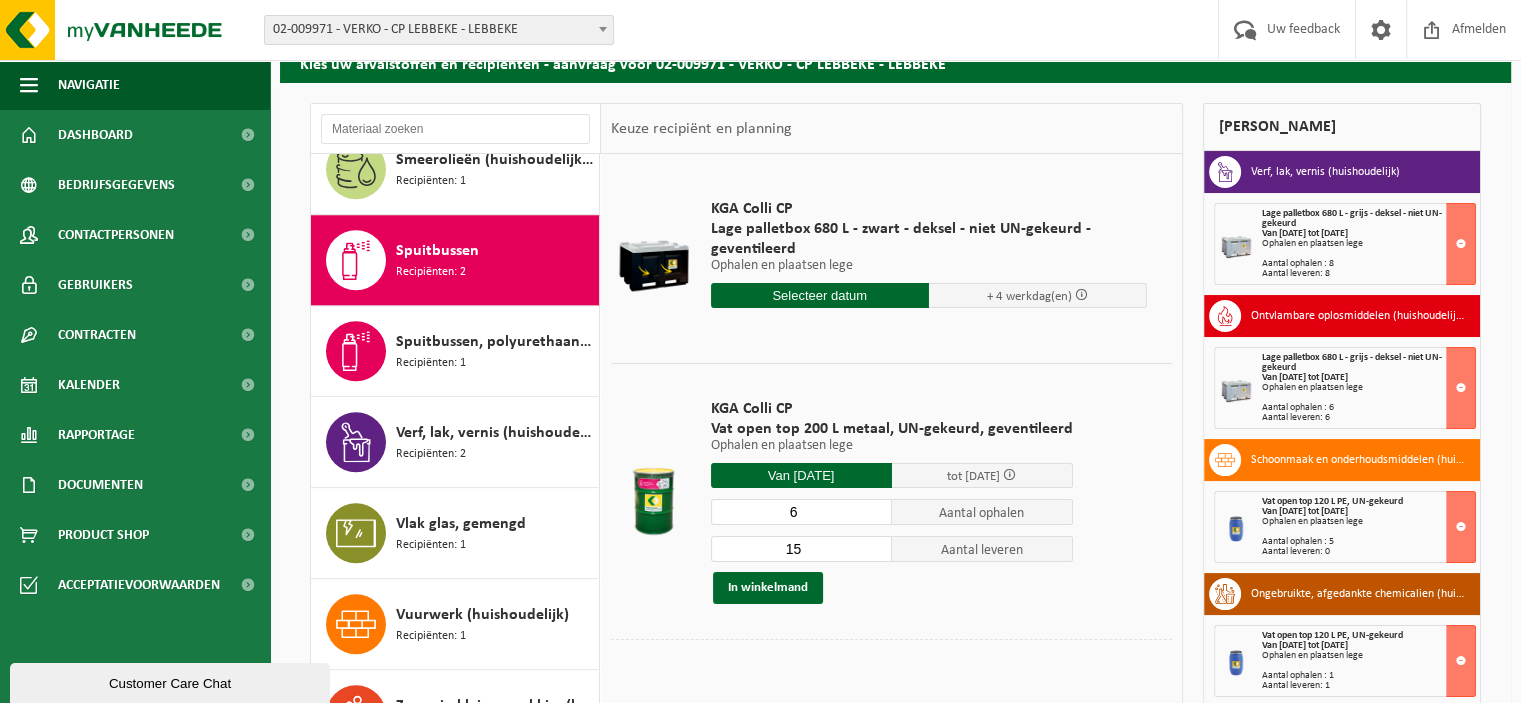 click on "6" at bounding box center (801, 512) 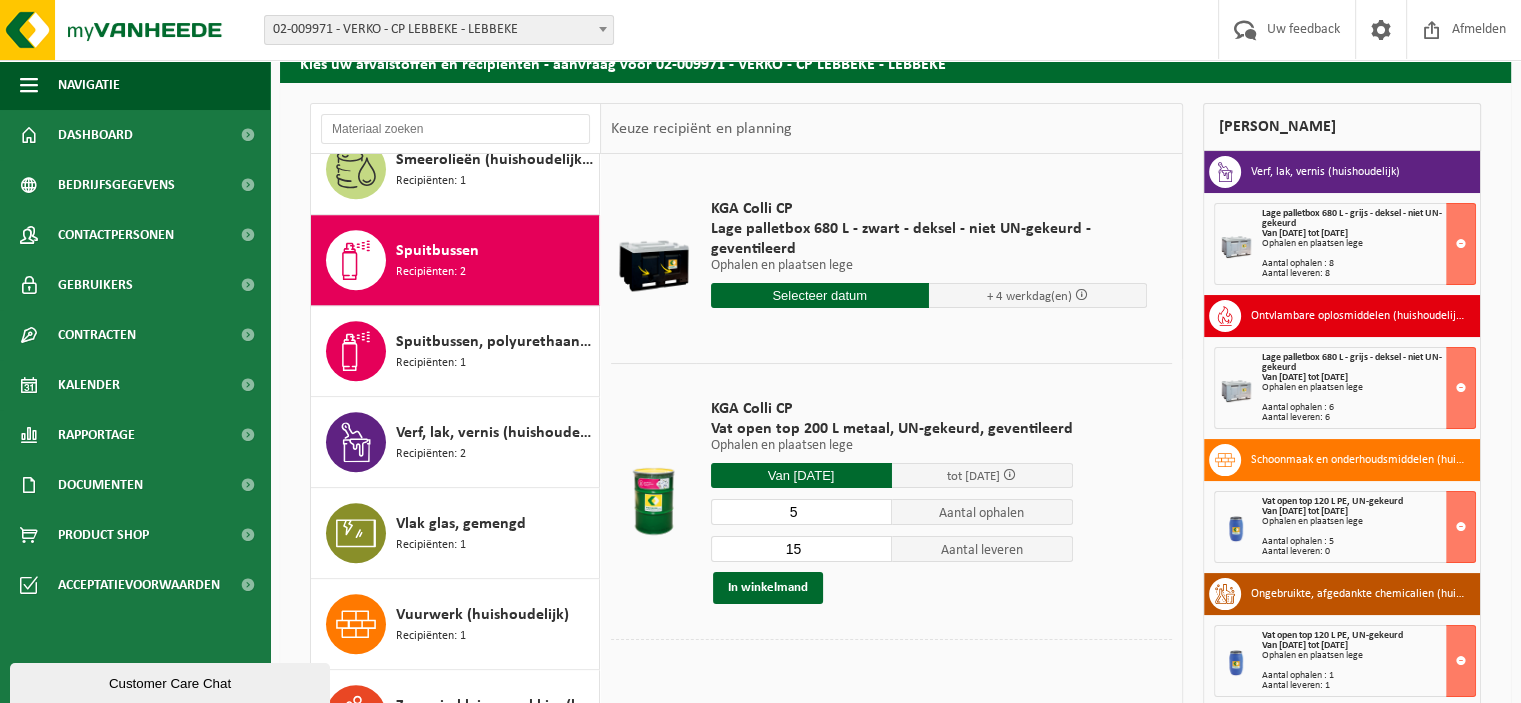 type on "5" 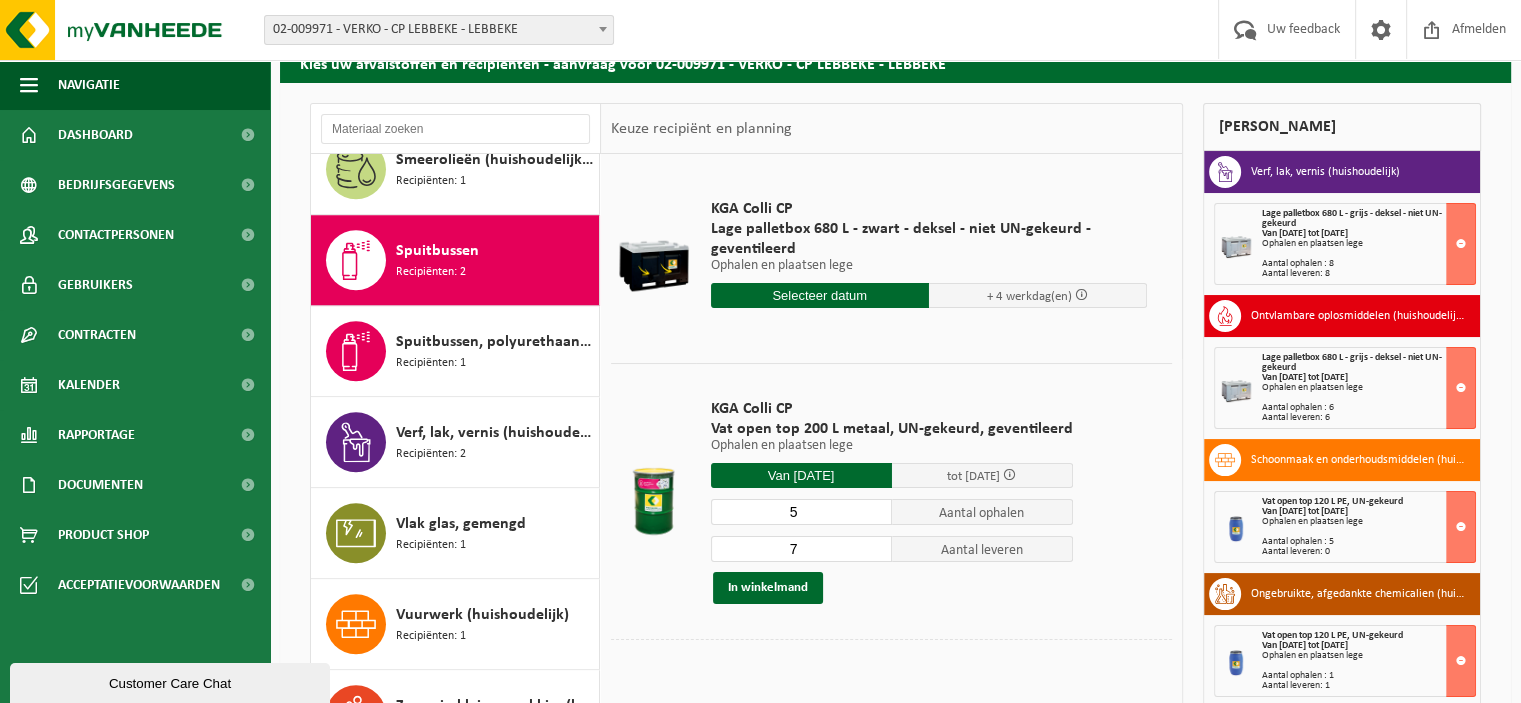 click on "7" at bounding box center (801, 549) 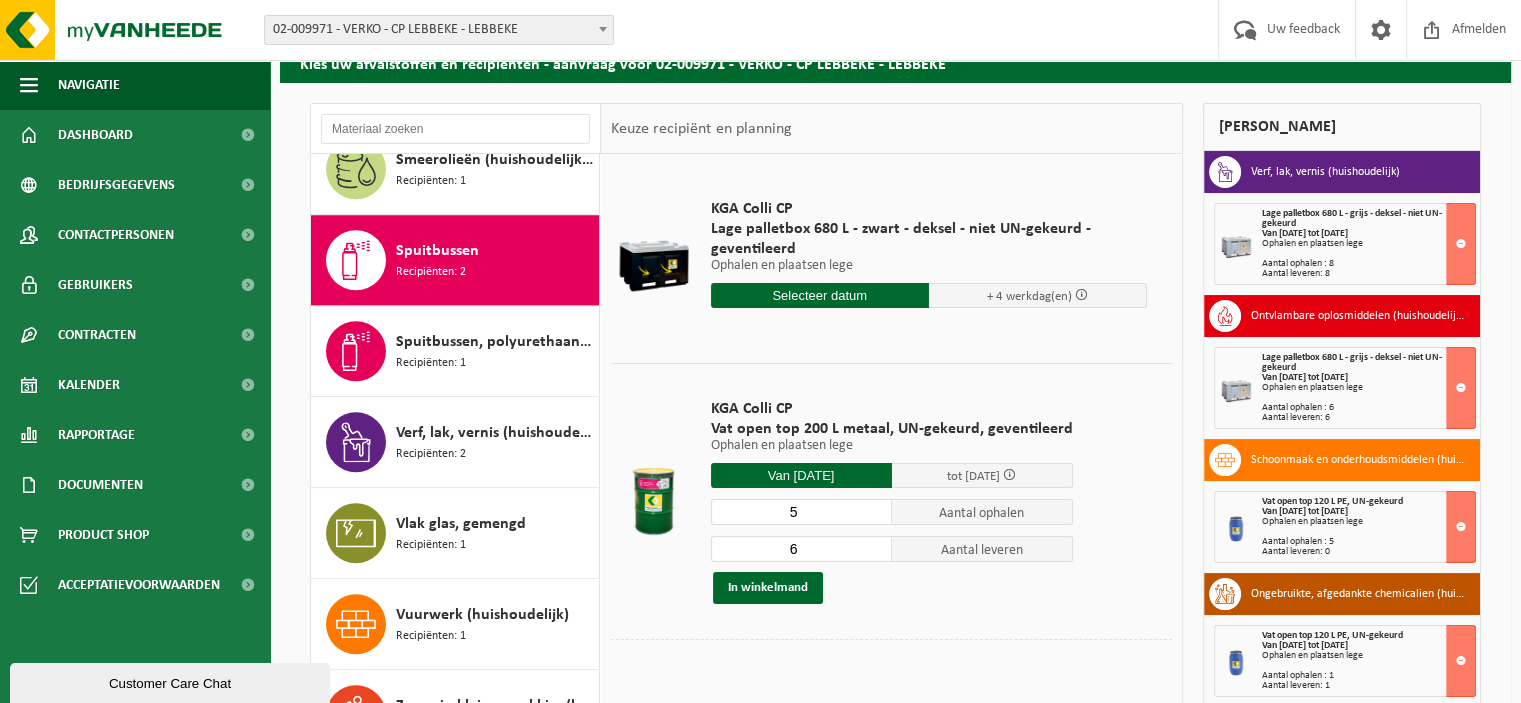 click on "6" at bounding box center [801, 549] 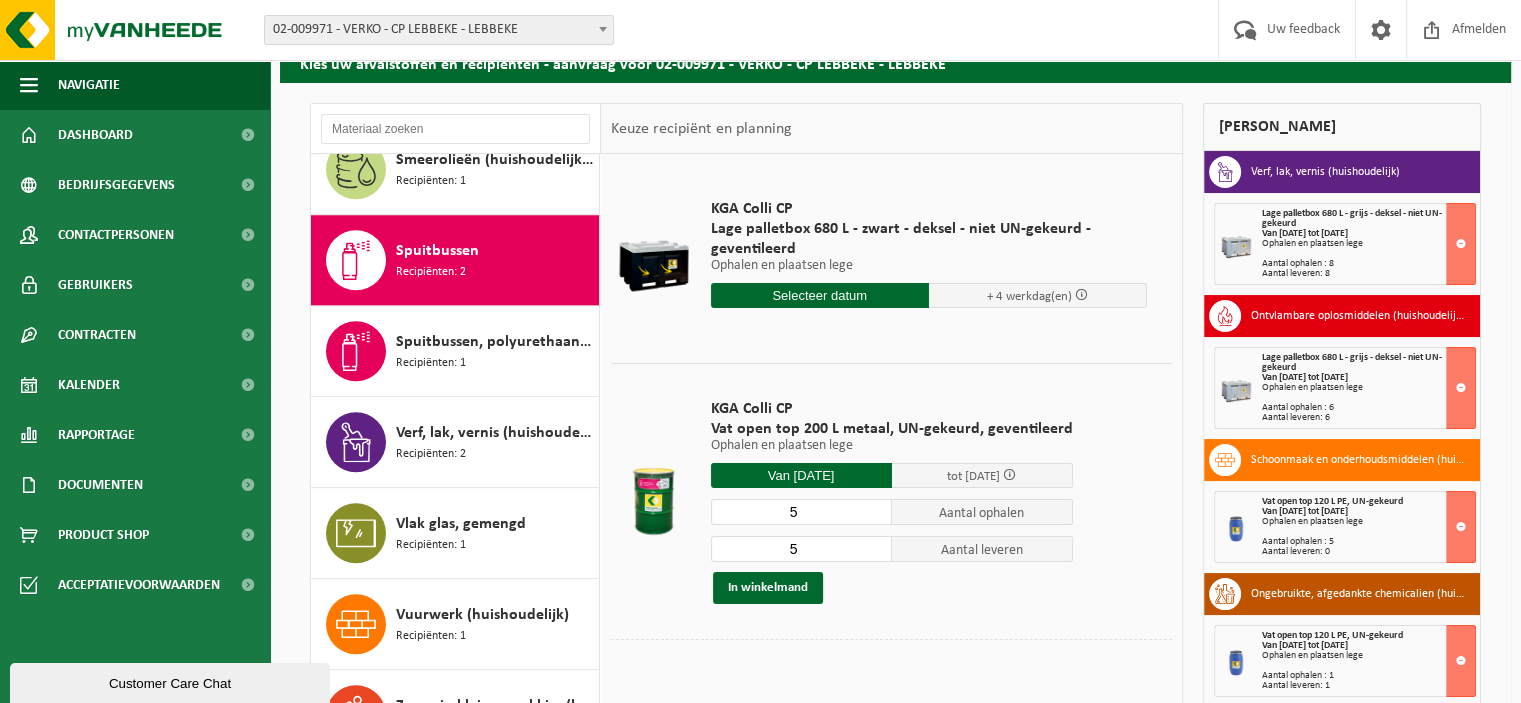 click on "5" at bounding box center [801, 549] 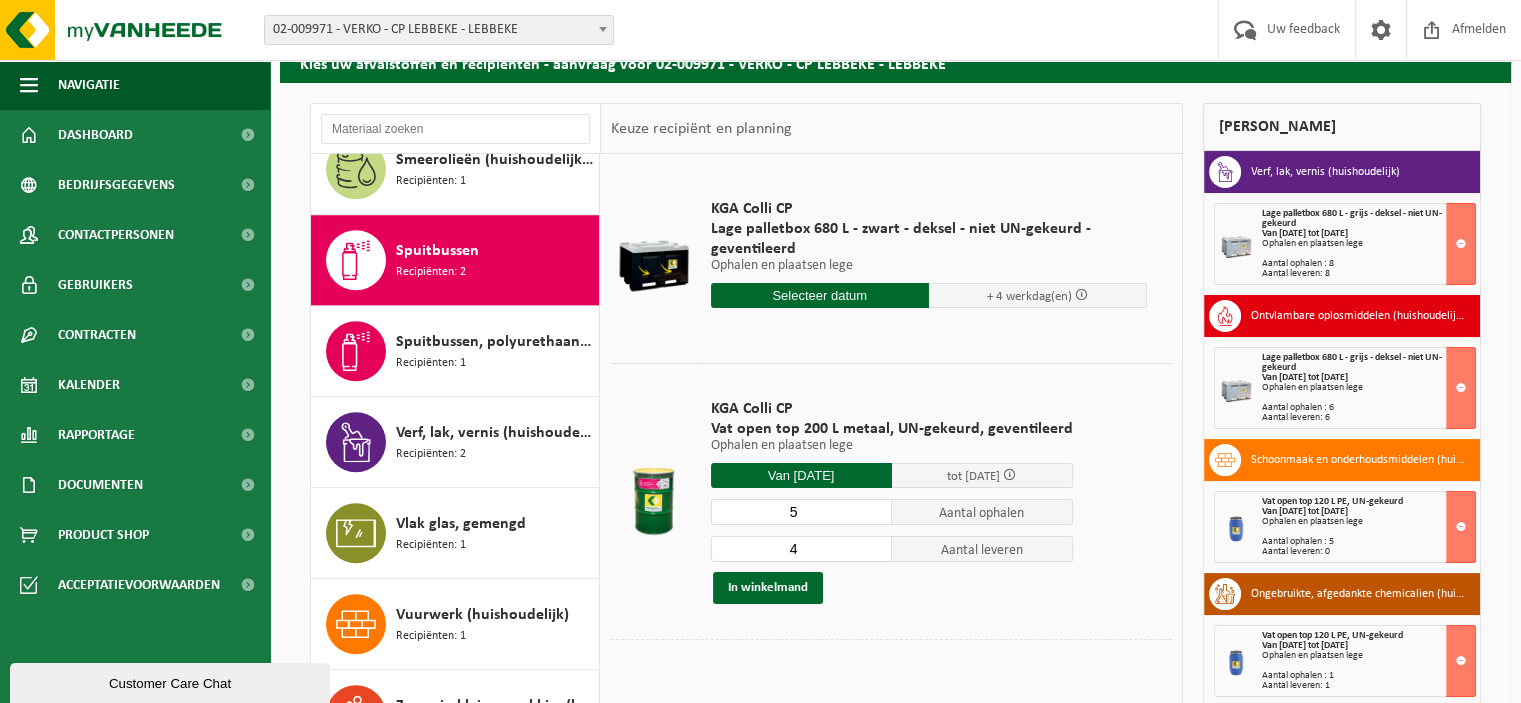click on "4" at bounding box center [801, 549] 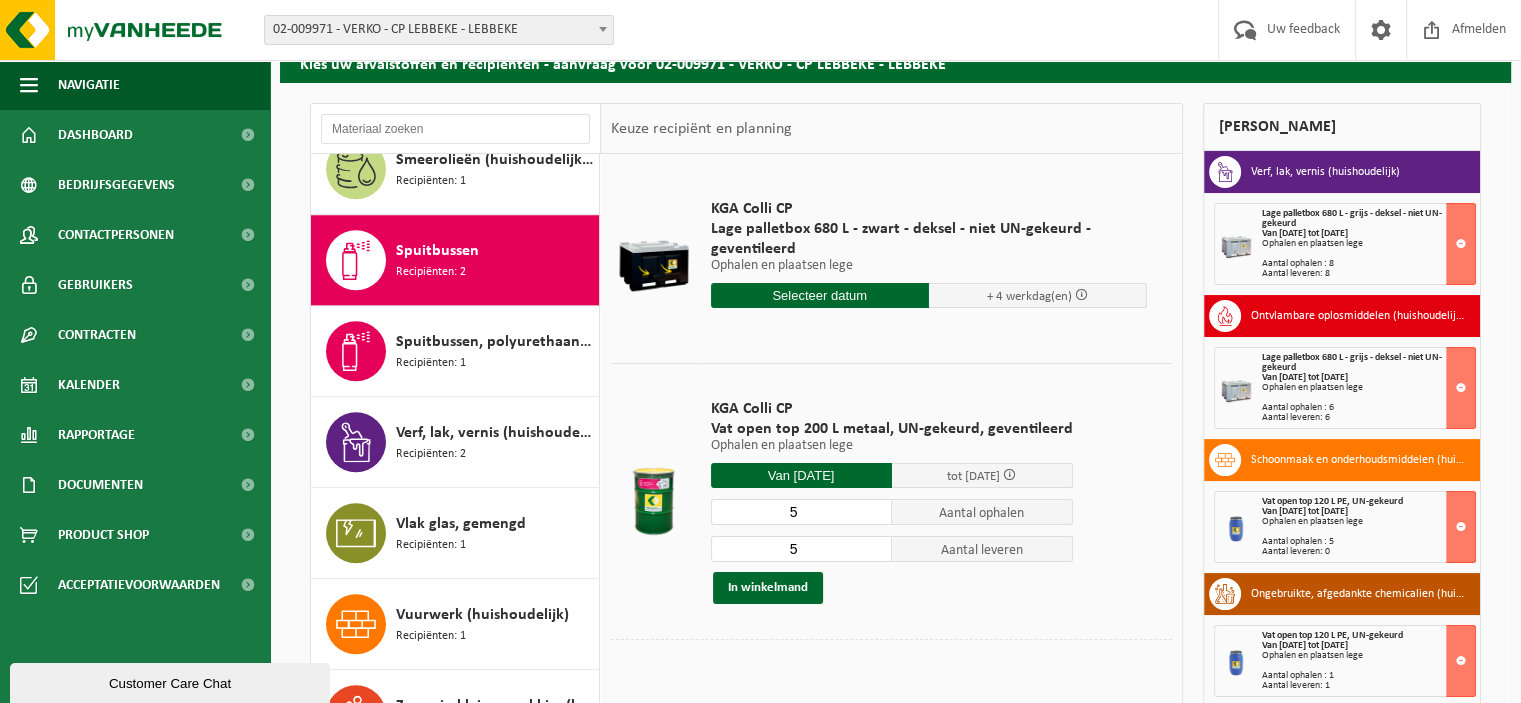 type on "5" 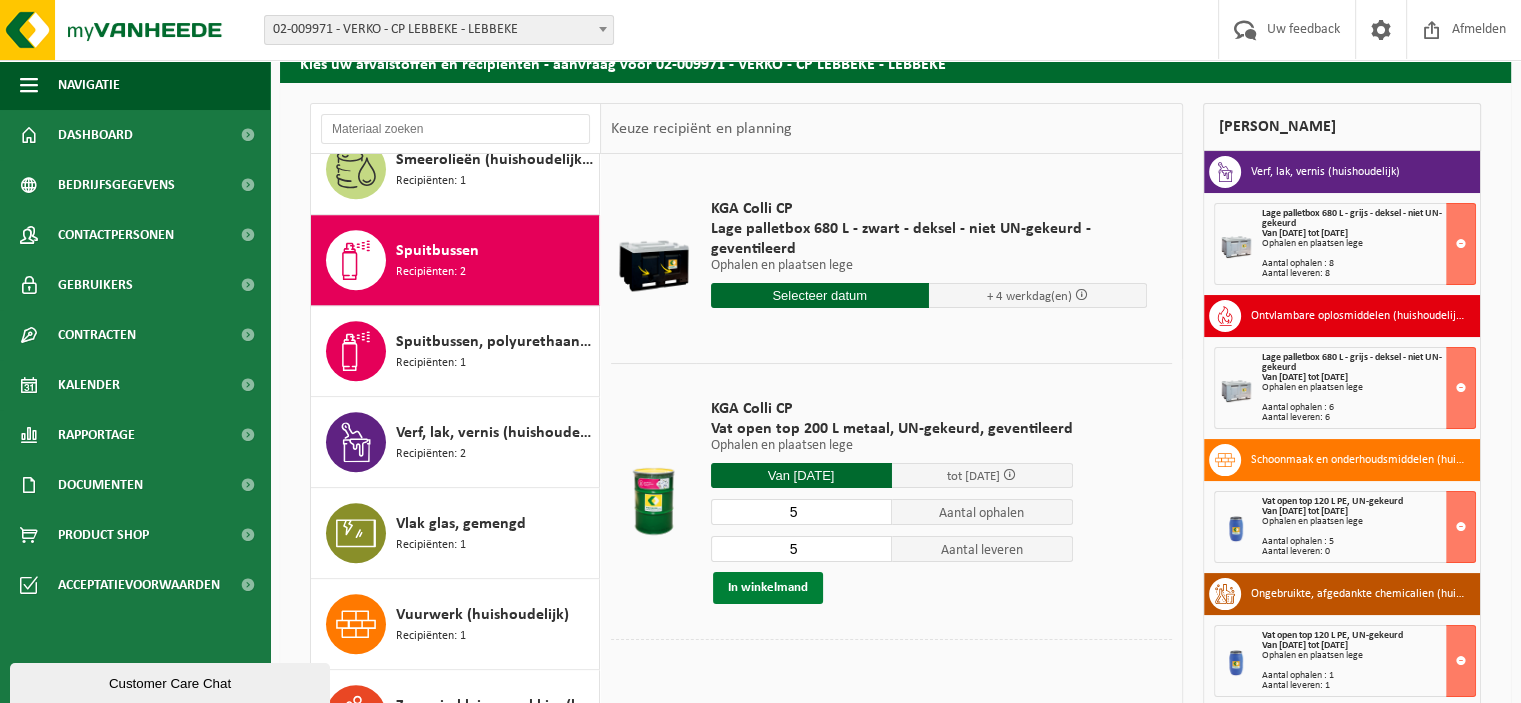 click on "In winkelmand" at bounding box center (768, 588) 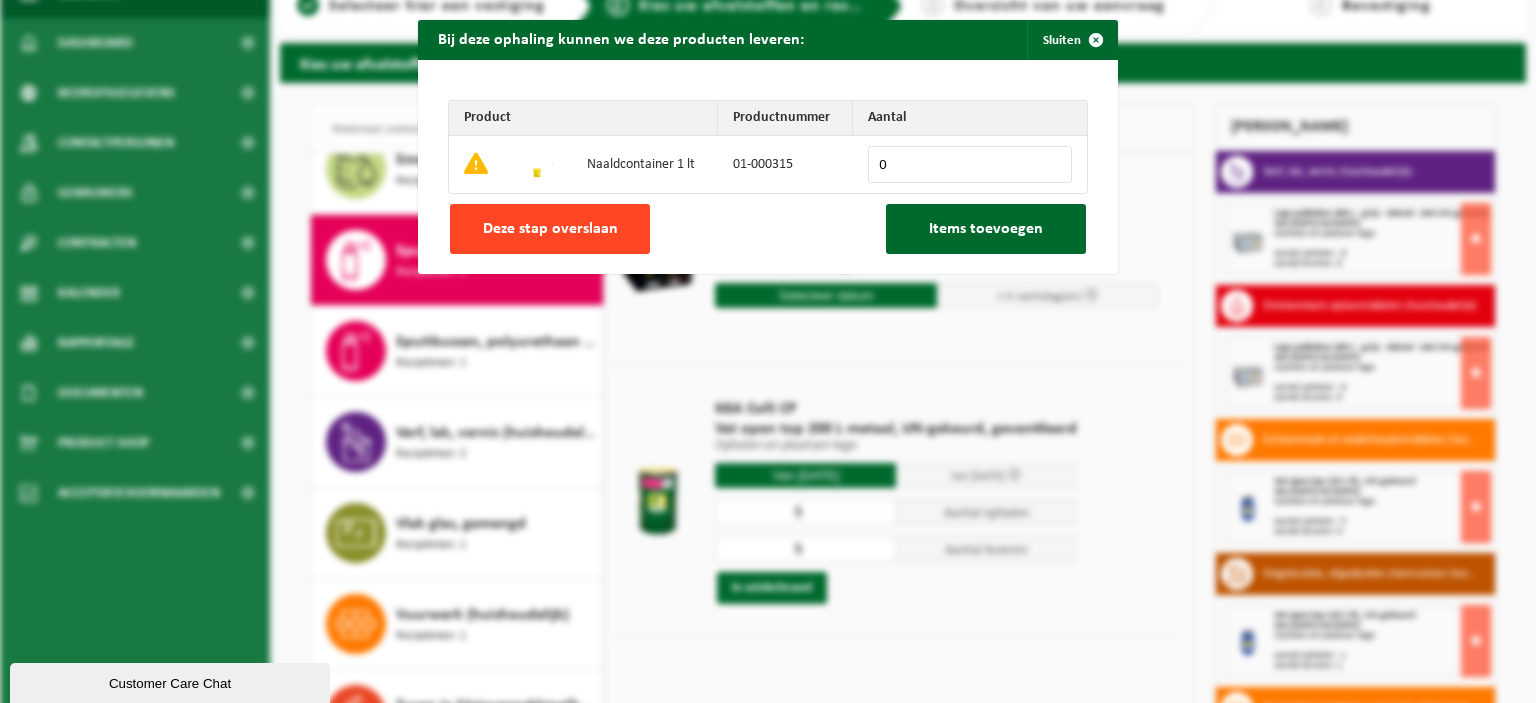 click on "Deze stap overslaan" at bounding box center (550, 229) 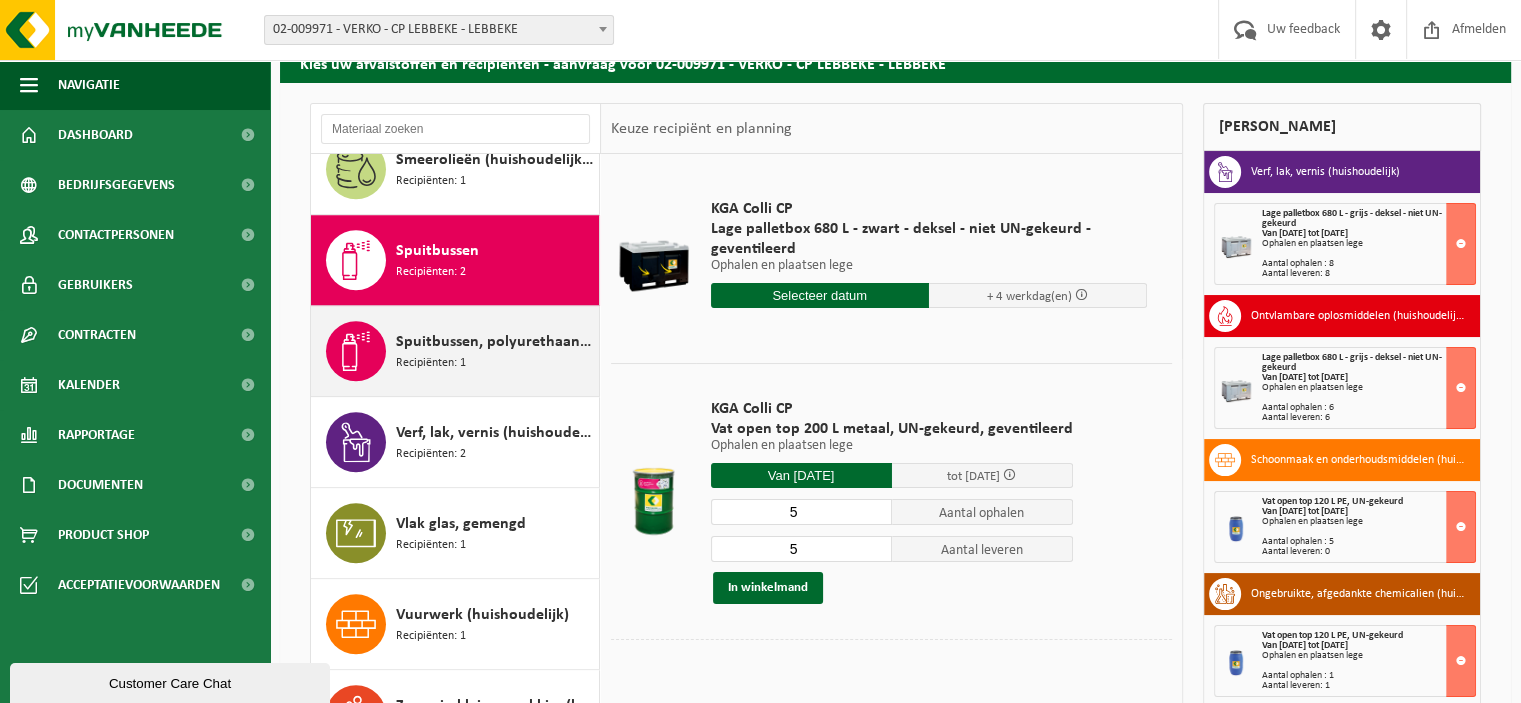 click on "Spuitbussen, polyurethaan (PU)   Recipiënten: 1" at bounding box center [495, 351] 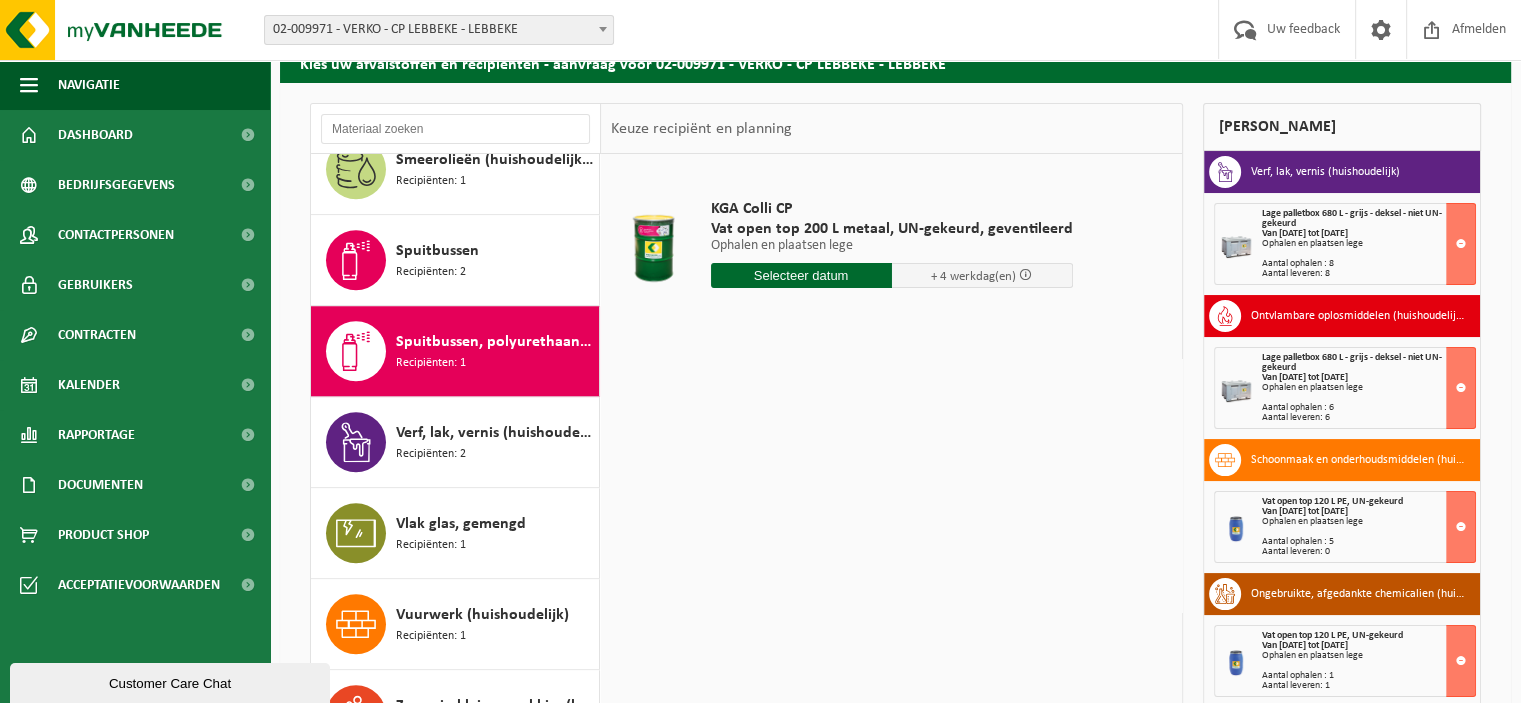 click at bounding box center [801, 275] 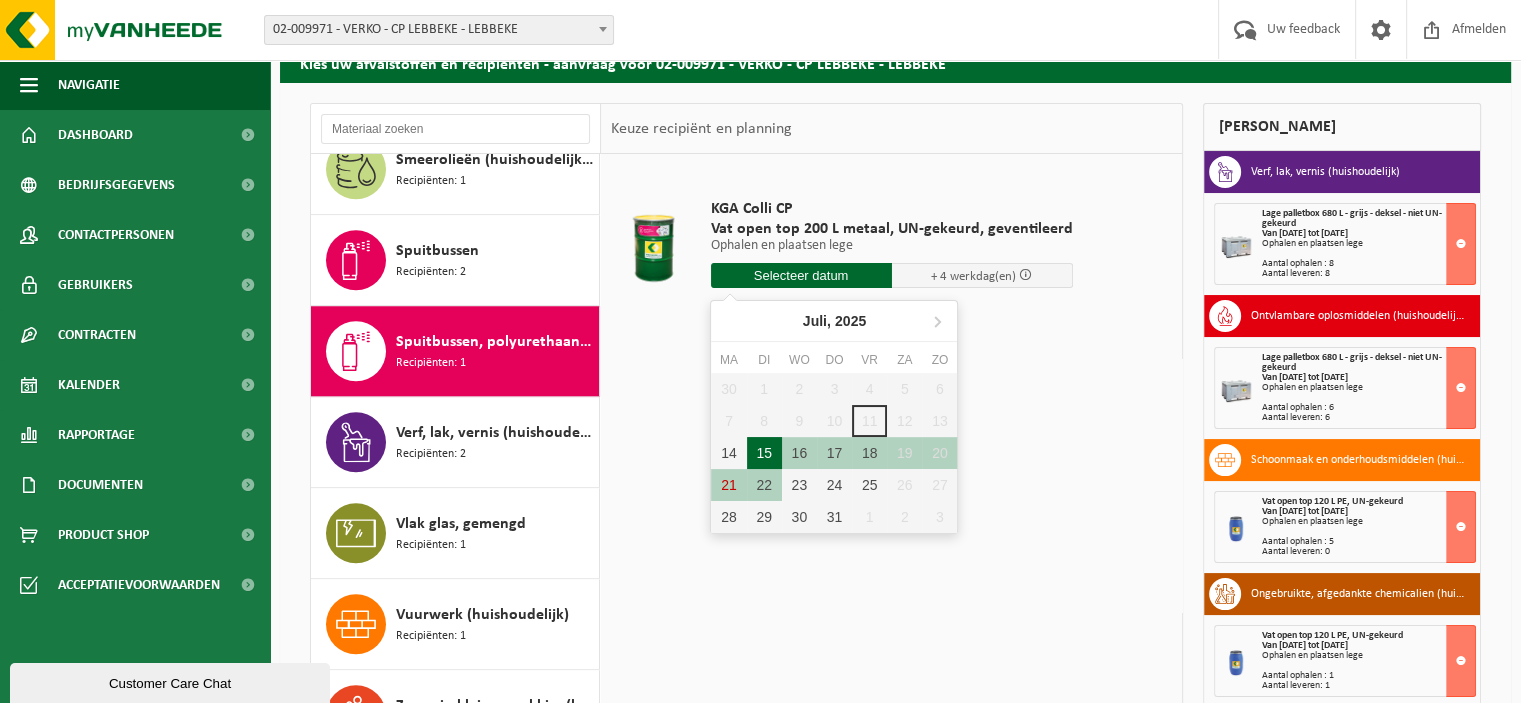 click on "15" at bounding box center [764, 453] 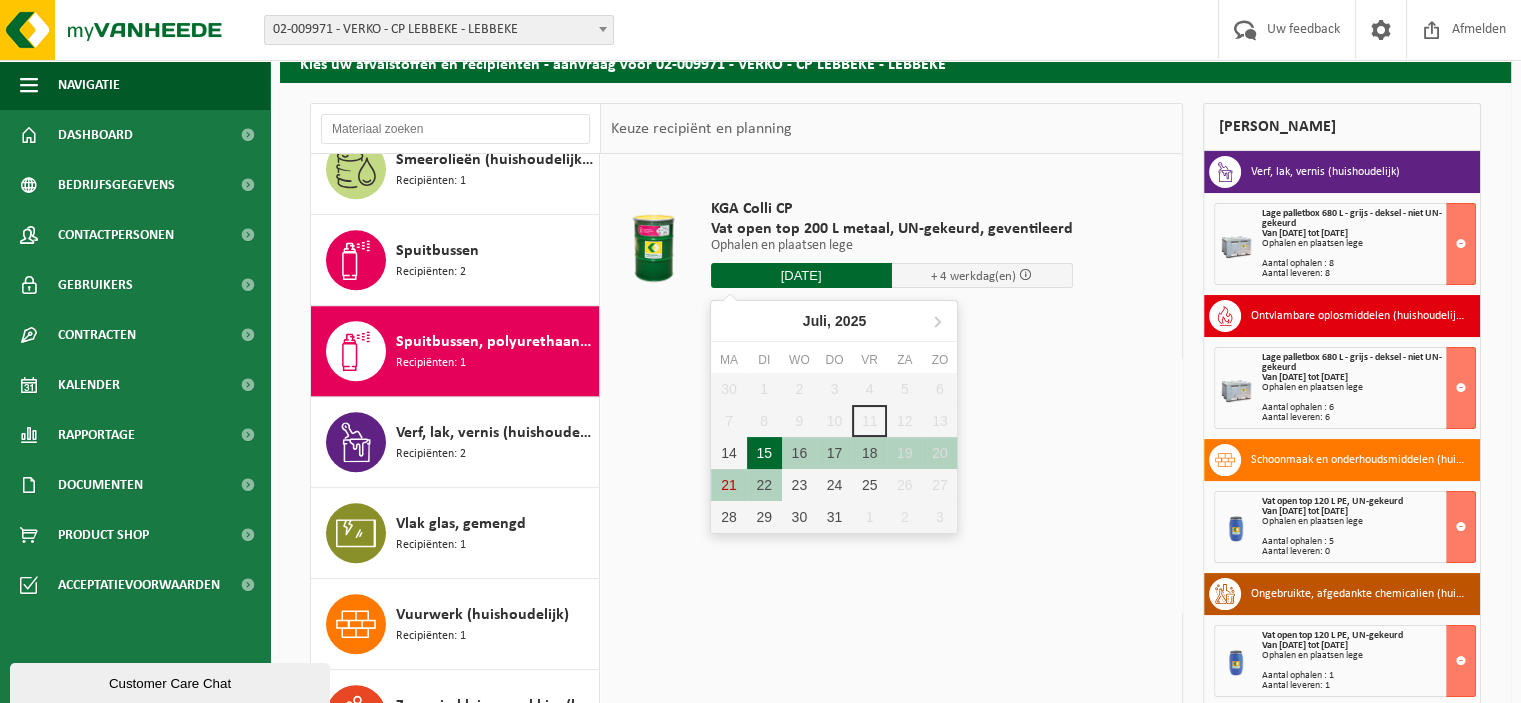 type on "Van 2025-07-15" 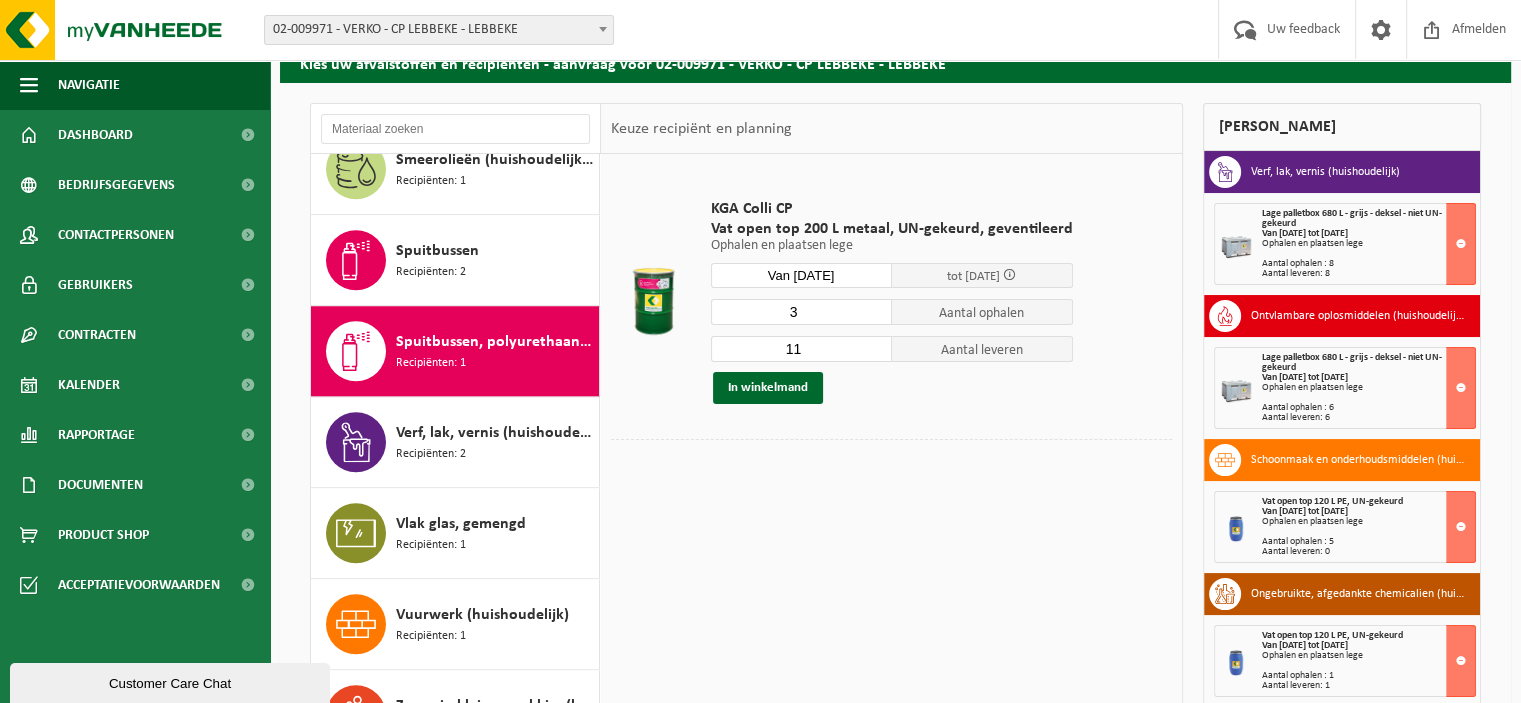 click on "3" at bounding box center [801, 312] 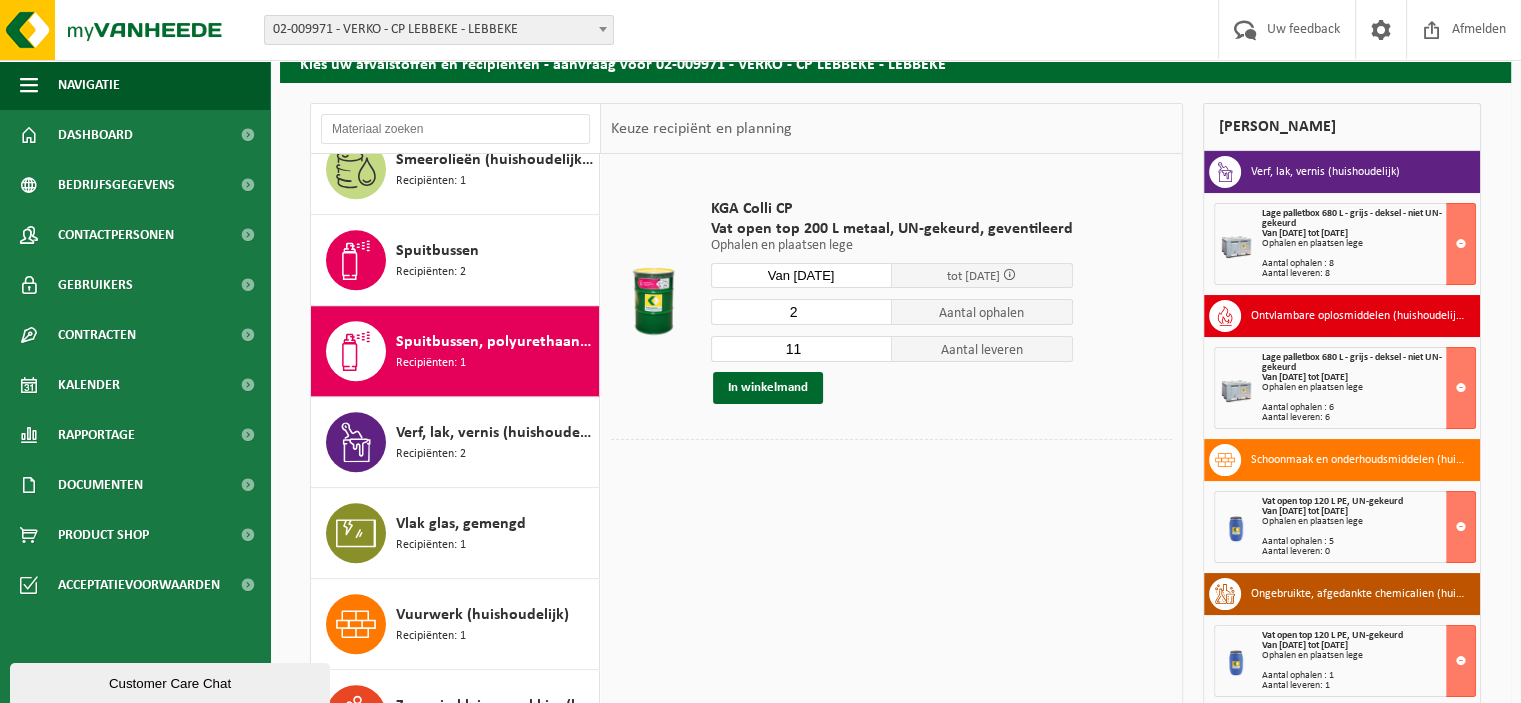click on "2" at bounding box center (801, 312) 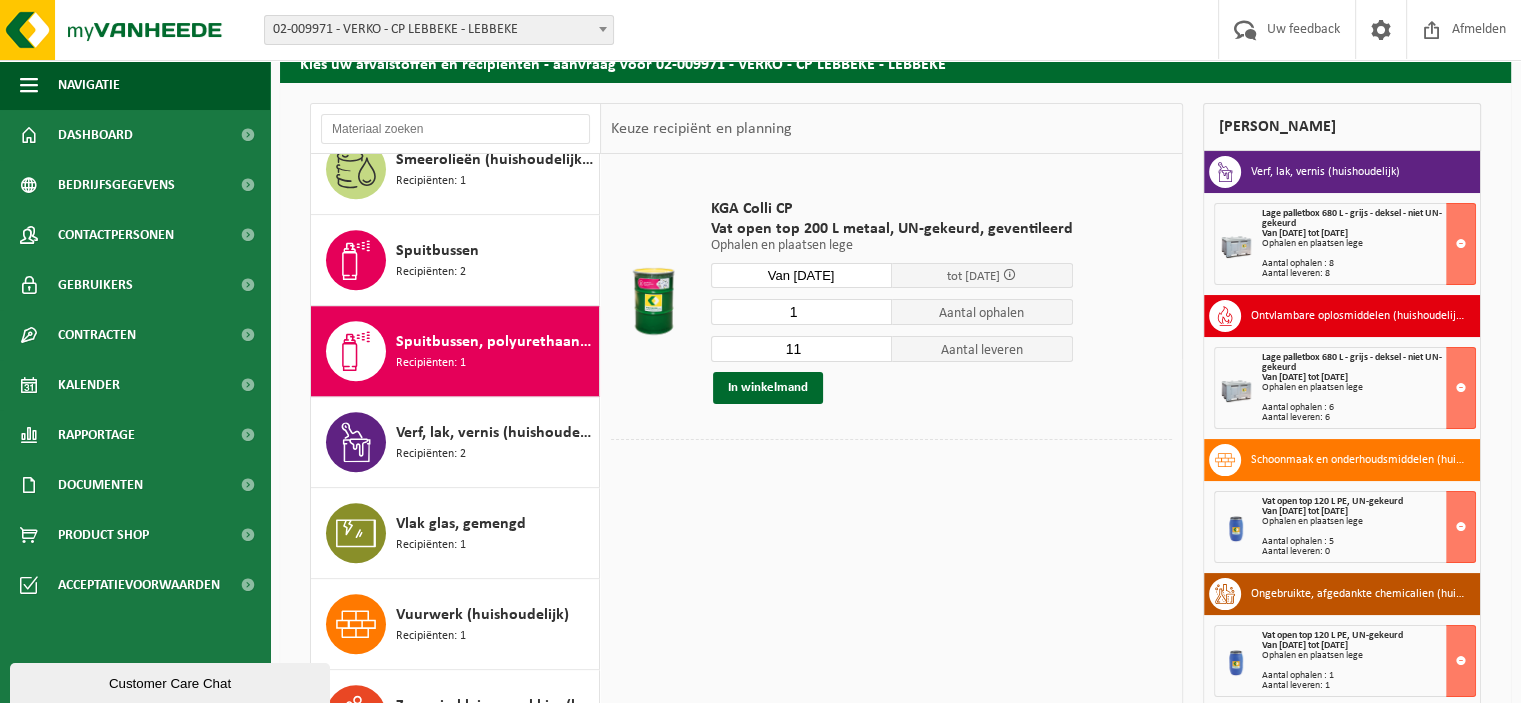 type on "1" 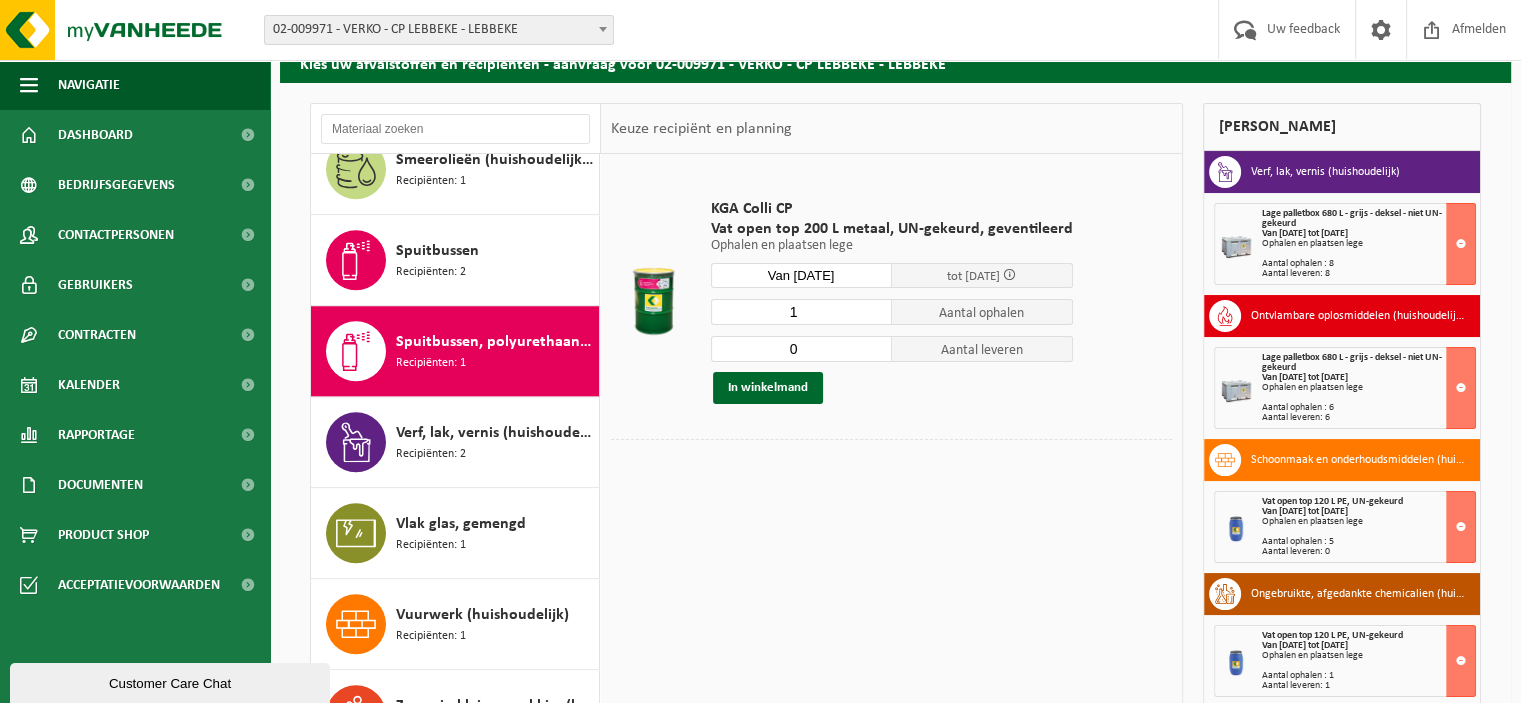 click on "0" at bounding box center [801, 349] 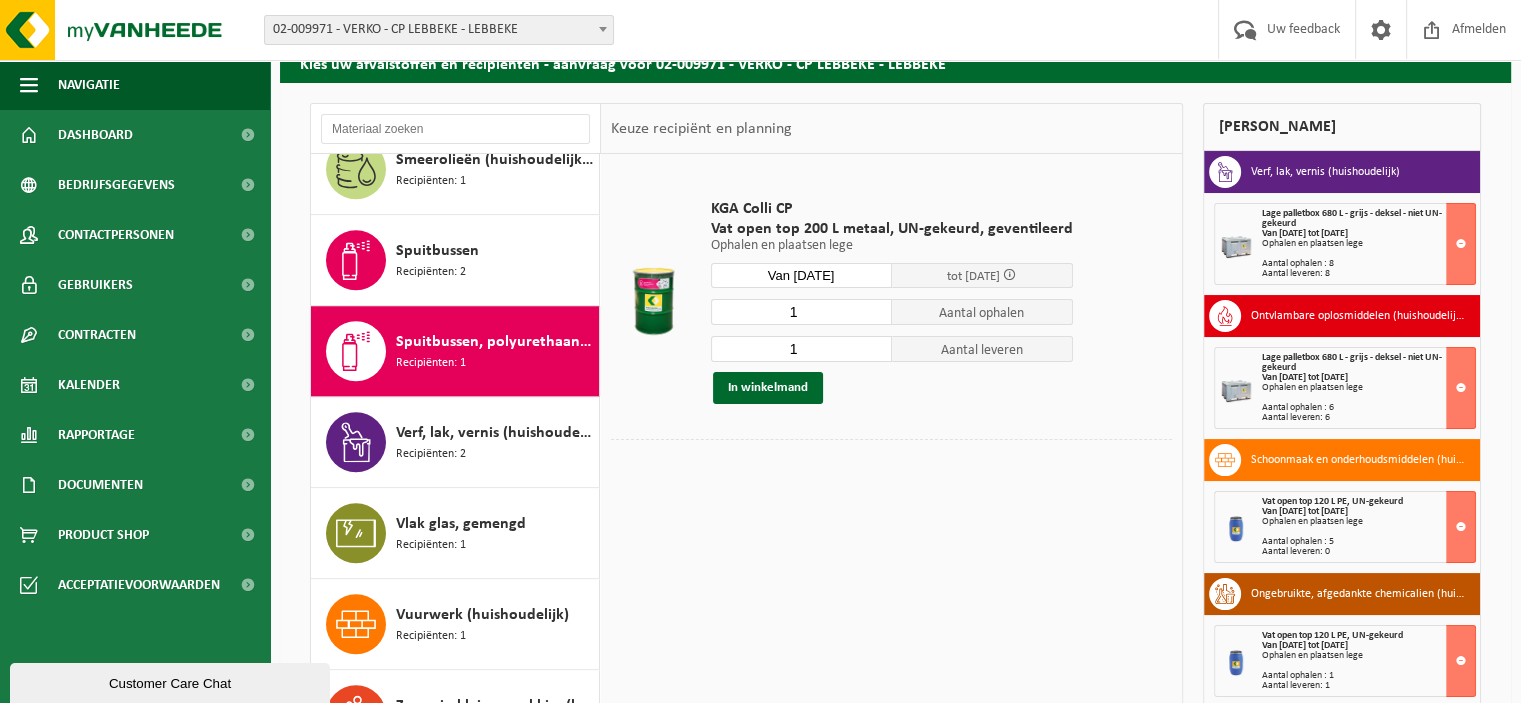 type on "1" 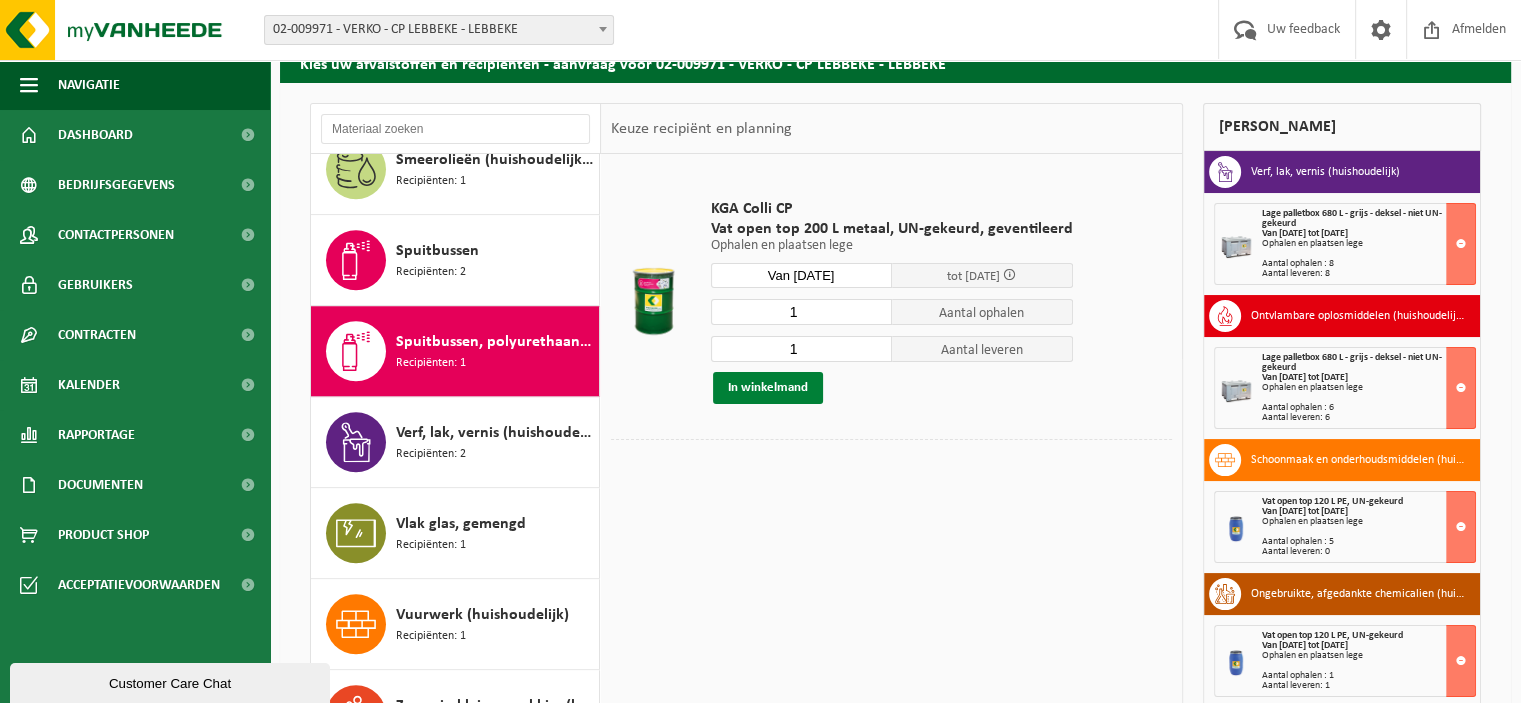 click on "In winkelmand" at bounding box center (768, 388) 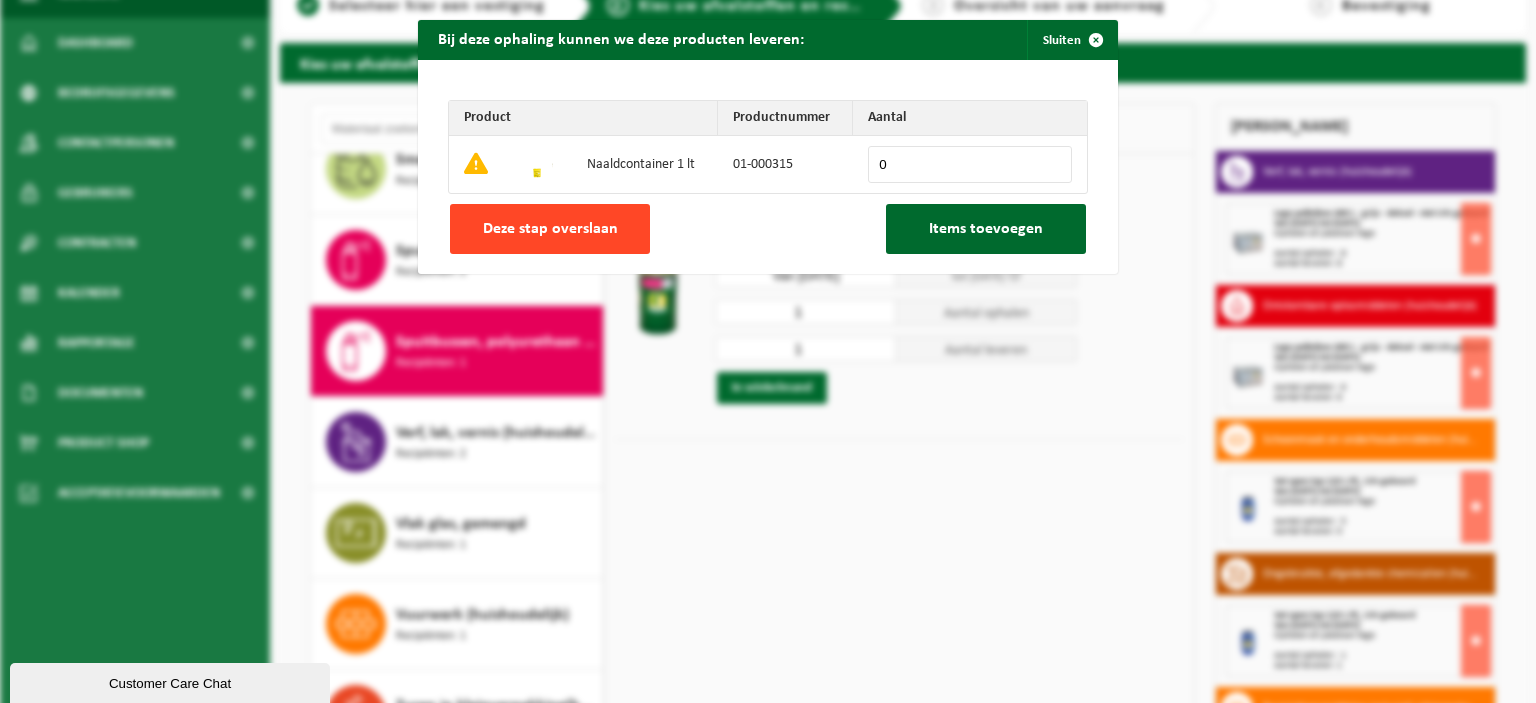 click on "Deze stap overslaan" at bounding box center [550, 229] 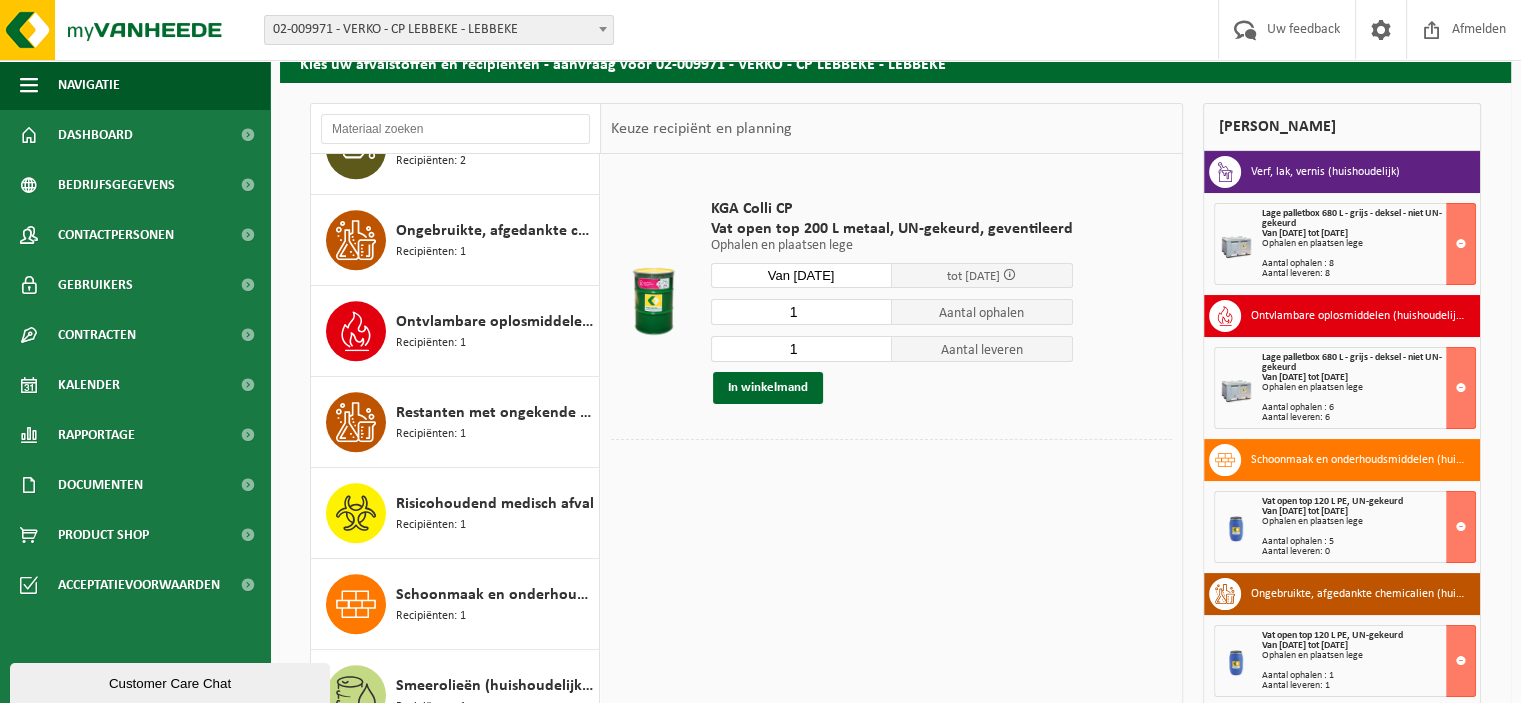 scroll, scrollTop: 799, scrollLeft: 0, axis: vertical 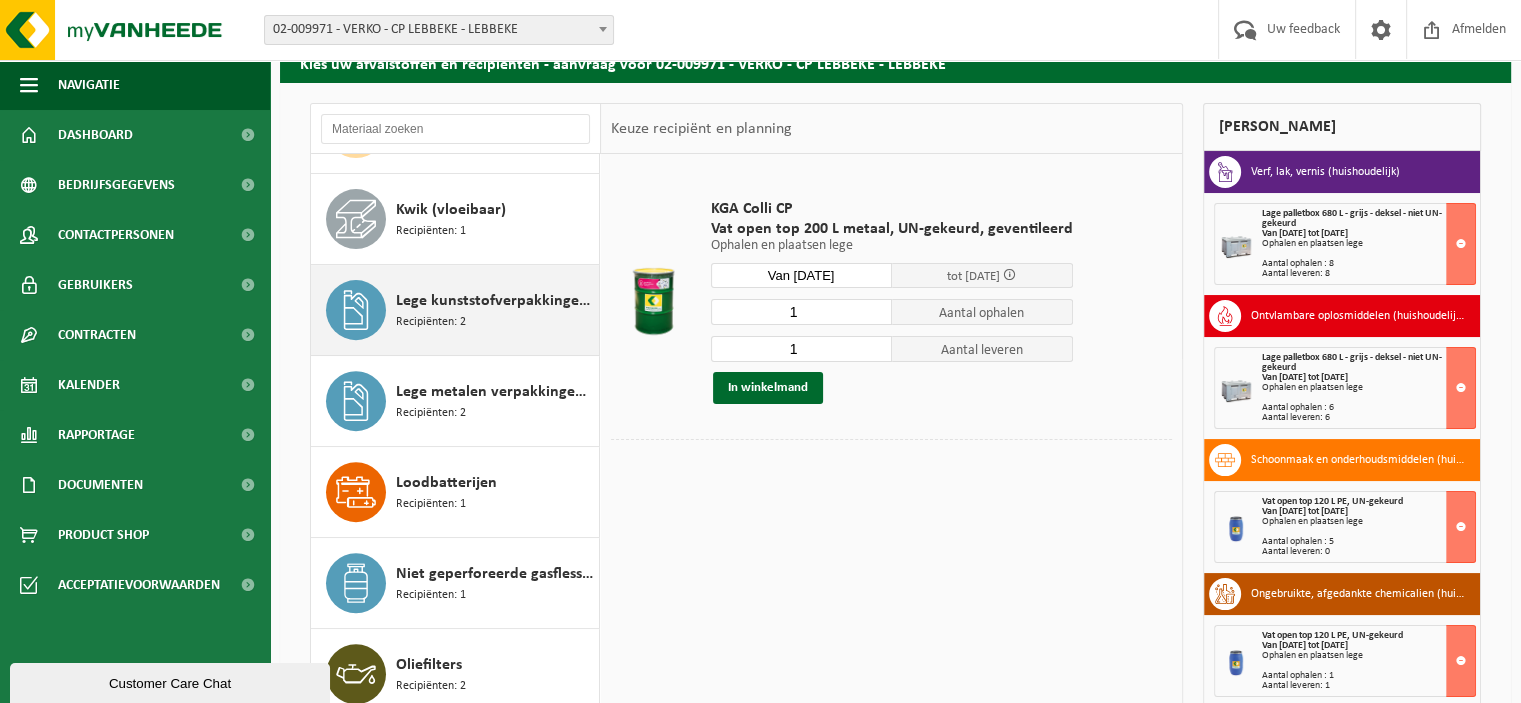 click on "Lege kunststofverpakkingen niet recycleerbaar" at bounding box center (495, 301) 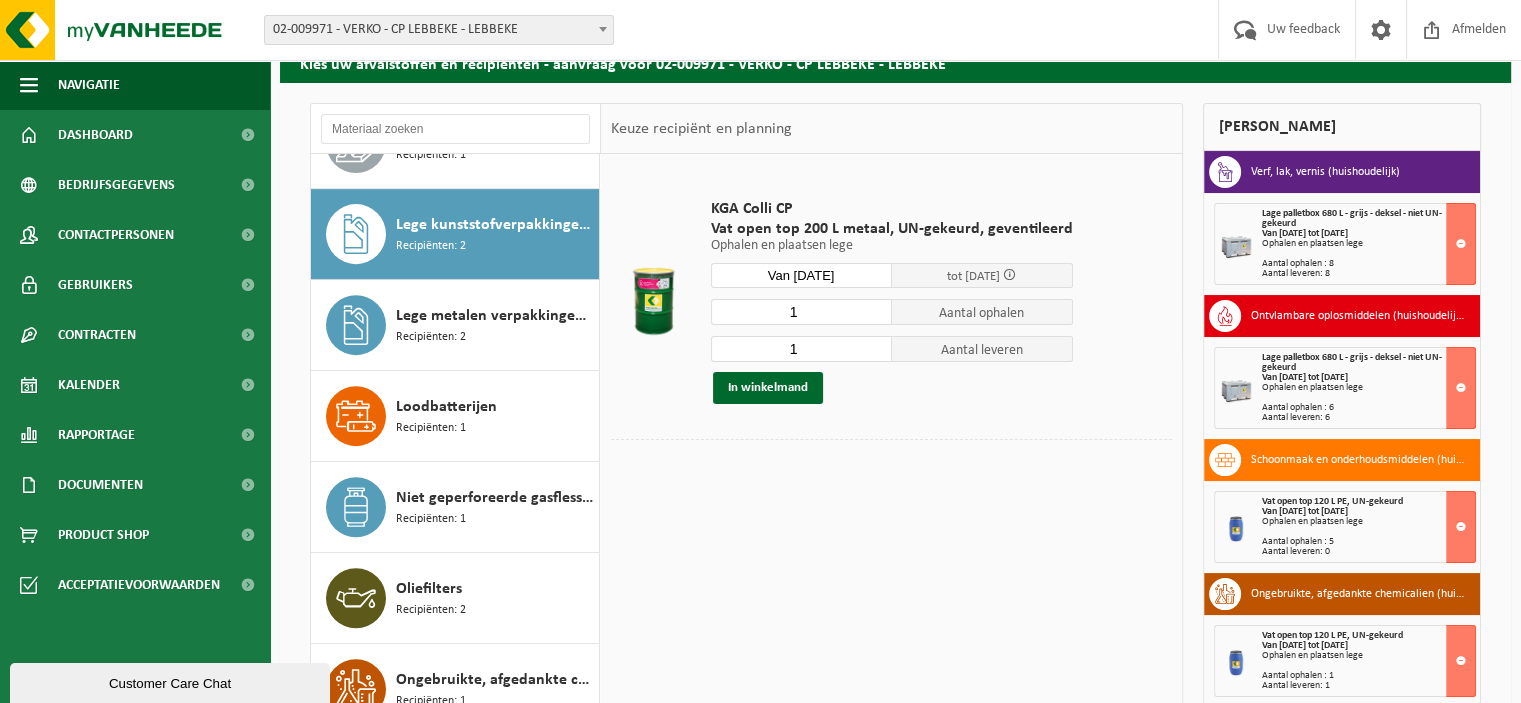 scroll, scrollTop: 908, scrollLeft: 0, axis: vertical 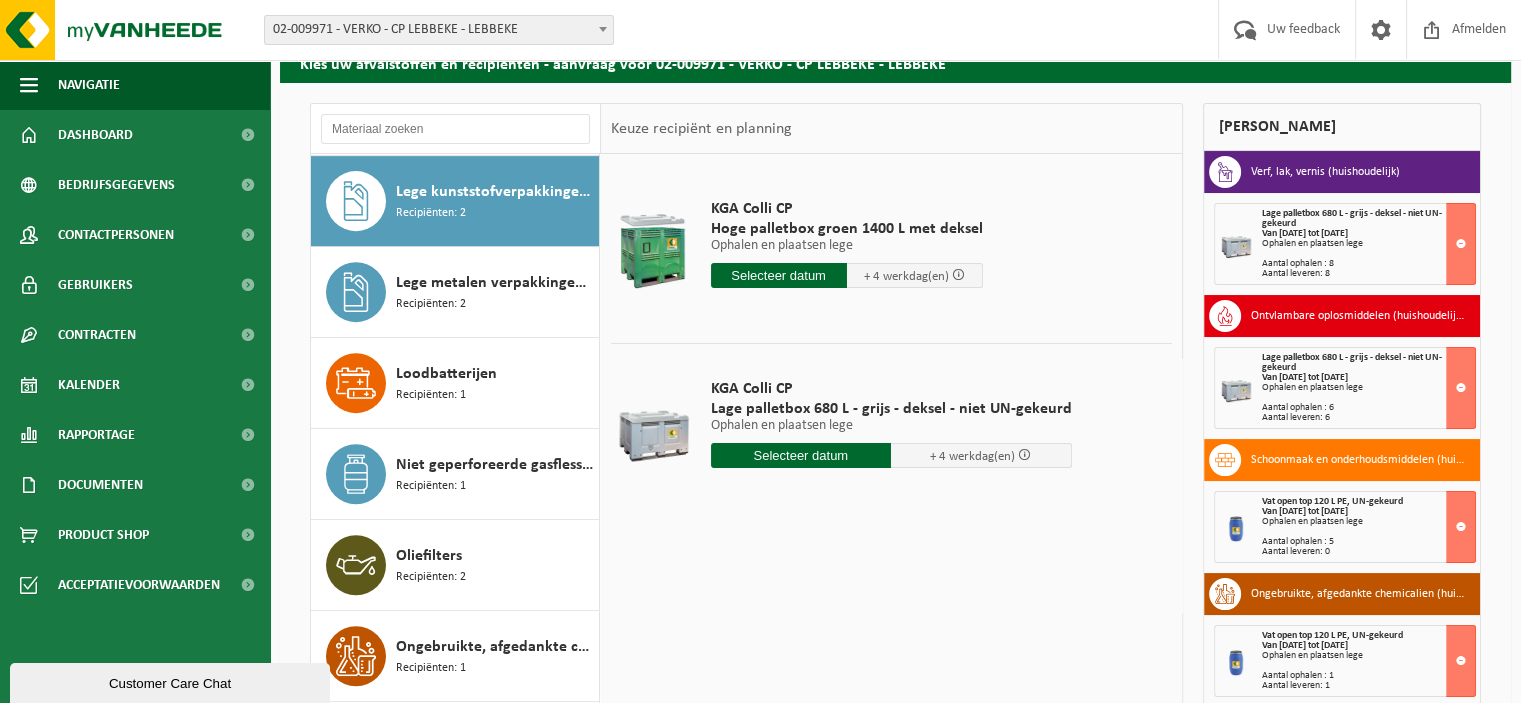click at bounding box center (801, 455) 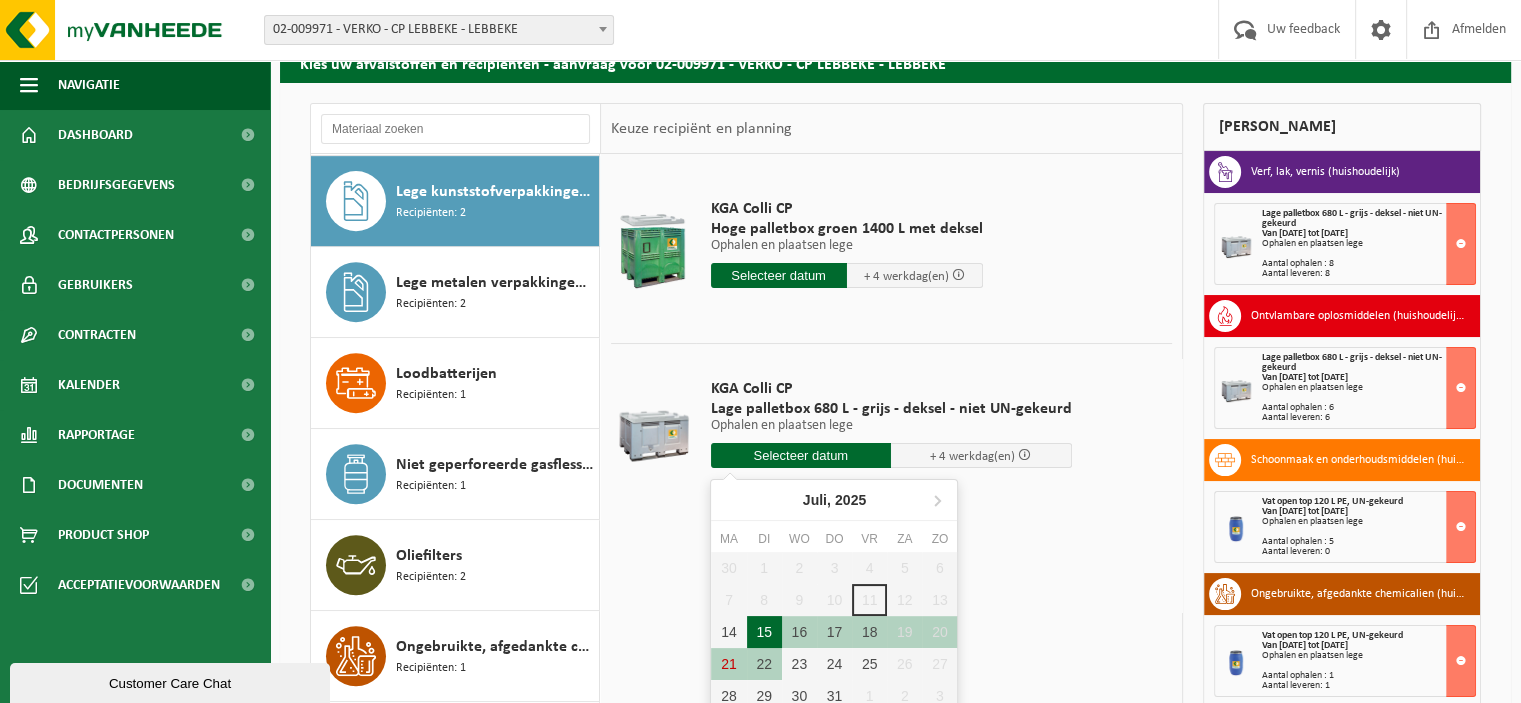 click on "15" at bounding box center [764, 632] 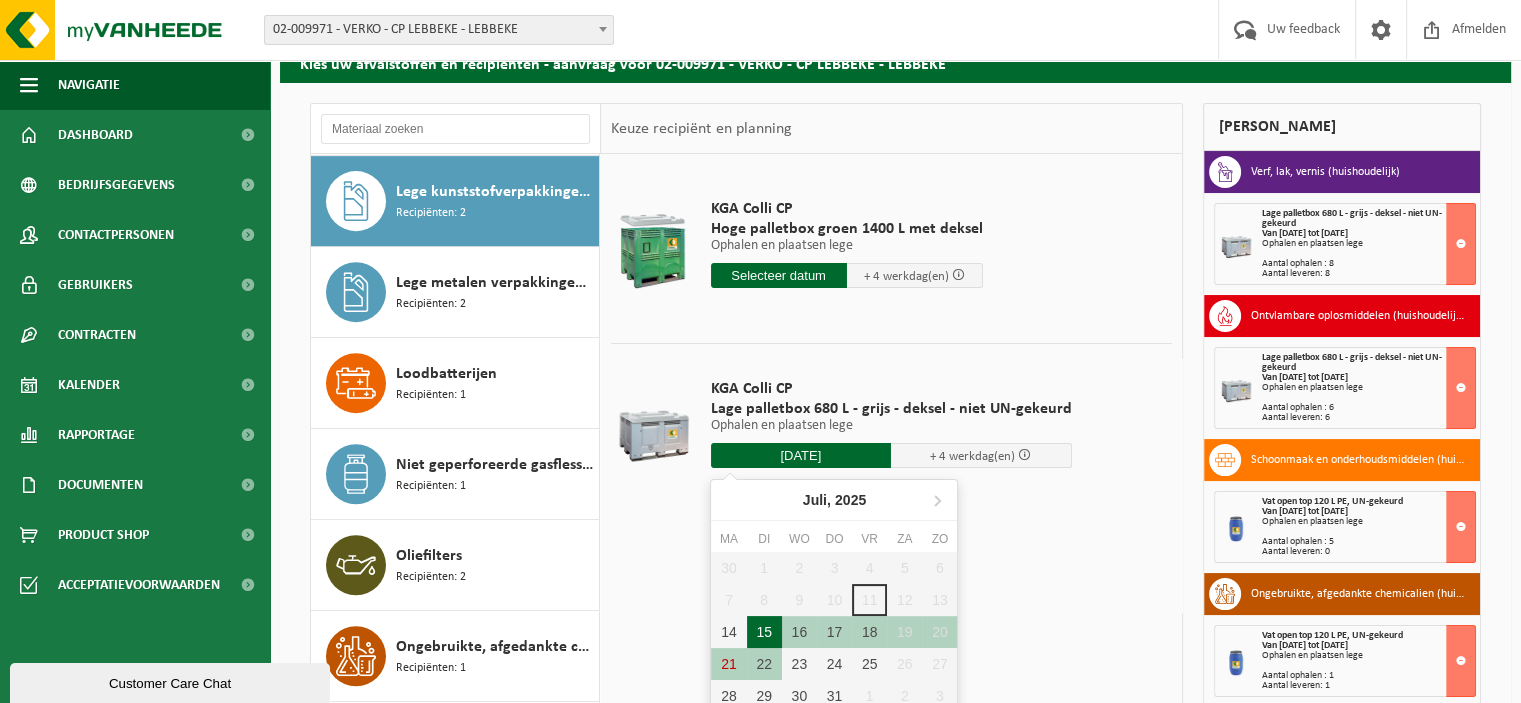 type on "Van 2025-07-15" 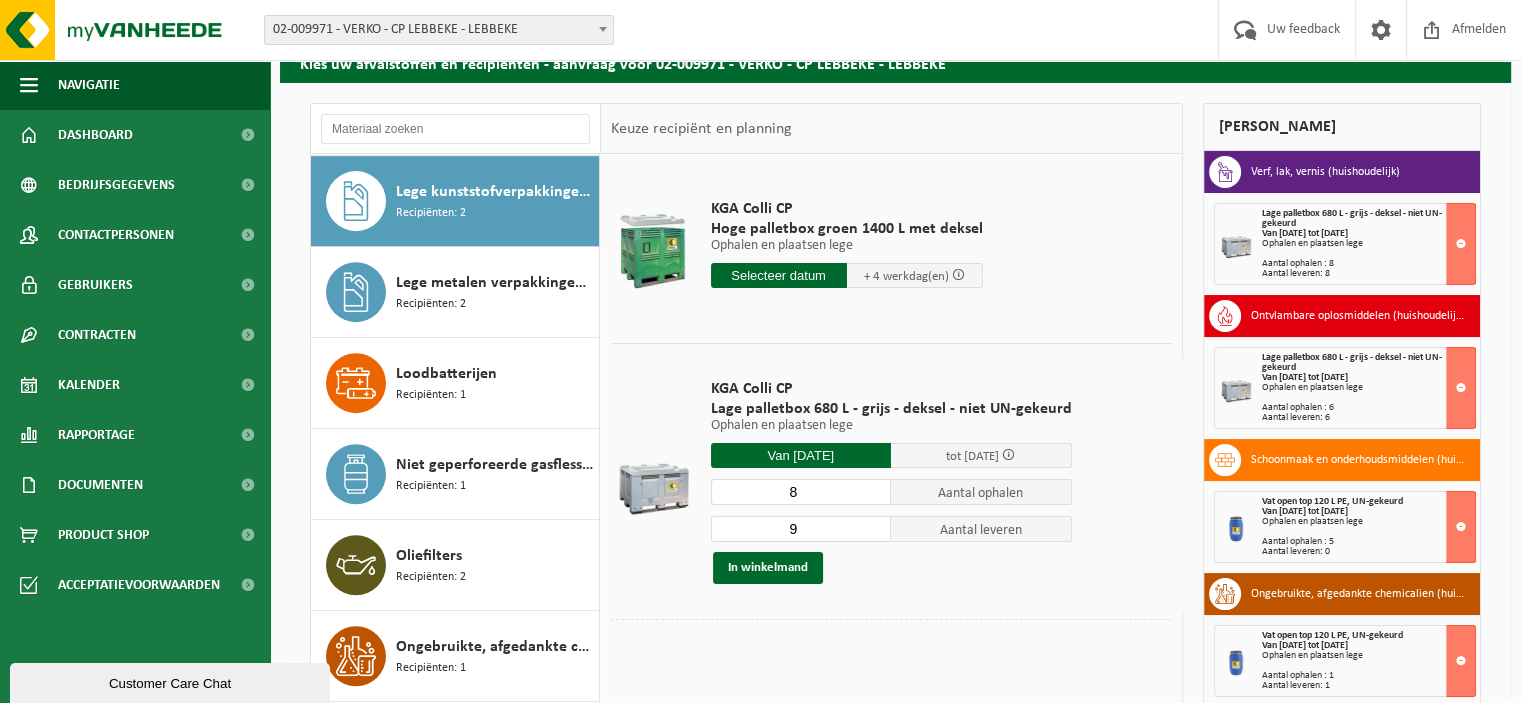 click on "8" at bounding box center [801, 492] 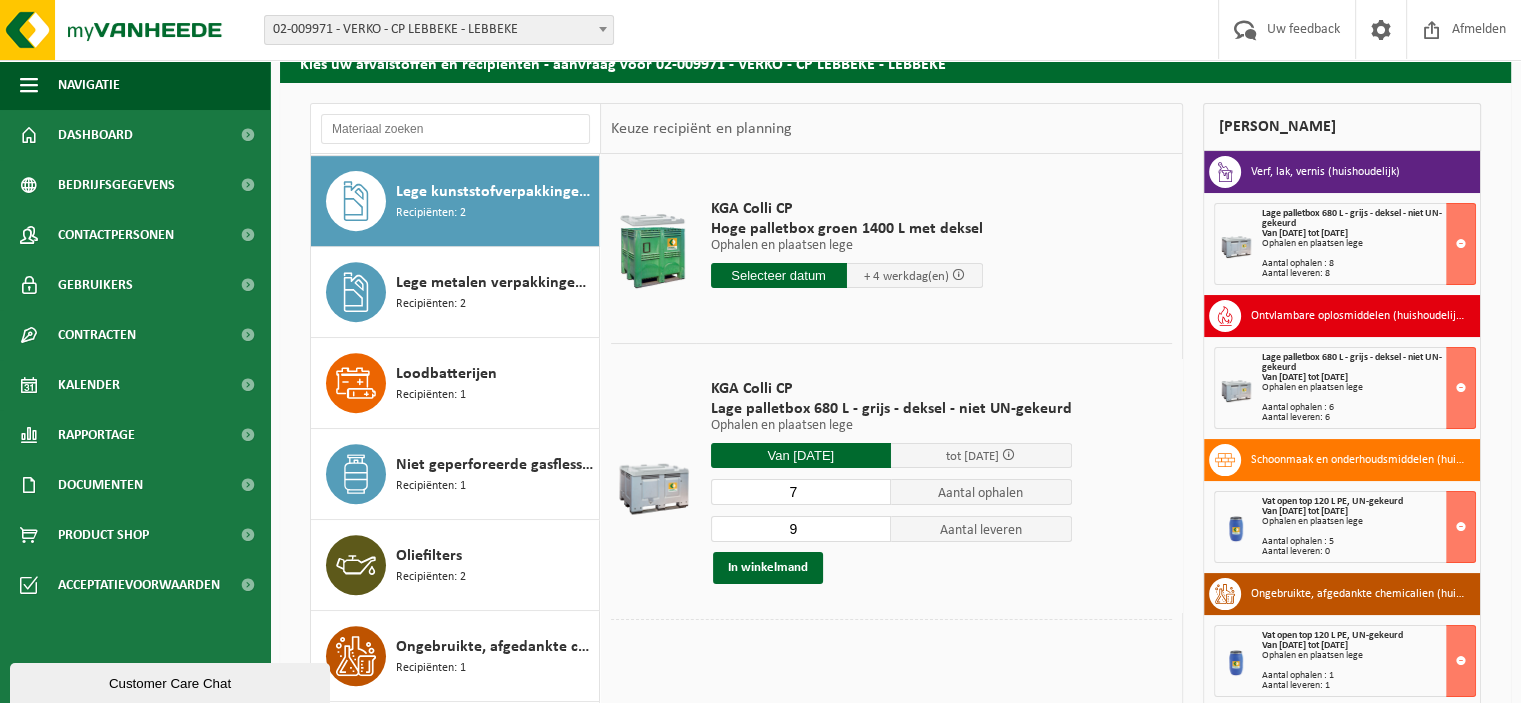 click on "7" at bounding box center [801, 492] 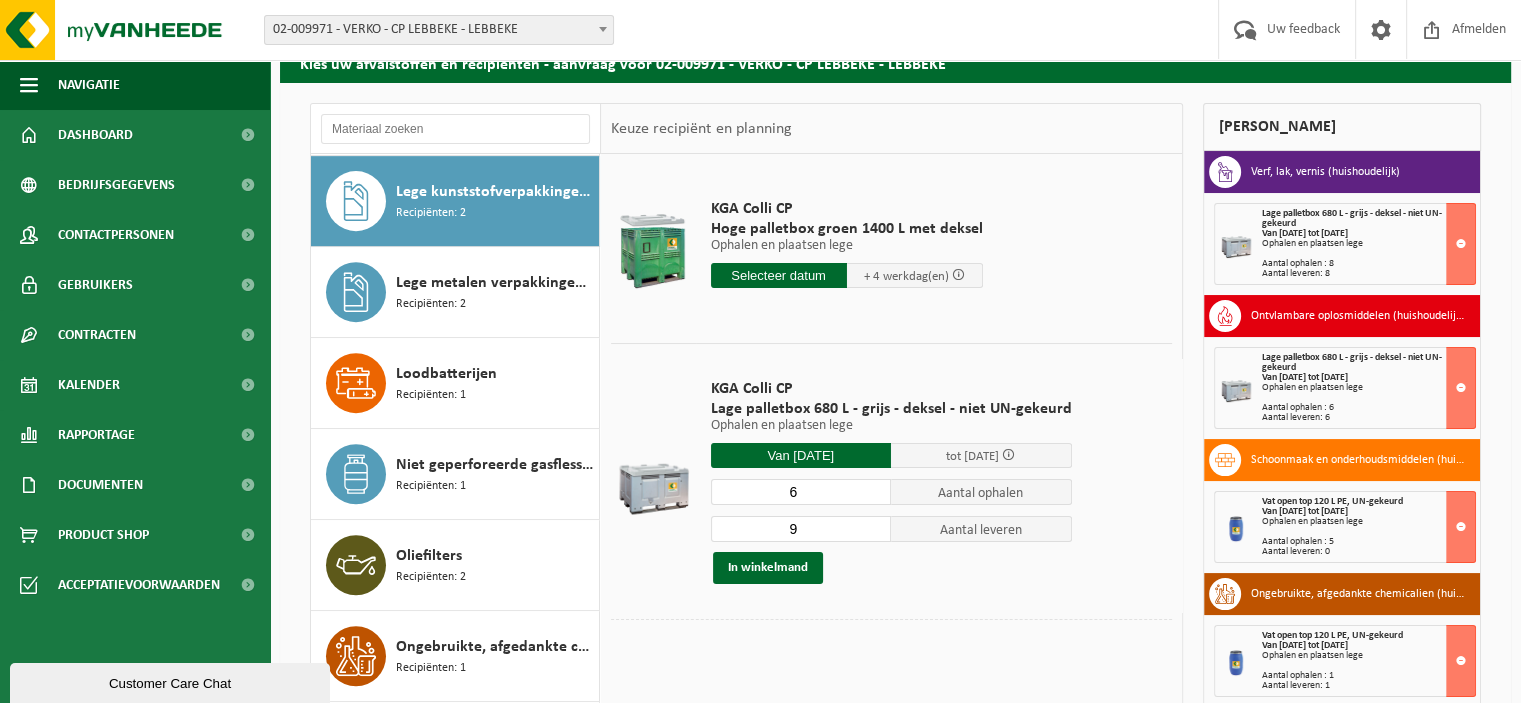 type on "6" 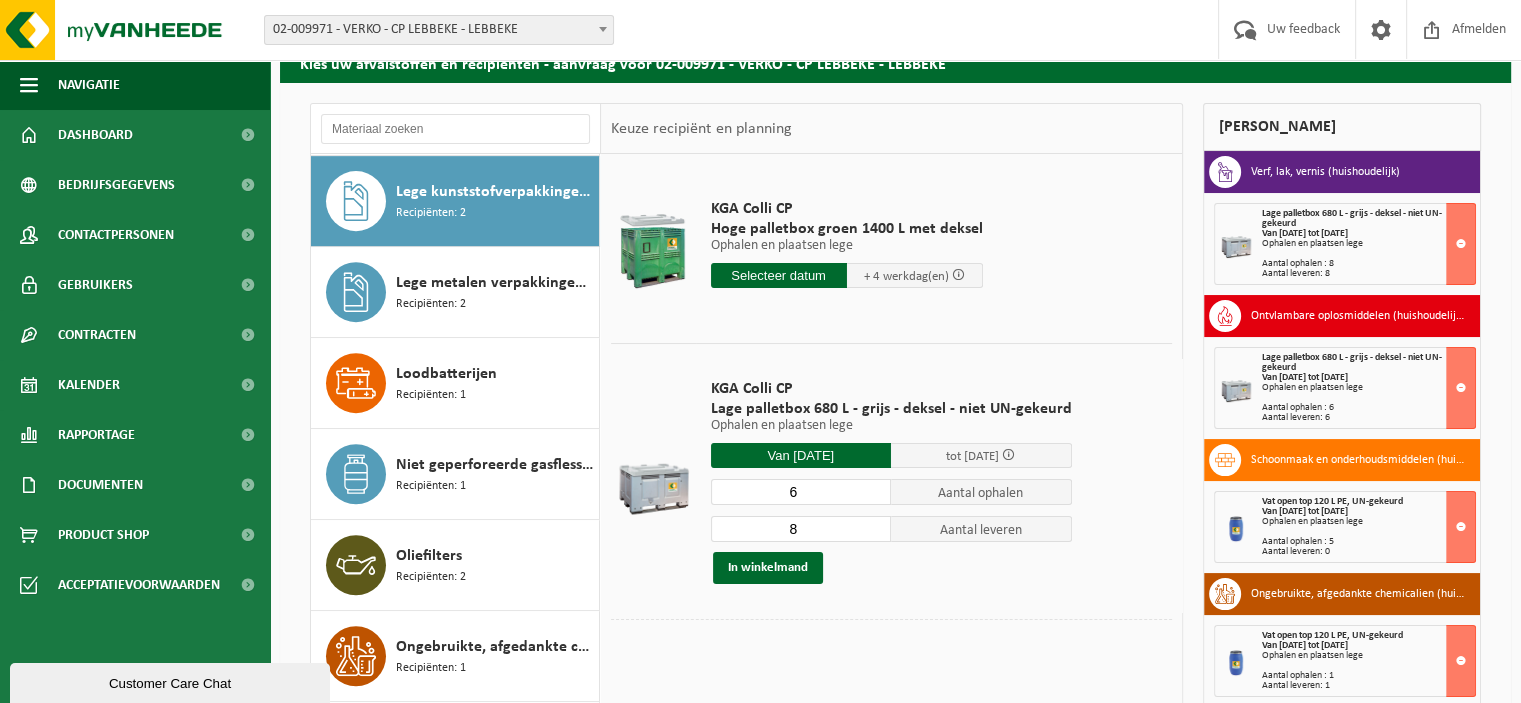 click on "8" at bounding box center [801, 529] 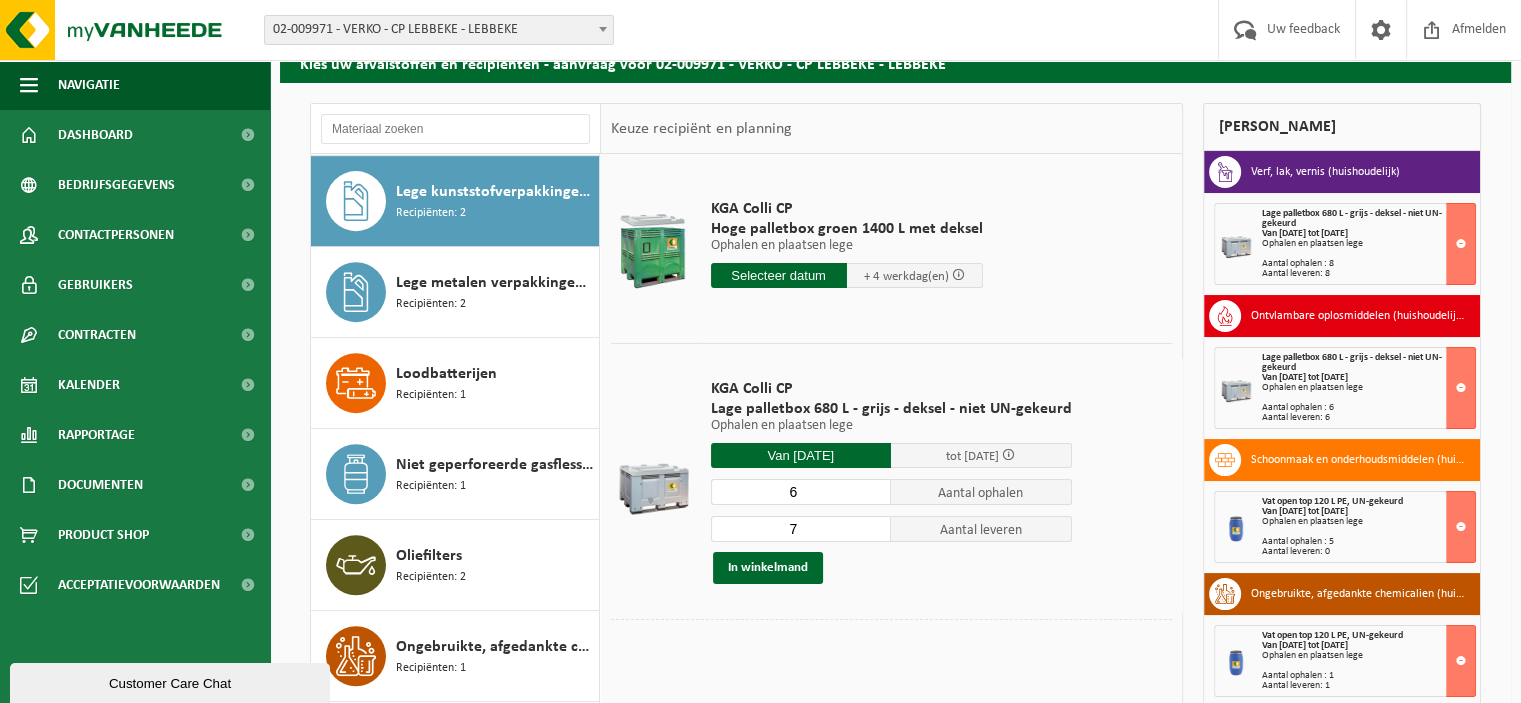 click on "7" at bounding box center (801, 529) 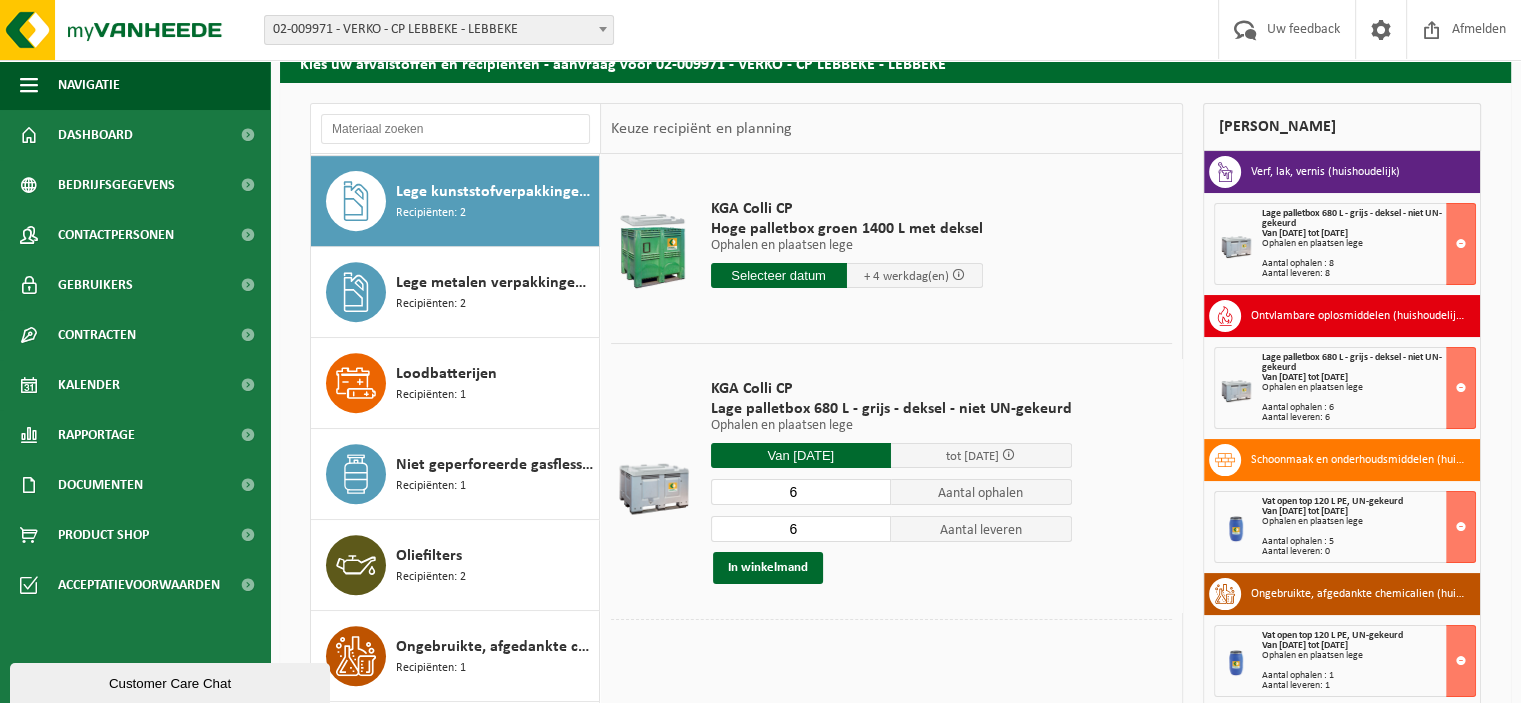 type on "6" 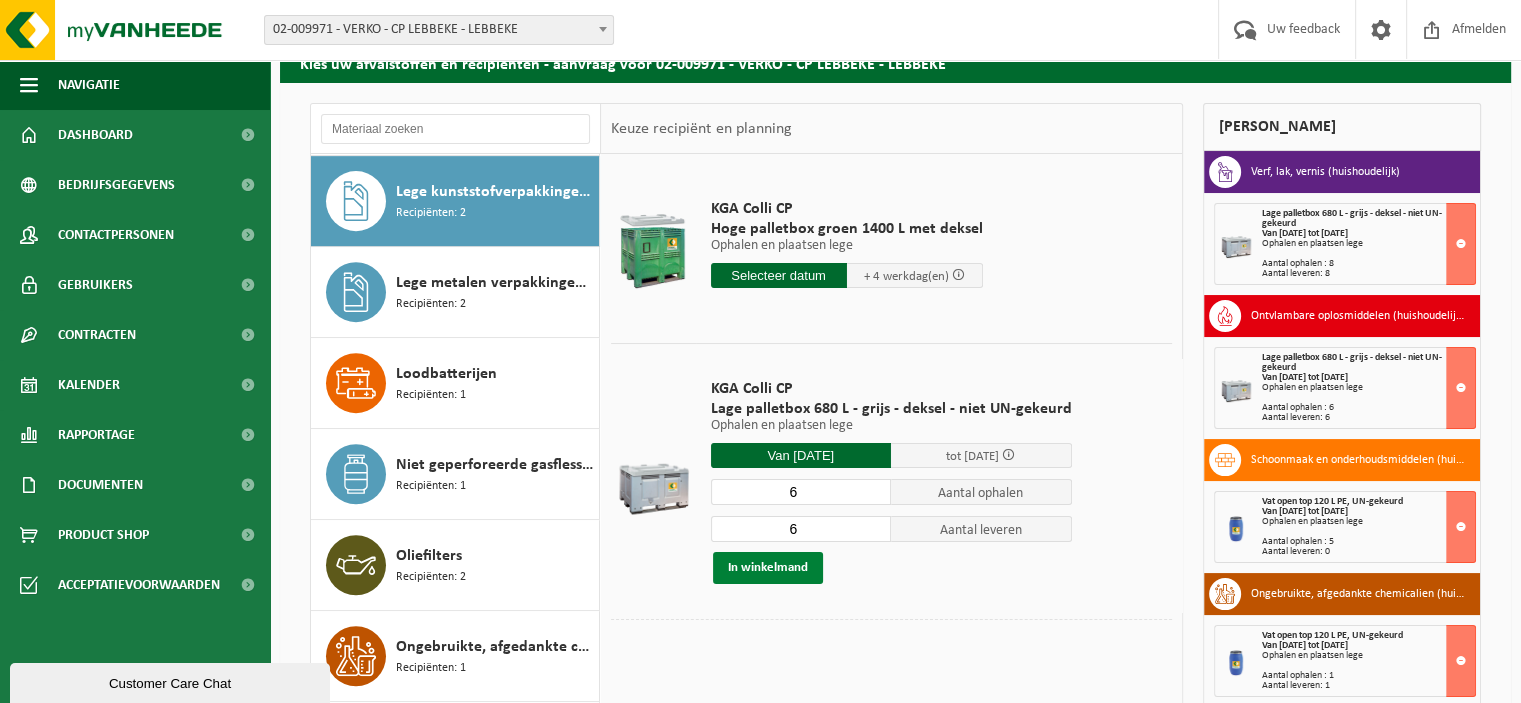 click on "In winkelmand" at bounding box center (768, 568) 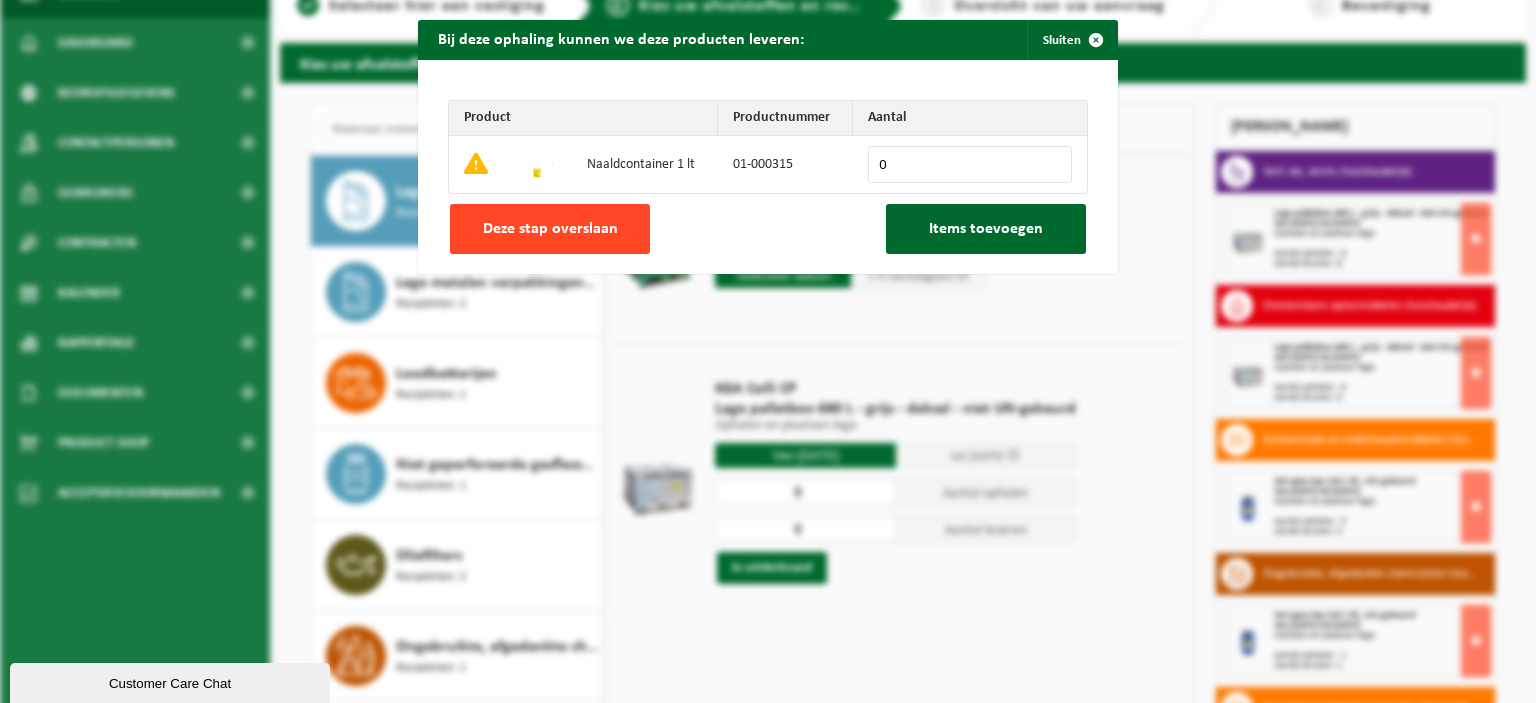 click on "Deze stap overslaan" at bounding box center (550, 229) 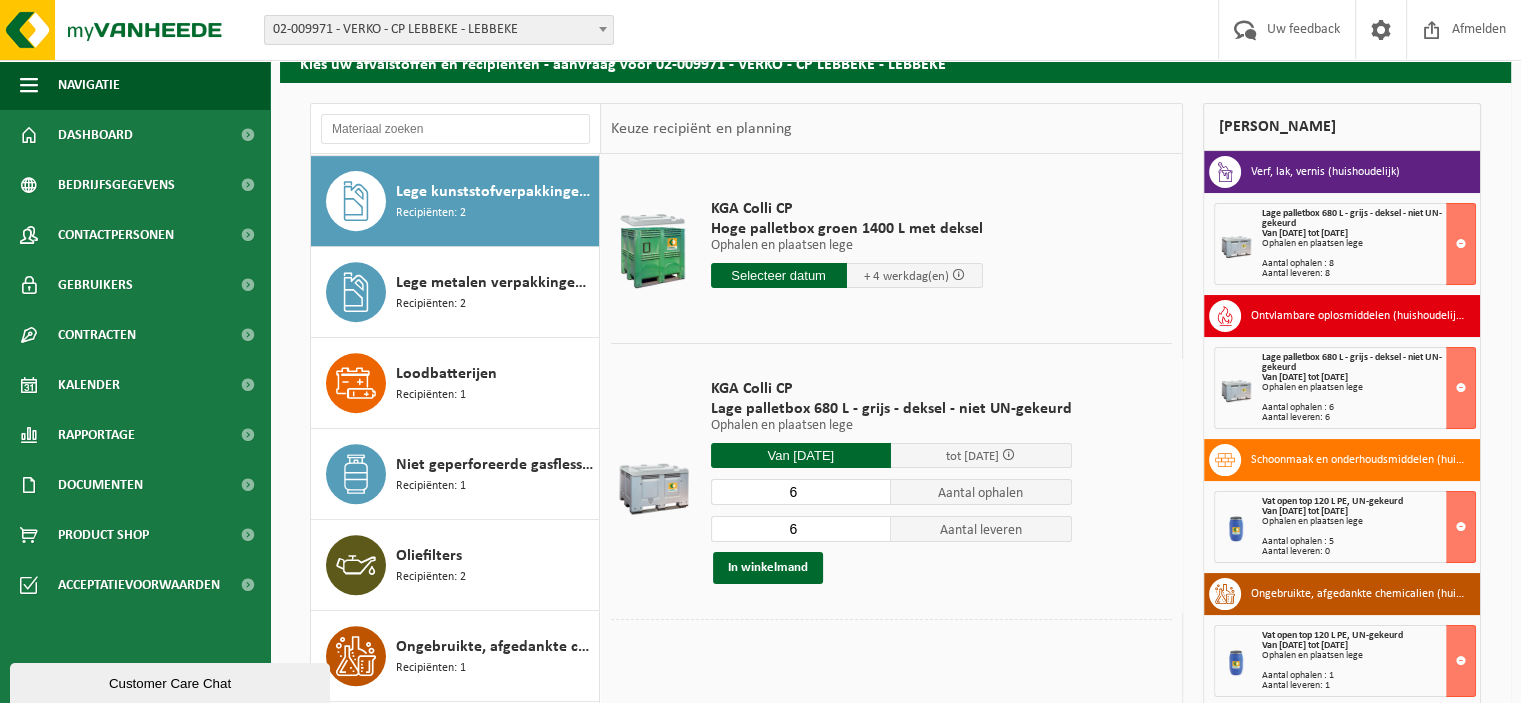 scroll, scrollTop: 272, scrollLeft: 0, axis: vertical 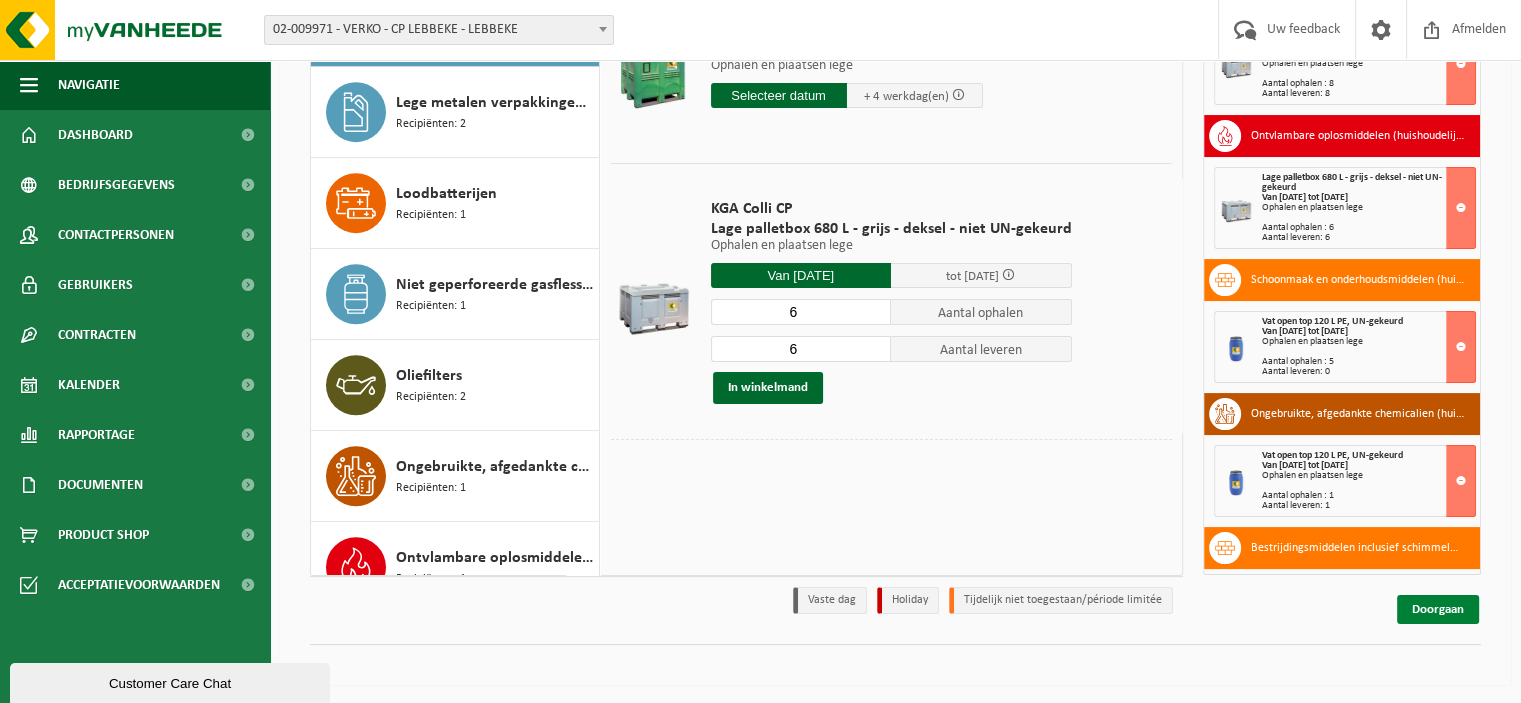 click on "Doorgaan" at bounding box center (1438, 609) 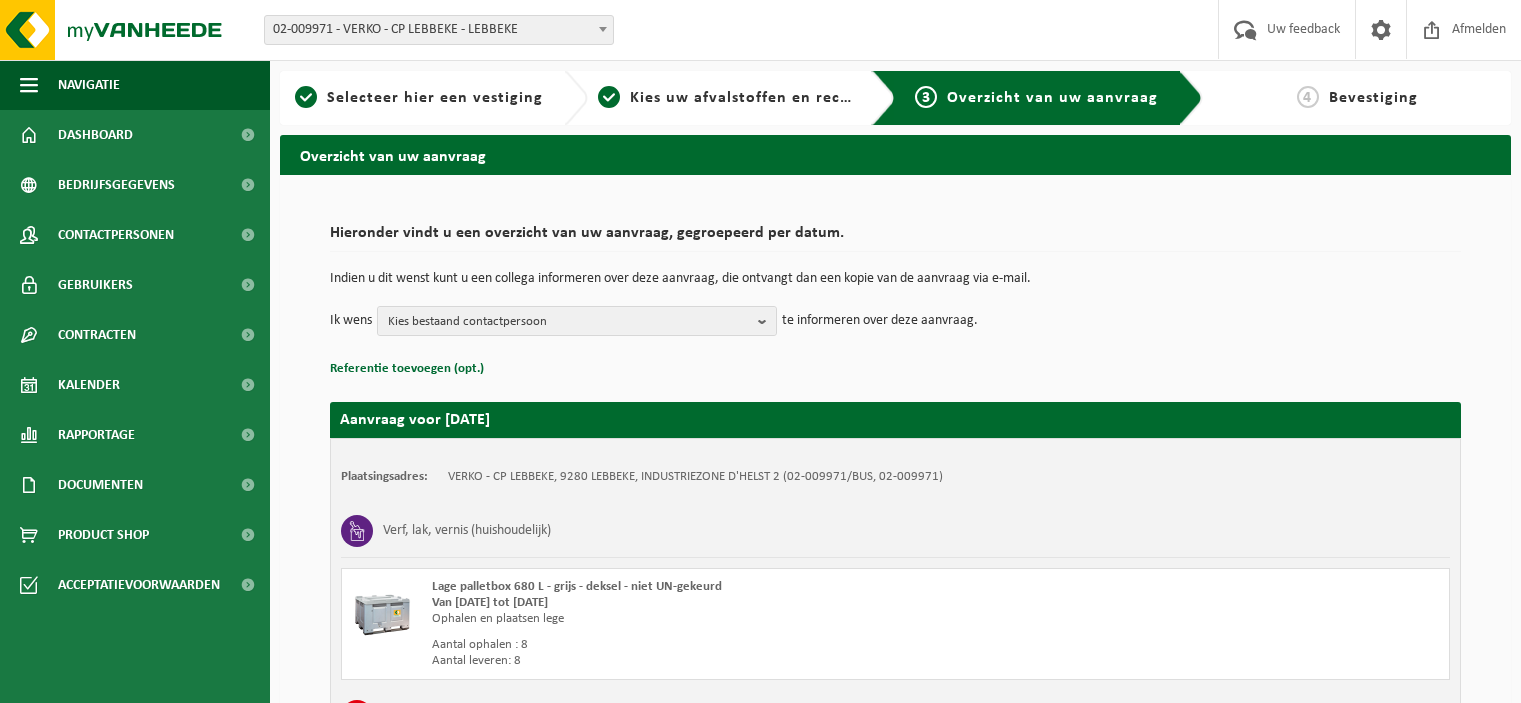 scroll, scrollTop: 0, scrollLeft: 0, axis: both 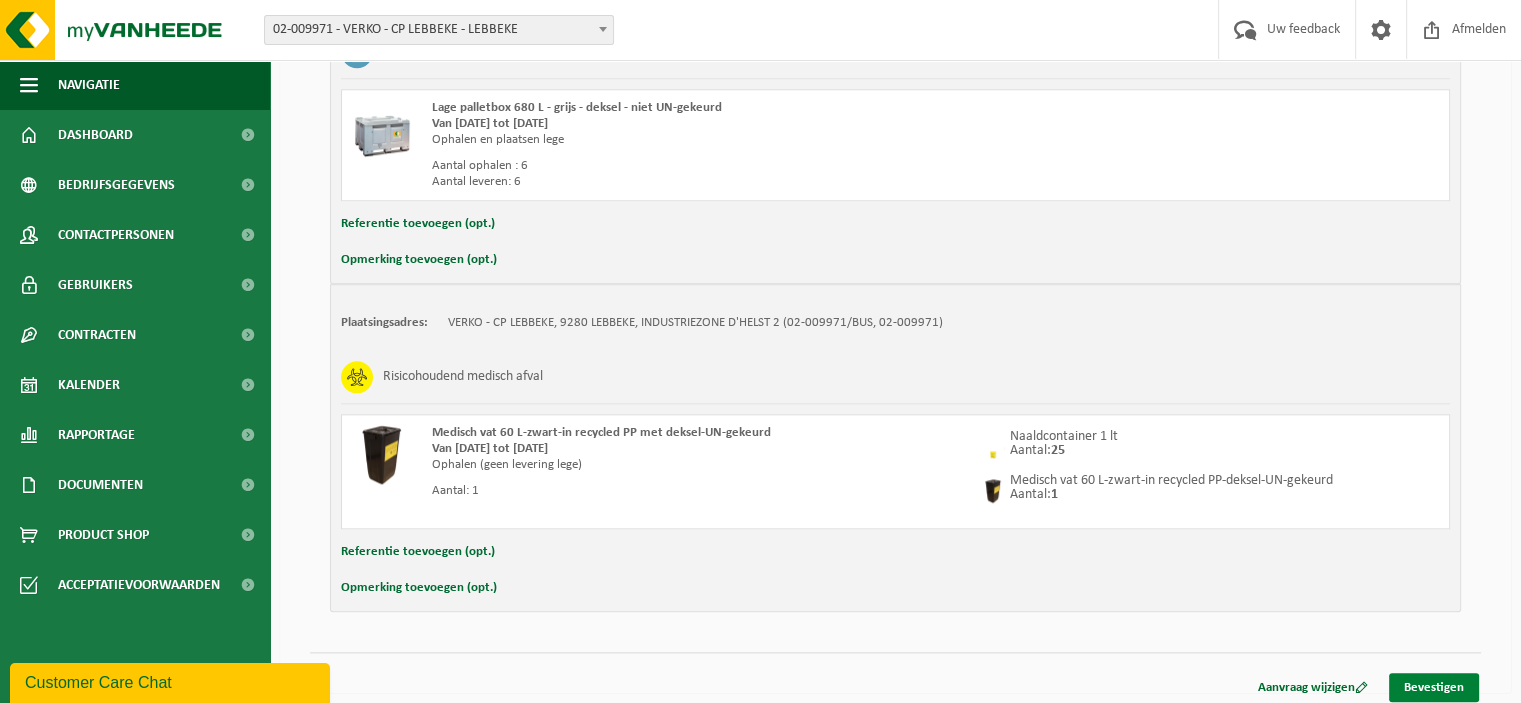 click on "Bevestigen" at bounding box center [1434, 687] 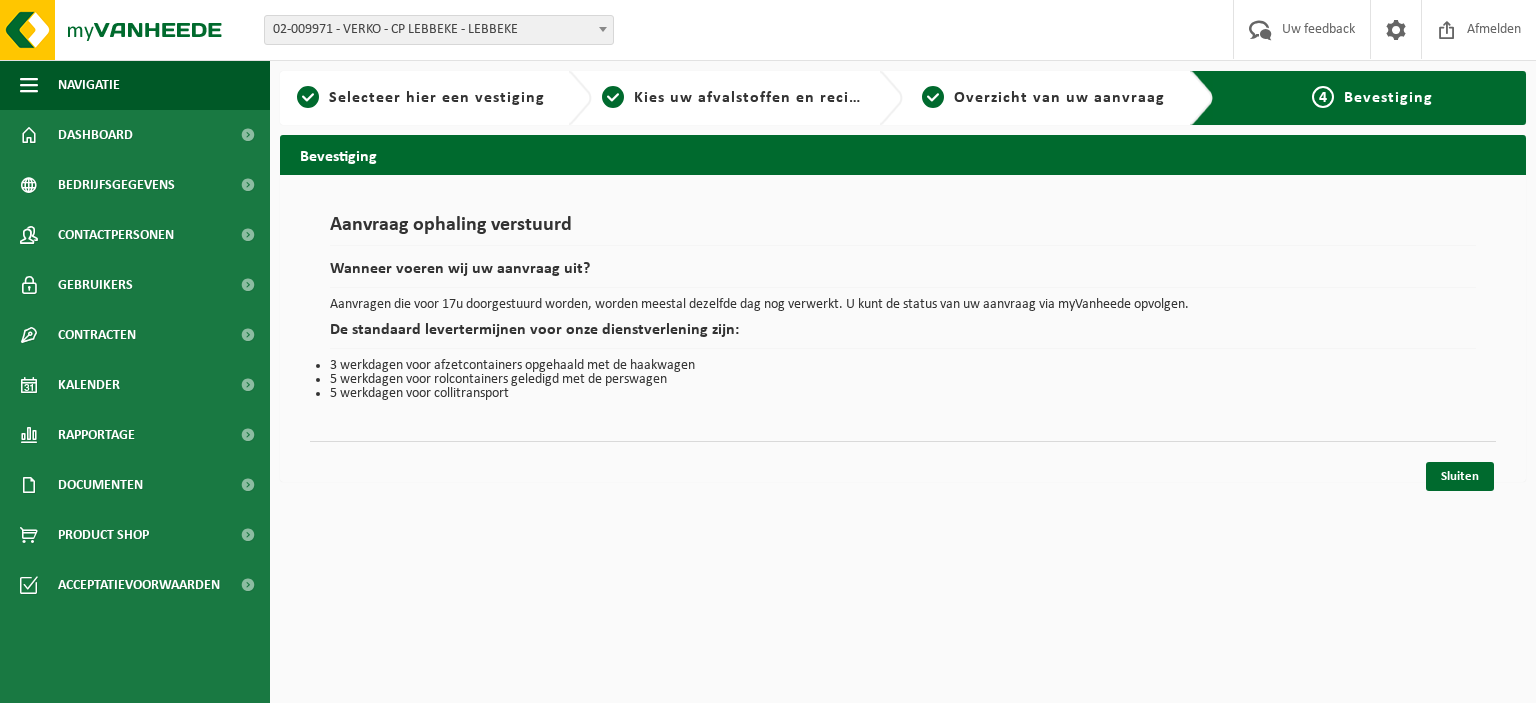 scroll, scrollTop: 0, scrollLeft: 0, axis: both 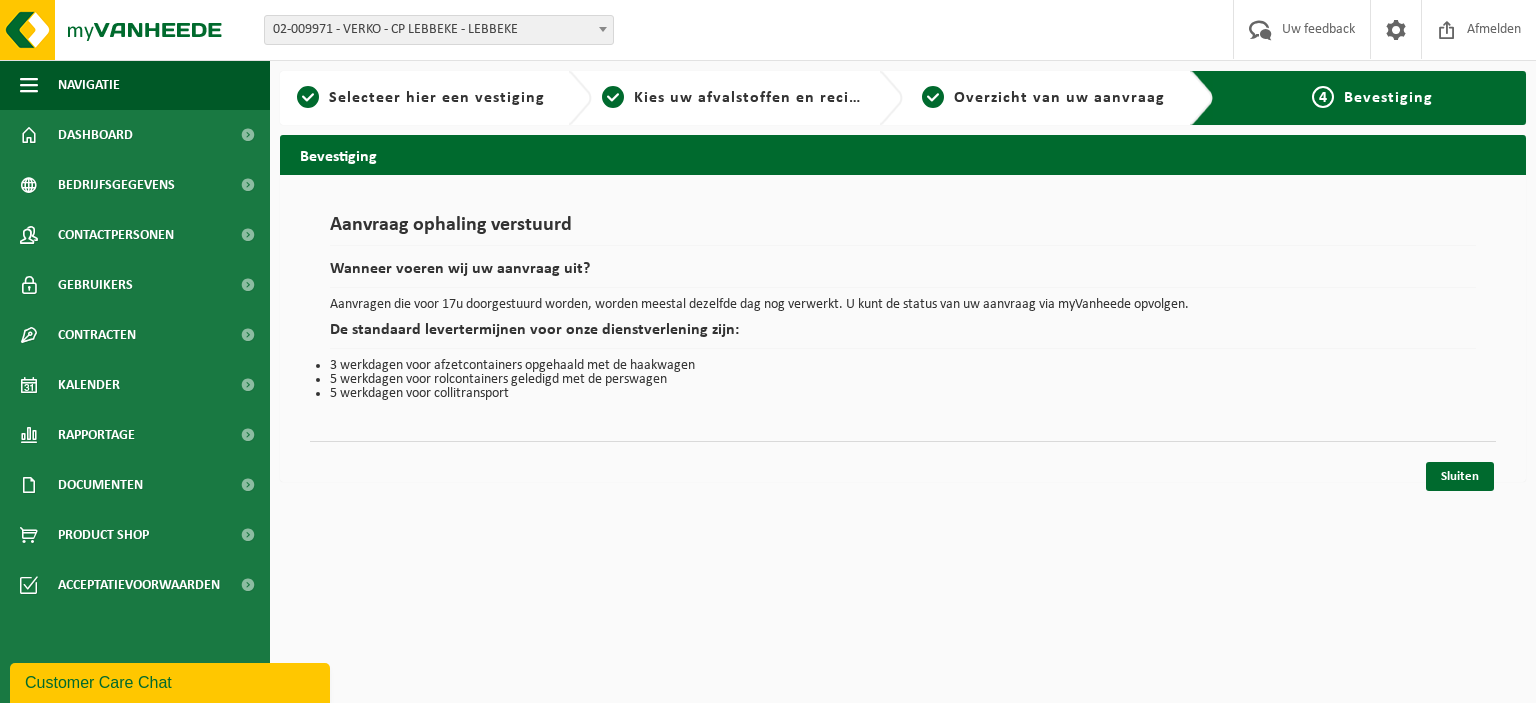 click on "Sluiten" at bounding box center (903, 451) 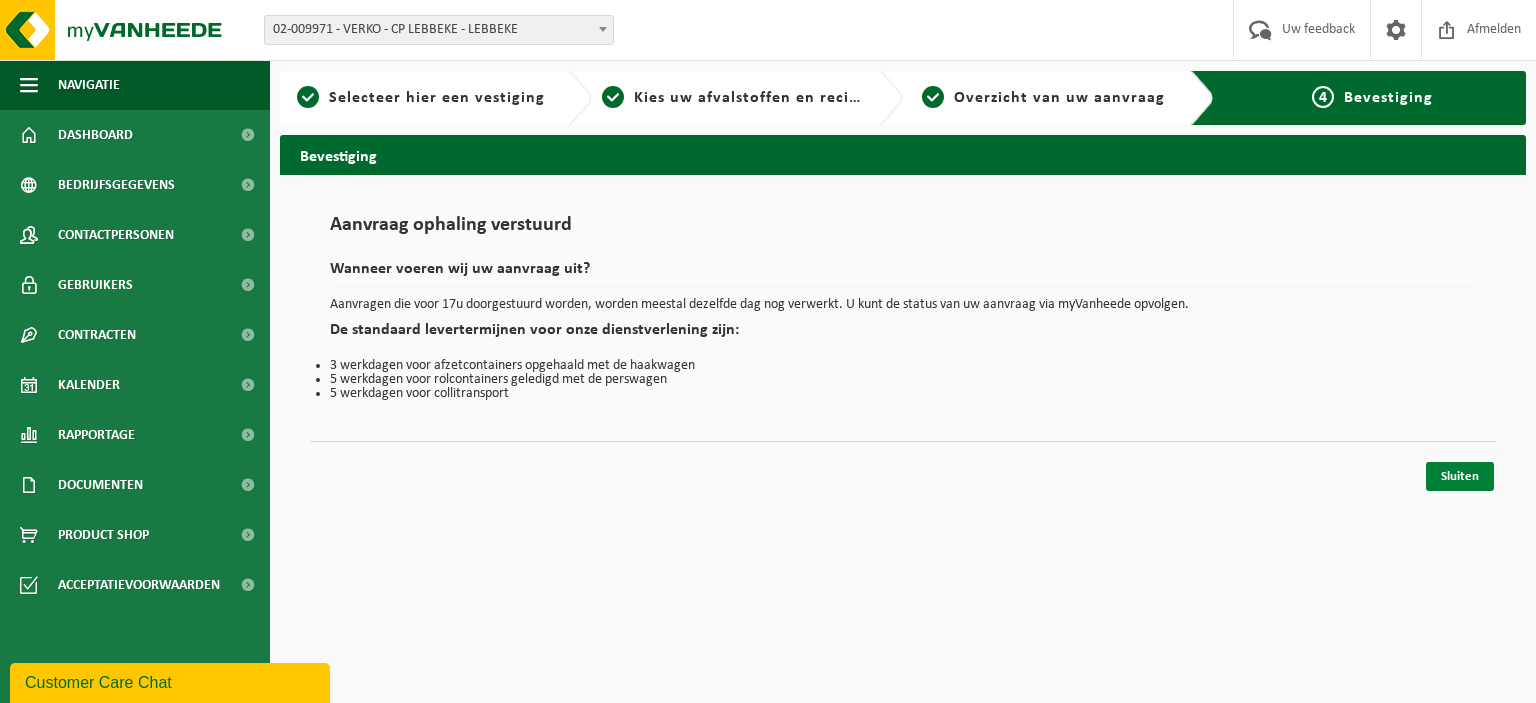 click on "Sluiten" at bounding box center [1460, 476] 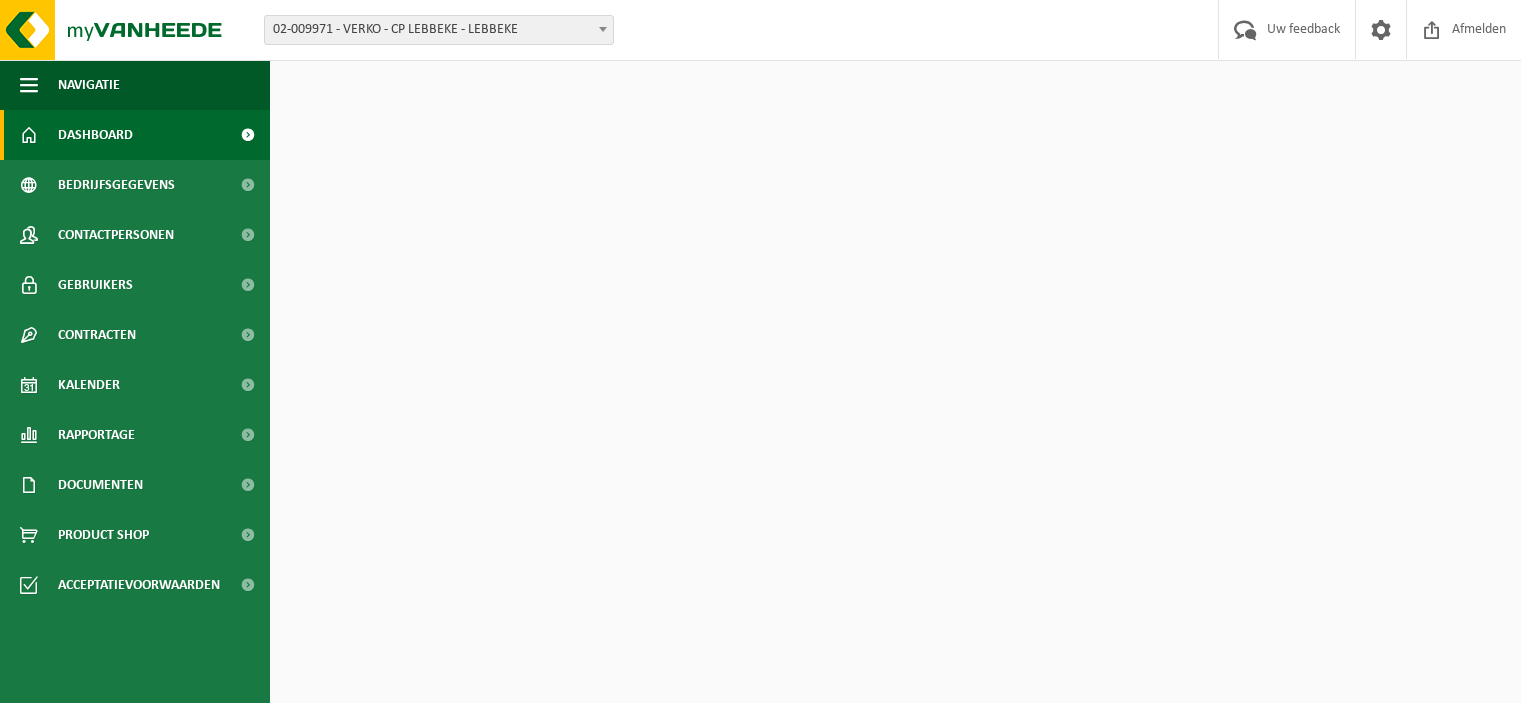 scroll, scrollTop: 0, scrollLeft: 0, axis: both 